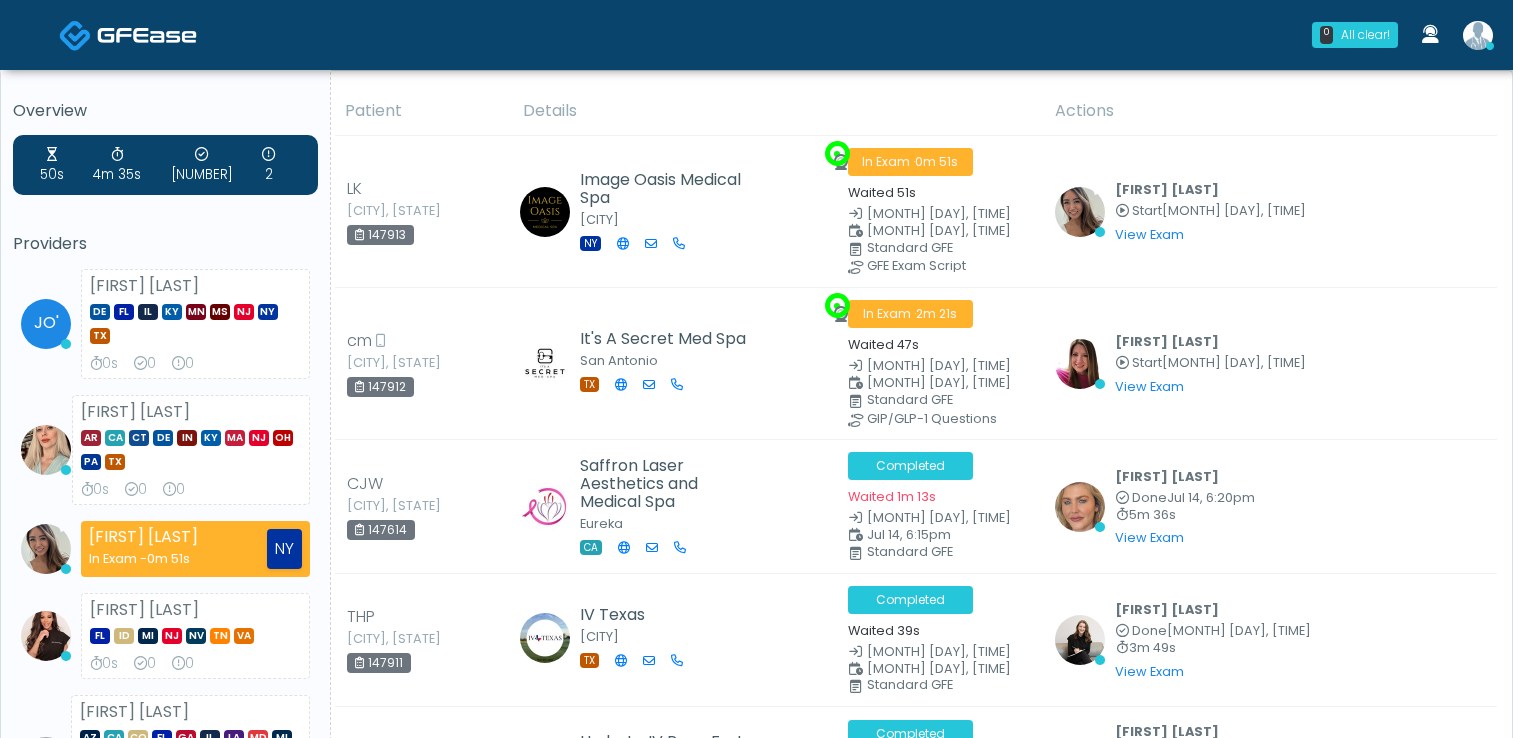 scroll, scrollTop: 0, scrollLeft: 0, axis: both 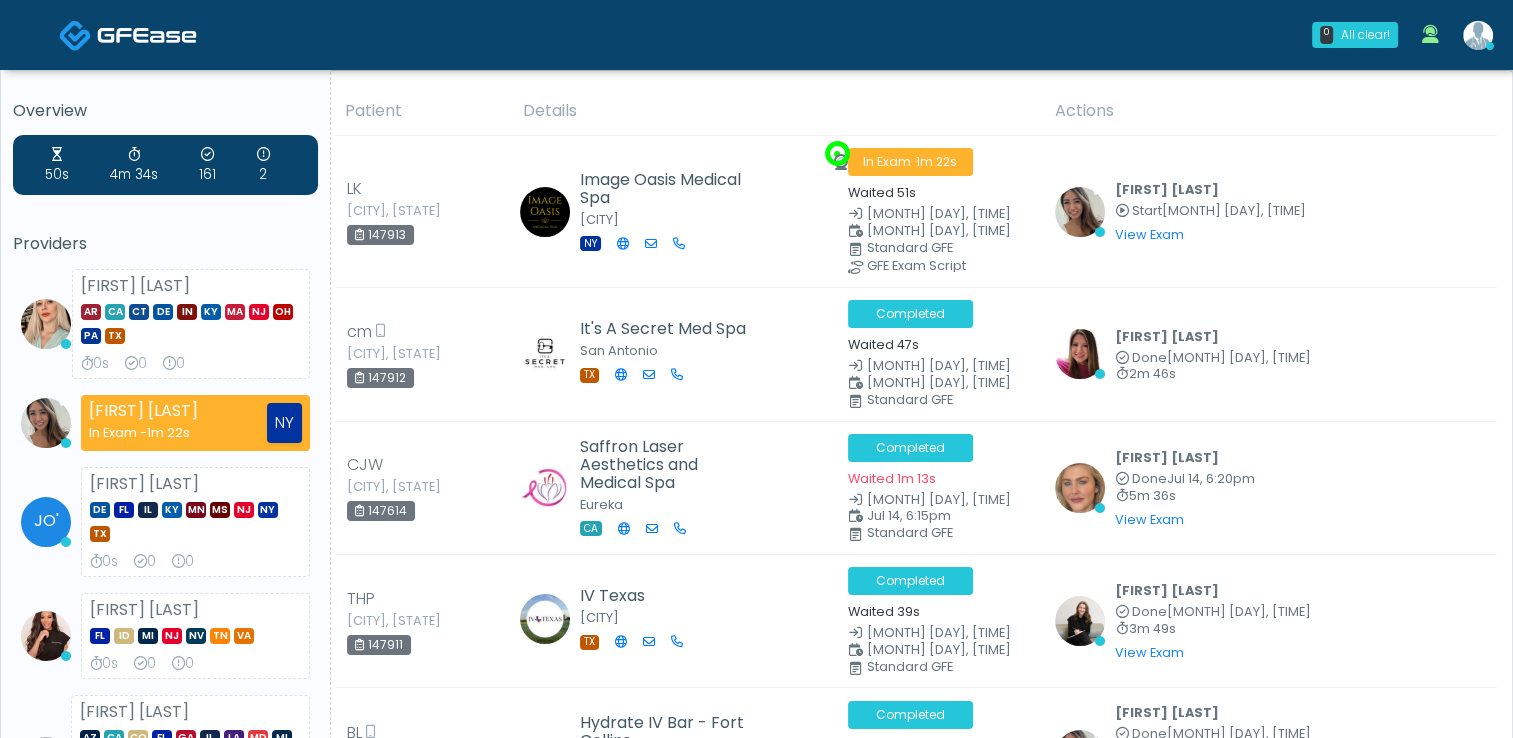 click on "JO'" at bounding box center [46, 522] 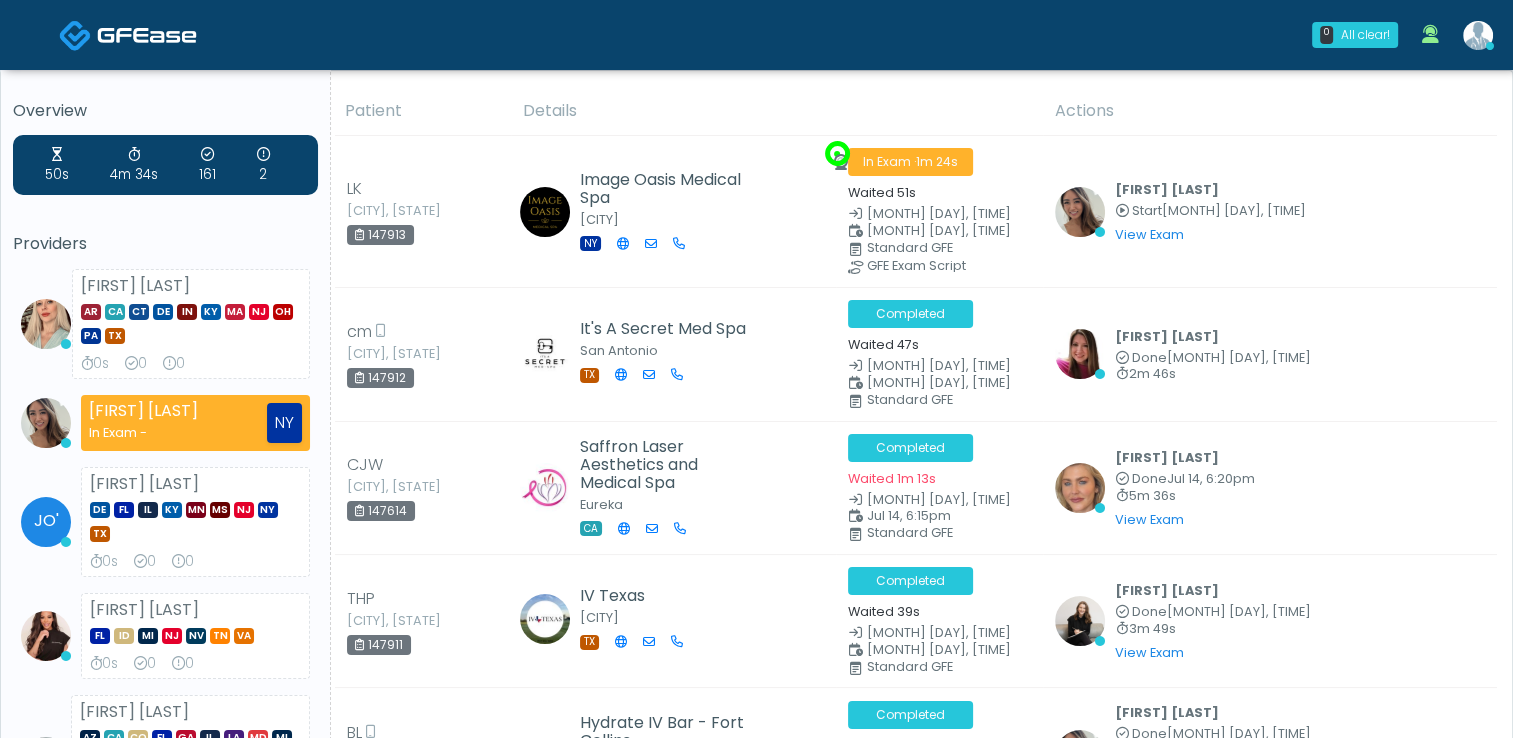 click on "JO'" at bounding box center (46, 522) 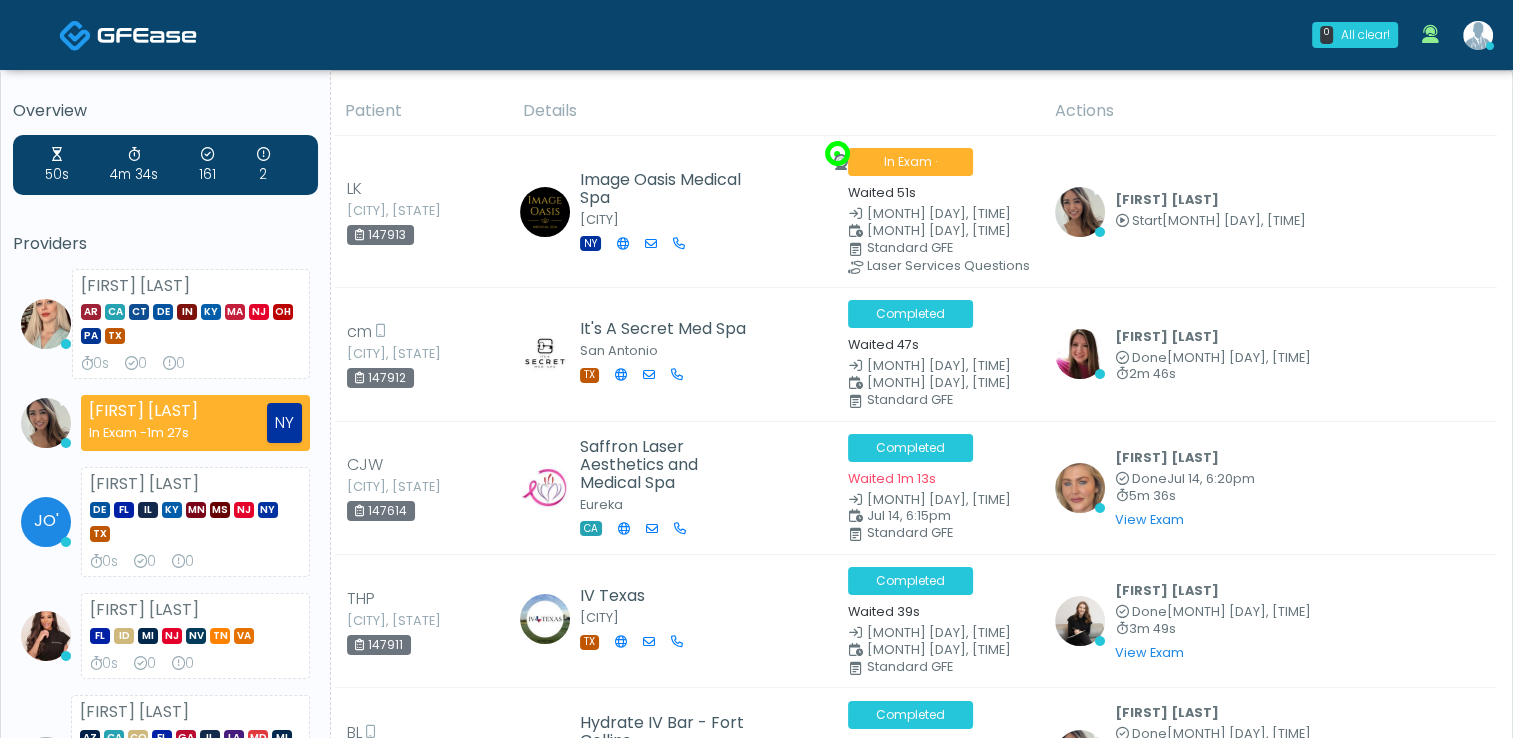 click at bounding box center [1478, 35] 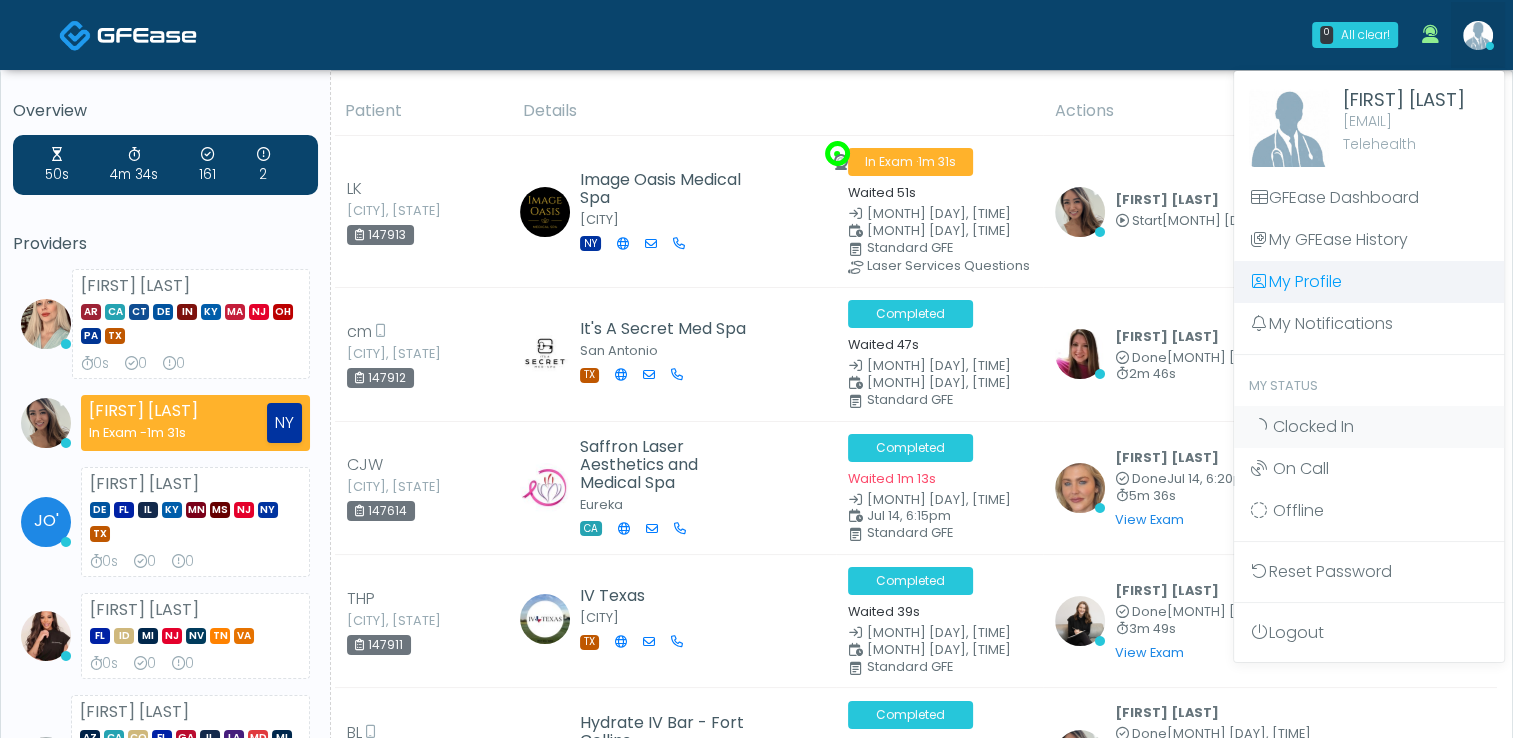 click on "My Profile" at bounding box center (1369, 282) 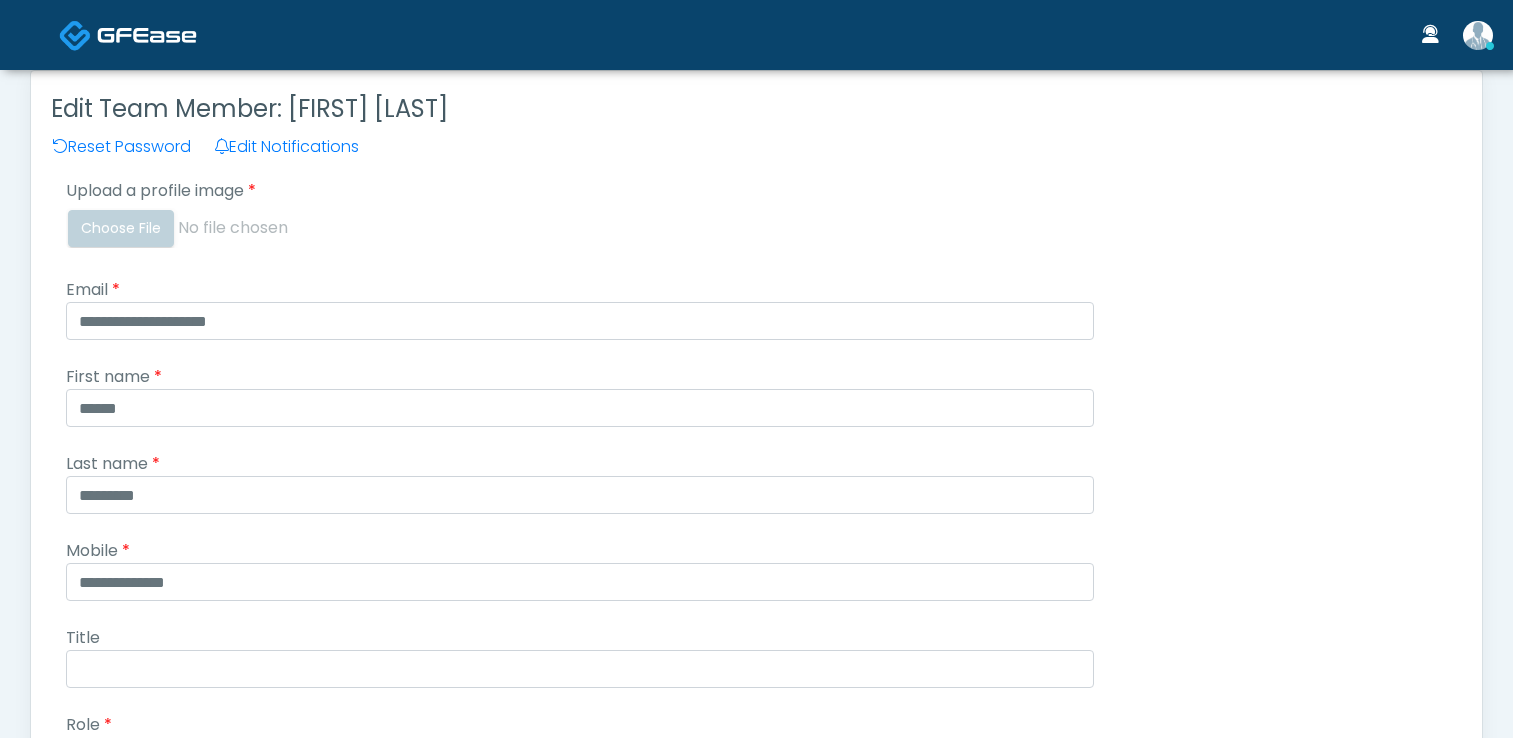 scroll, scrollTop: 0, scrollLeft: 0, axis: both 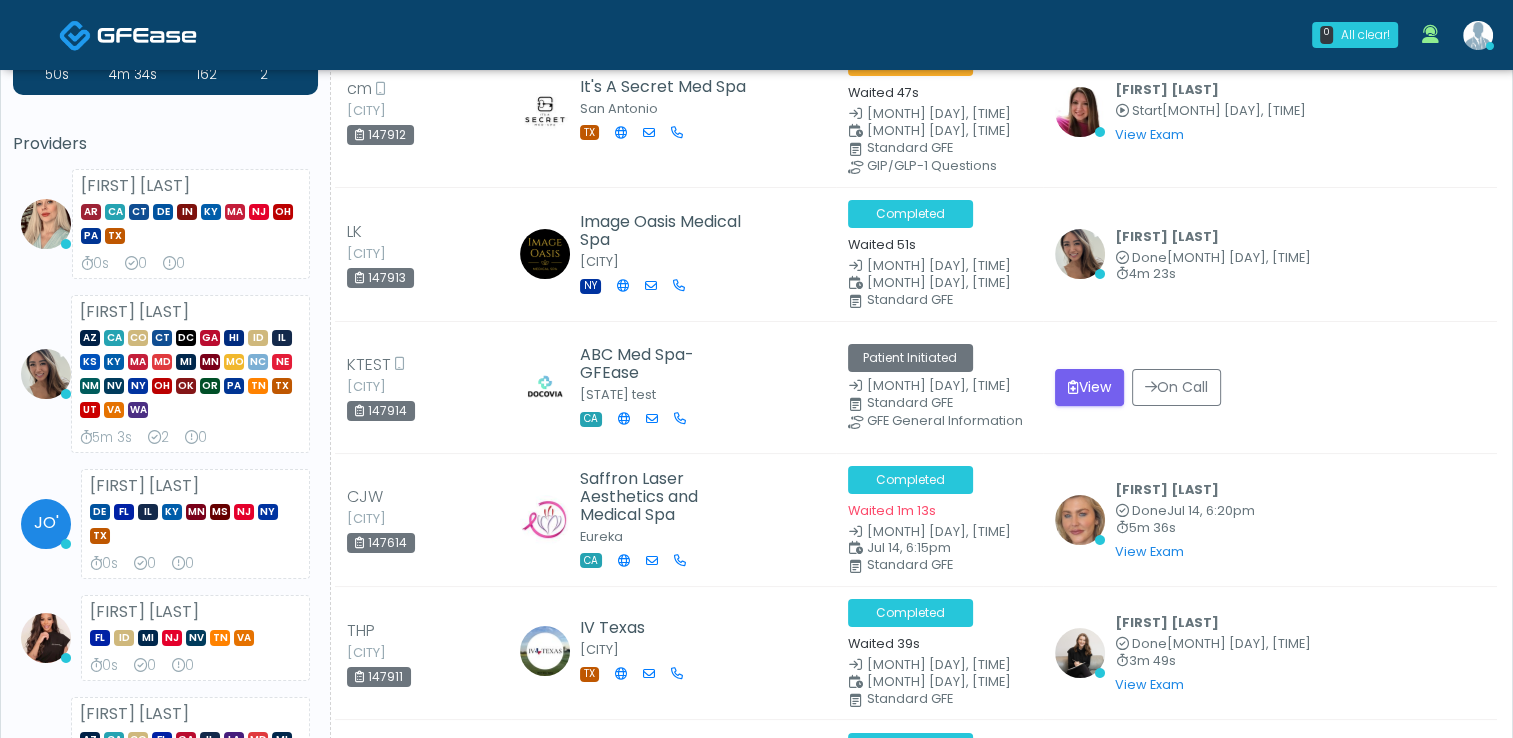 click on "DE
FL
IL
KY
MN
MS
NJ
NY
TX" at bounding box center (195, 522) 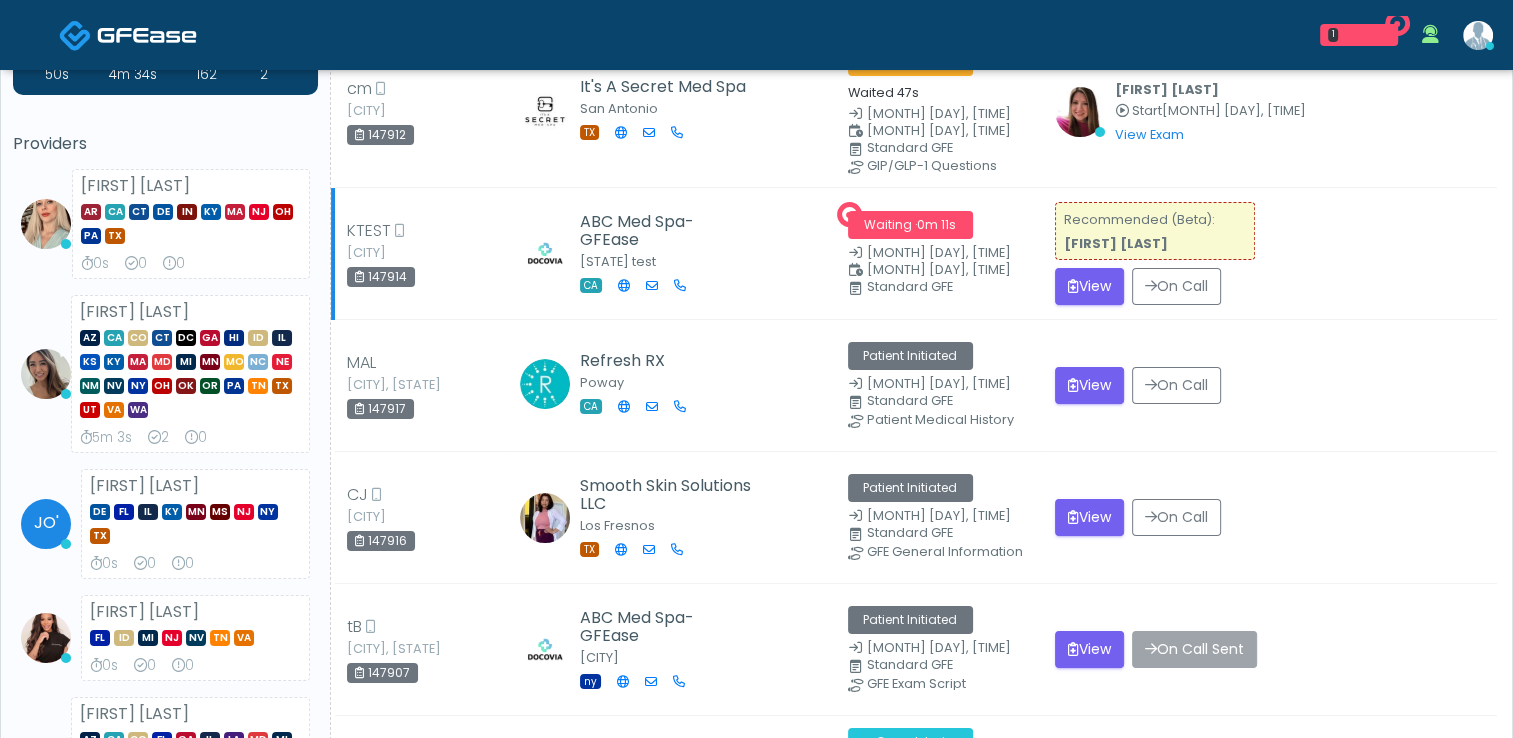 scroll, scrollTop: 0, scrollLeft: 0, axis: both 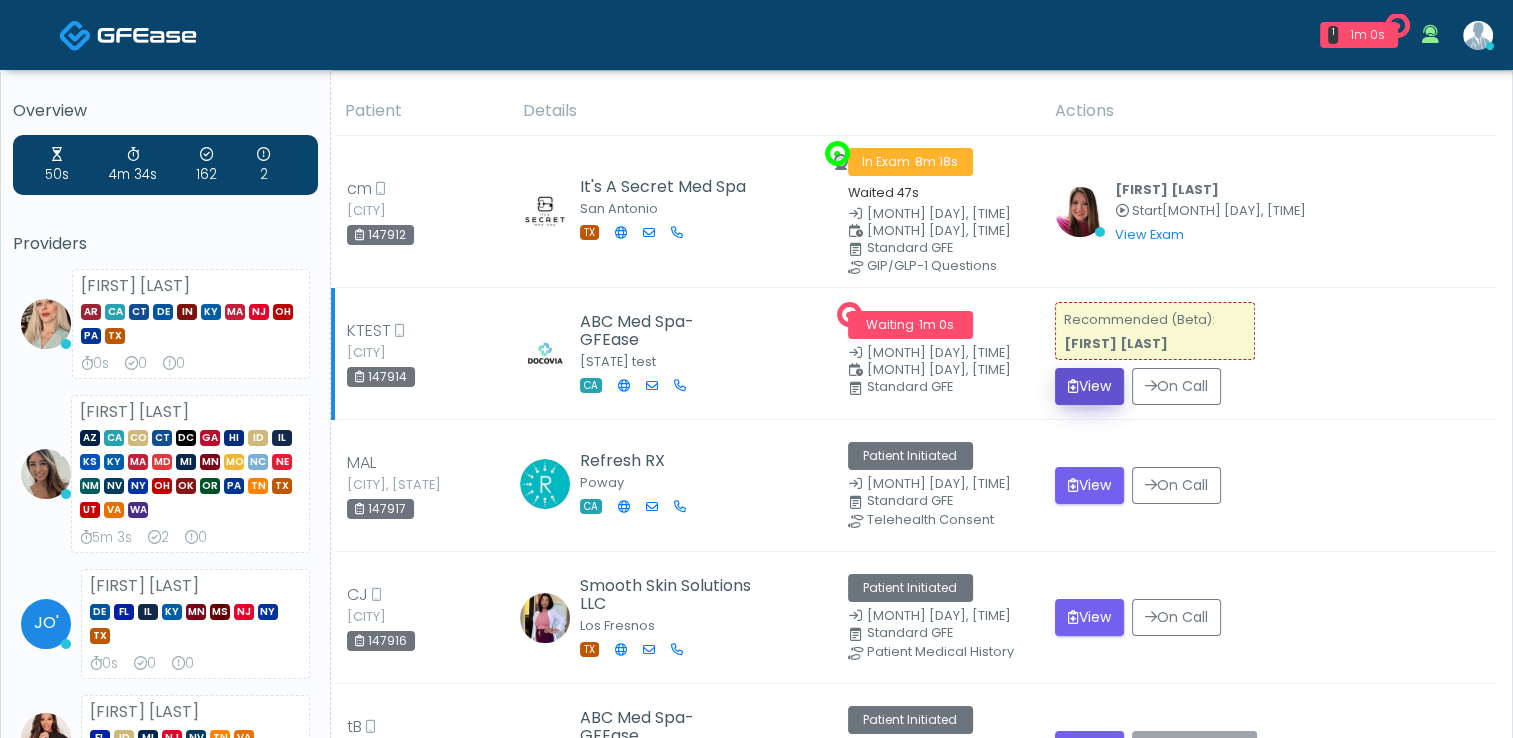 click on "View" at bounding box center [1089, 386] 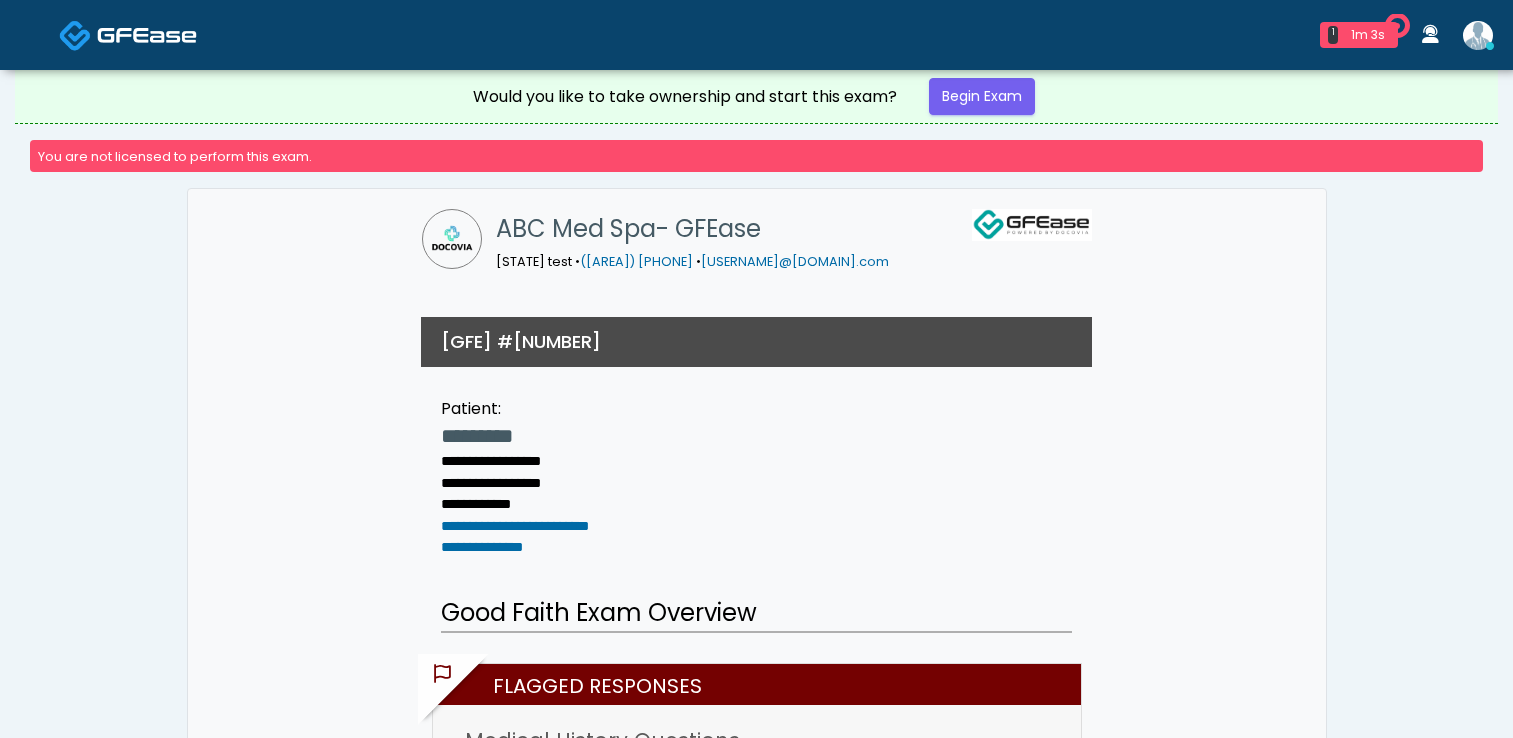 scroll, scrollTop: 0, scrollLeft: 0, axis: both 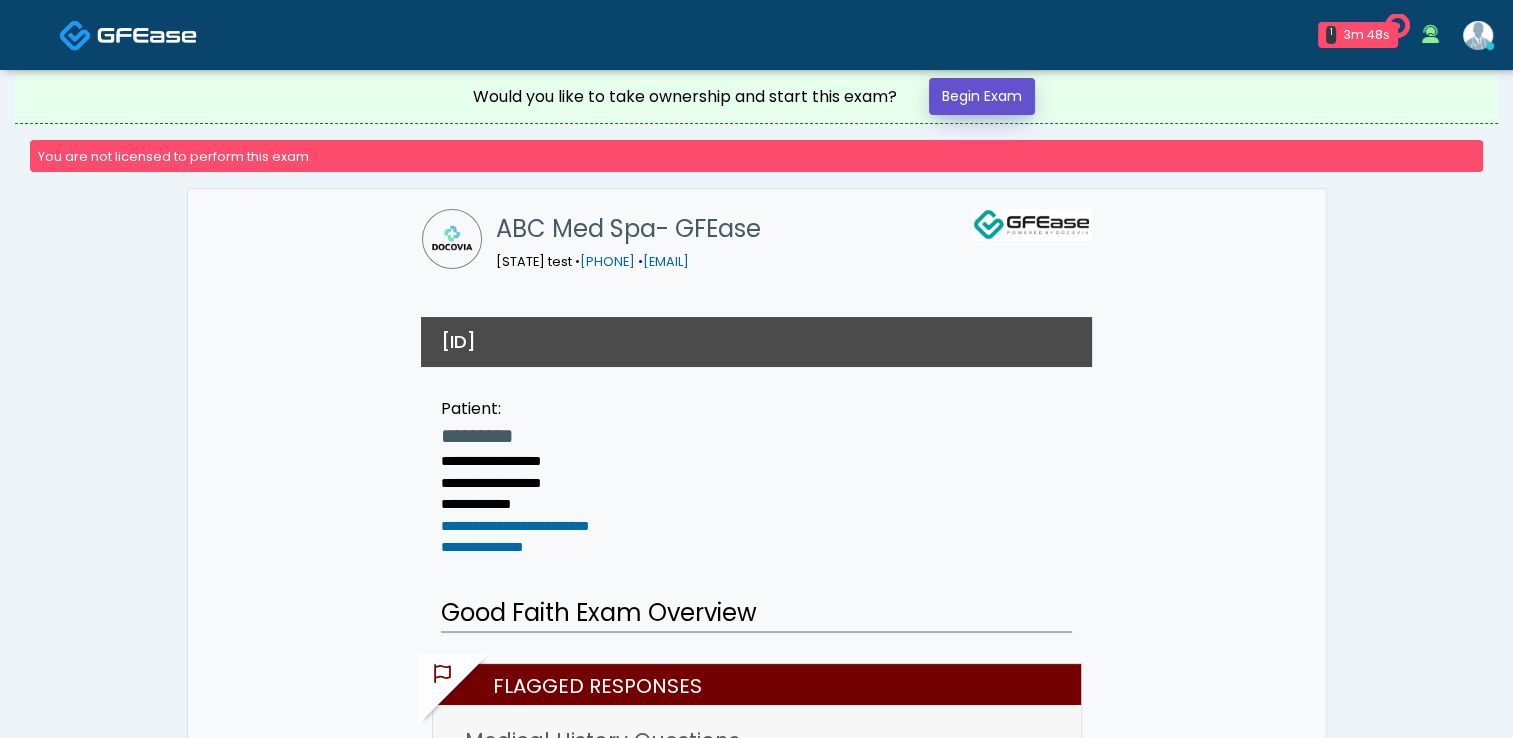click on "Begin Exam" at bounding box center (982, 96) 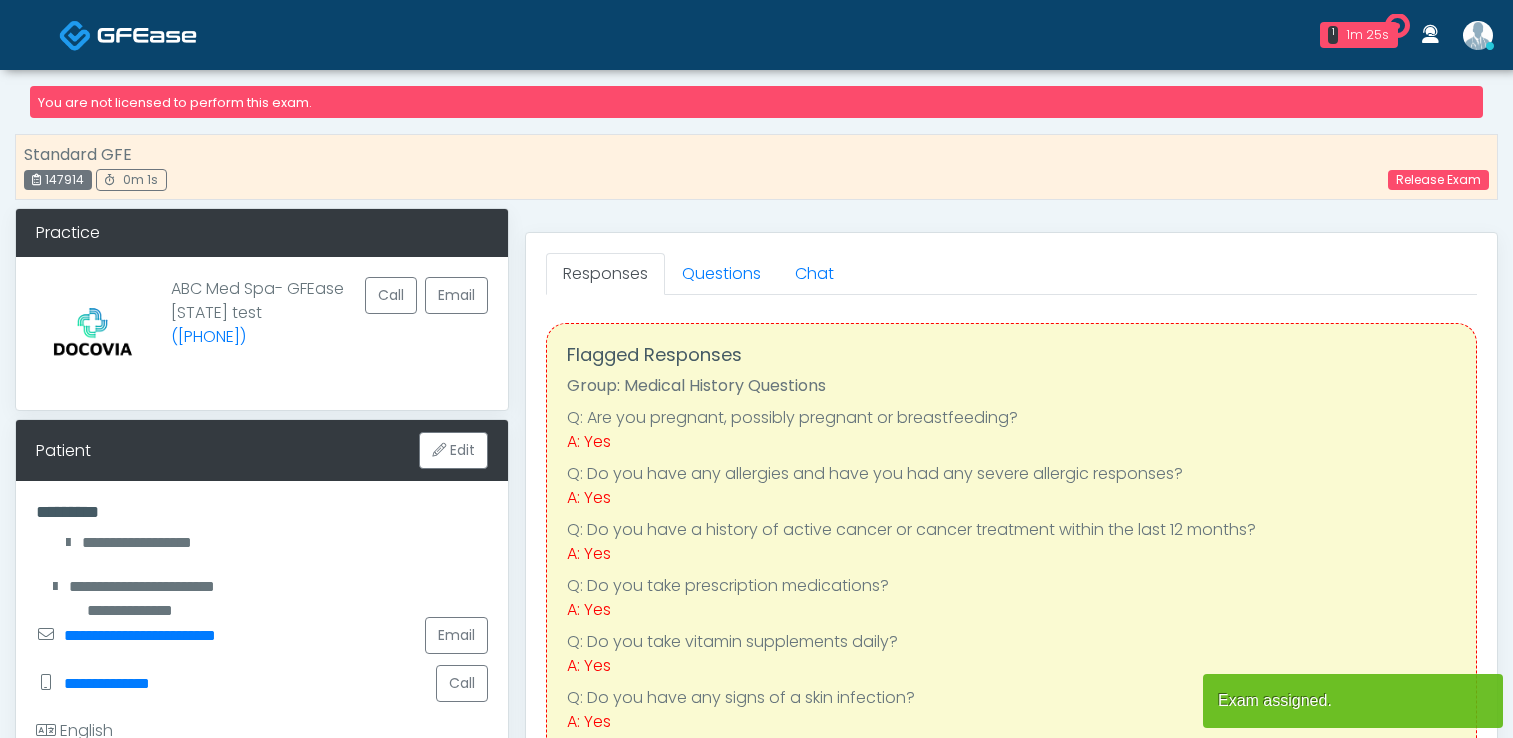 scroll, scrollTop: 0, scrollLeft: 0, axis: both 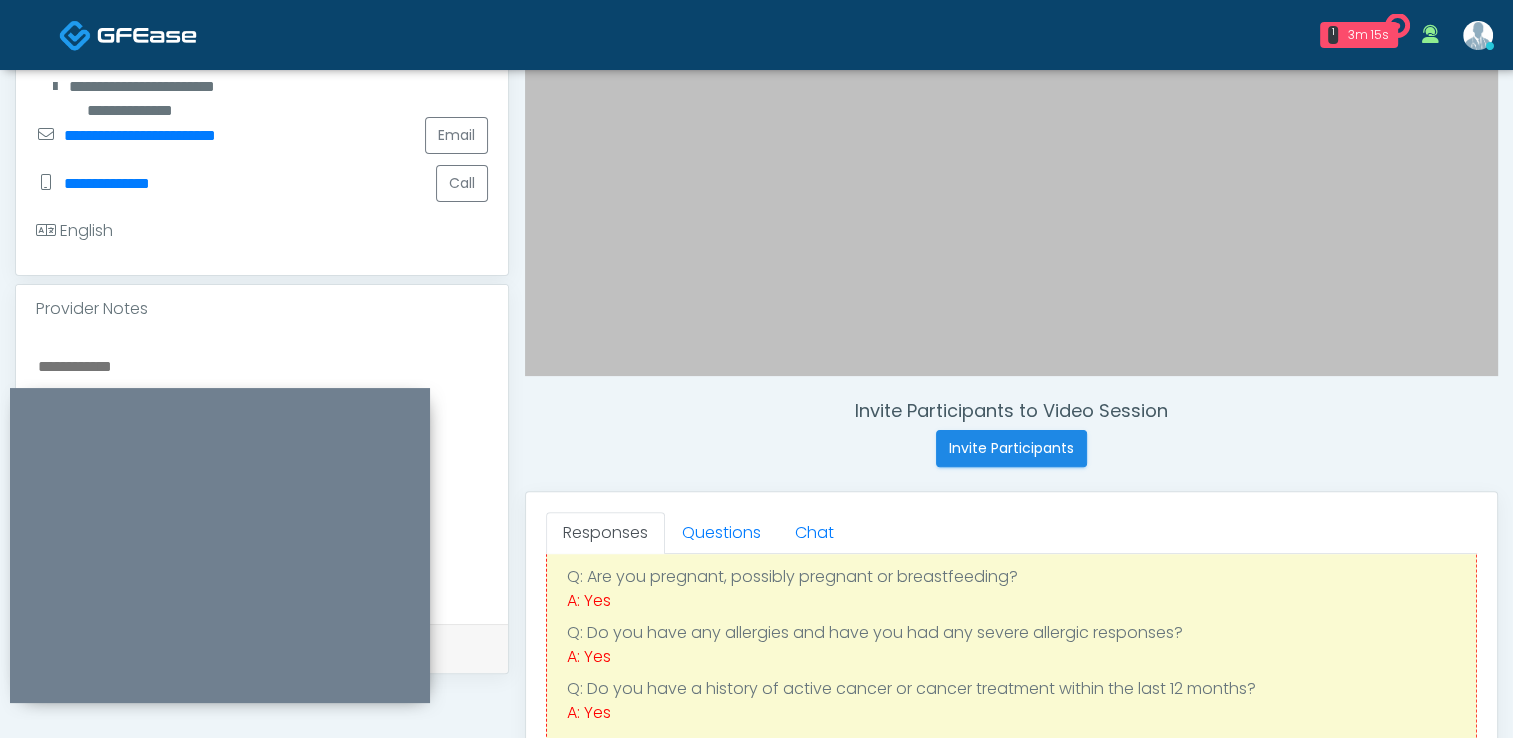 drag, startPoint x: 1360, startPoint y: 220, endPoint x: 288, endPoint y: 402, distance: 1087.3398 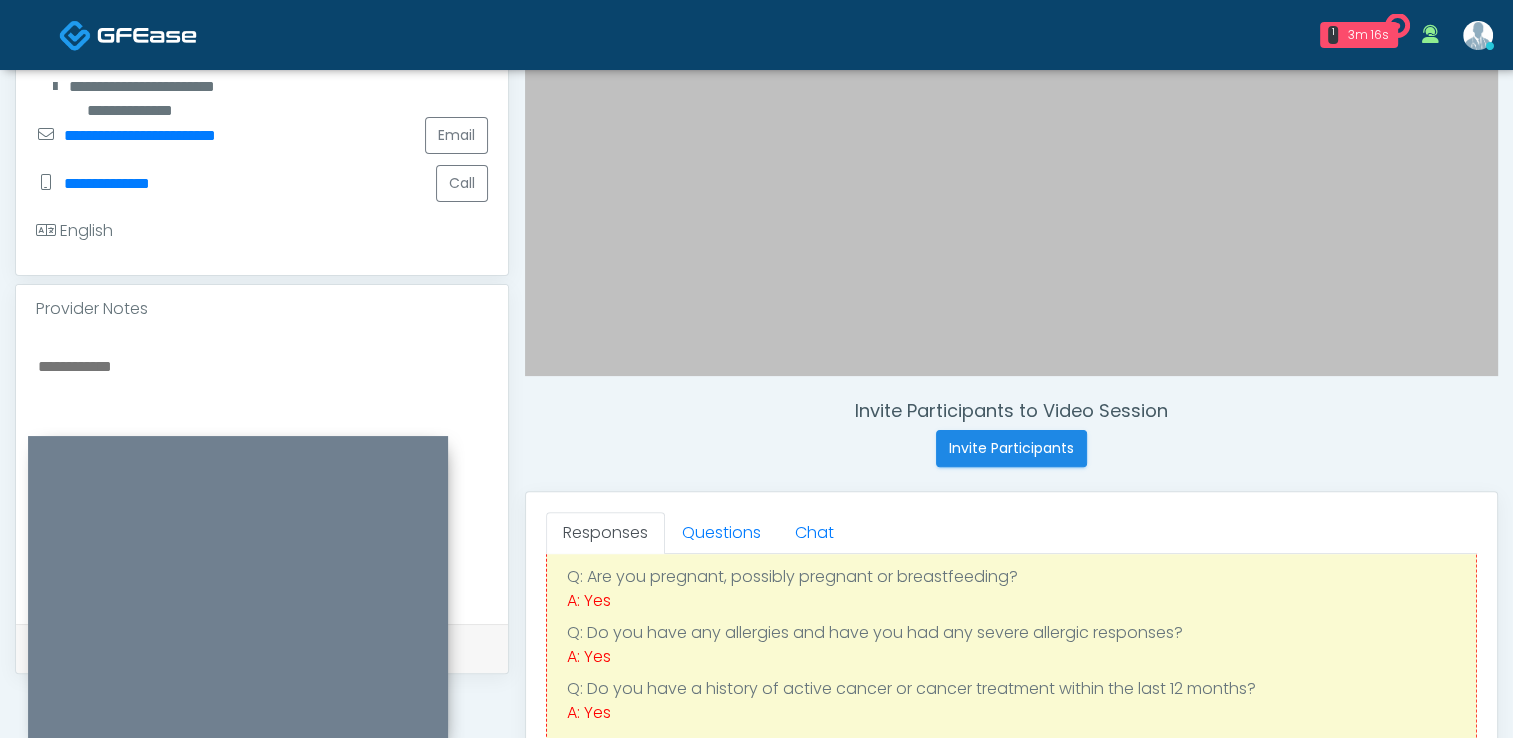 drag, startPoint x: 216, startPoint y: 401, endPoint x: 236, endPoint y: 452, distance: 54.781384 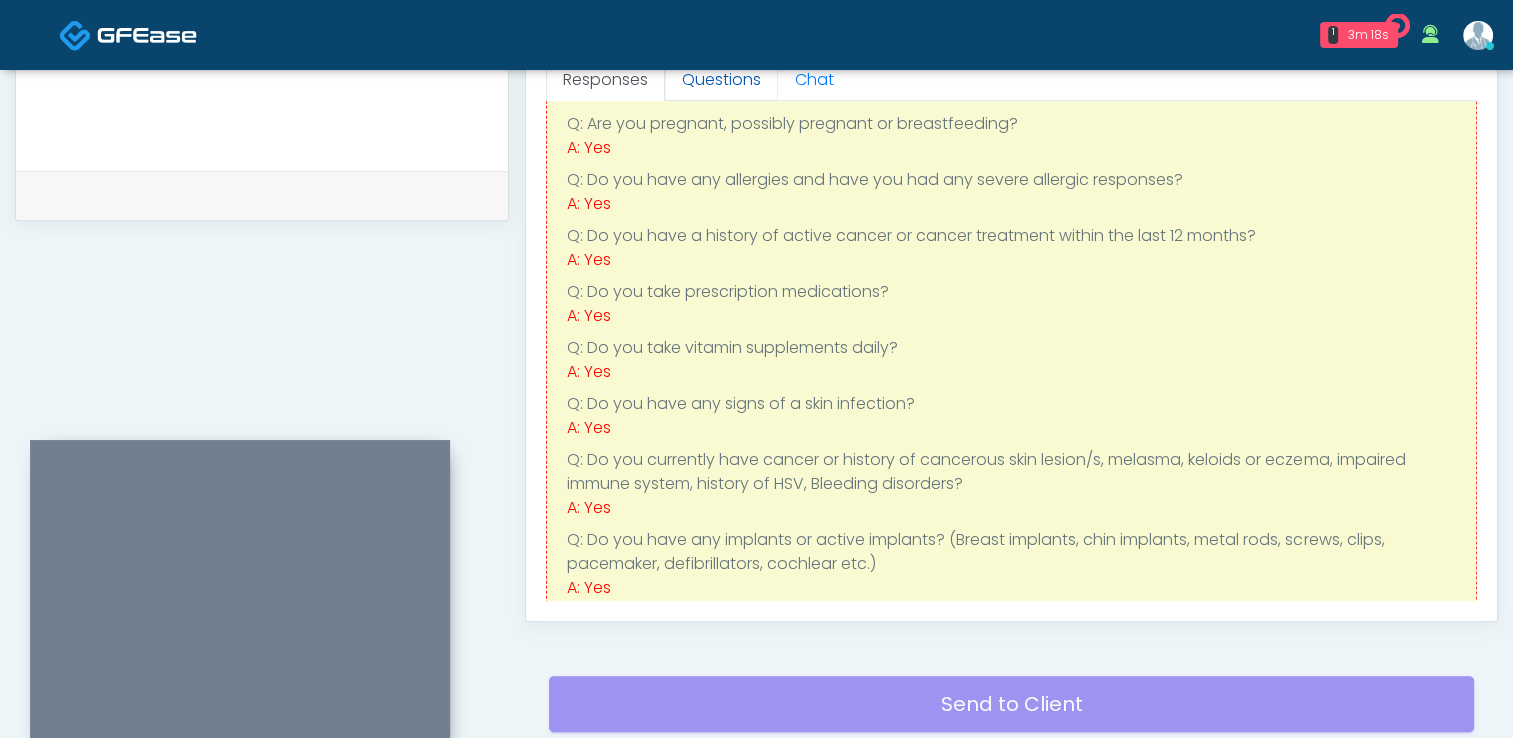 scroll, scrollTop: 1000, scrollLeft: 0, axis: vertical 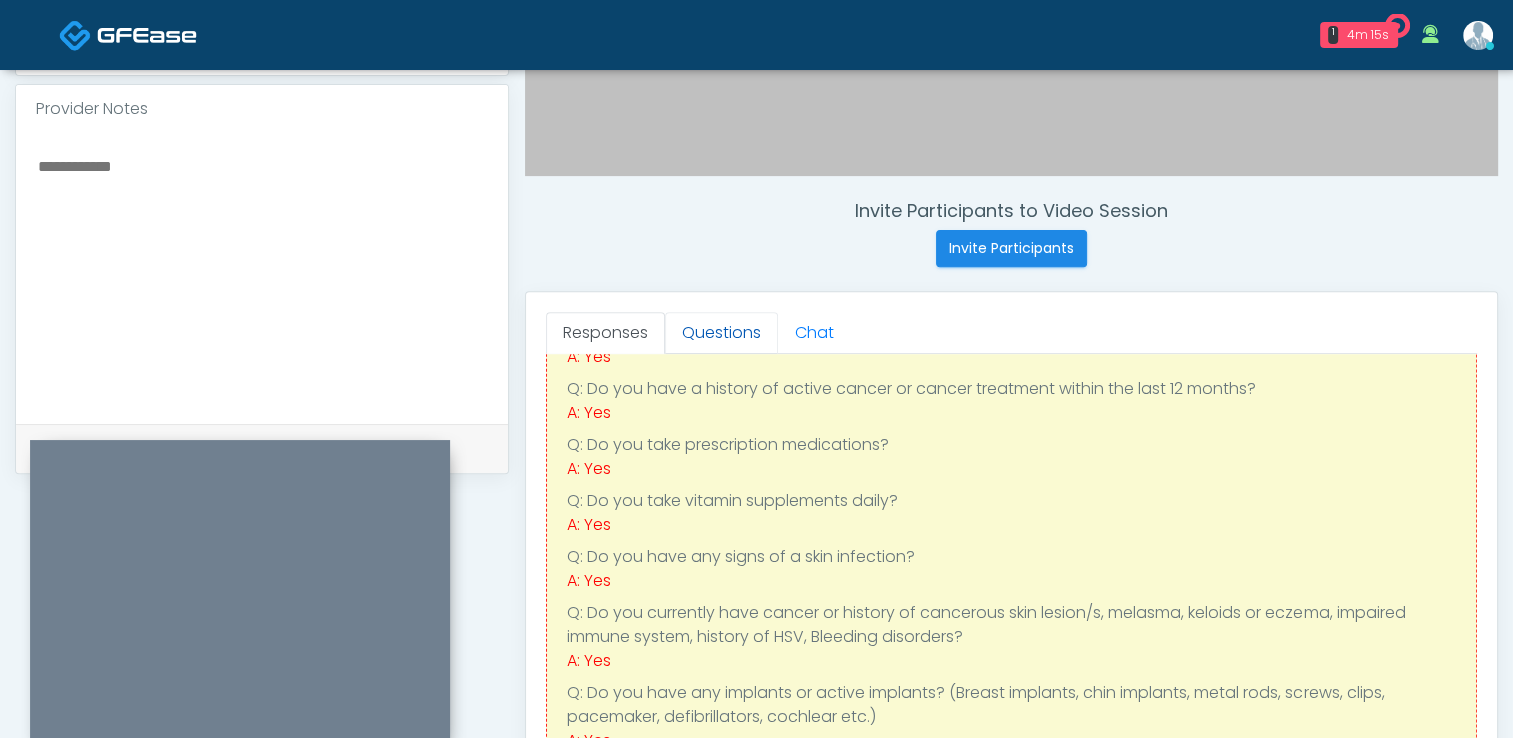click on "Questions" at bounding box center [721, 333] 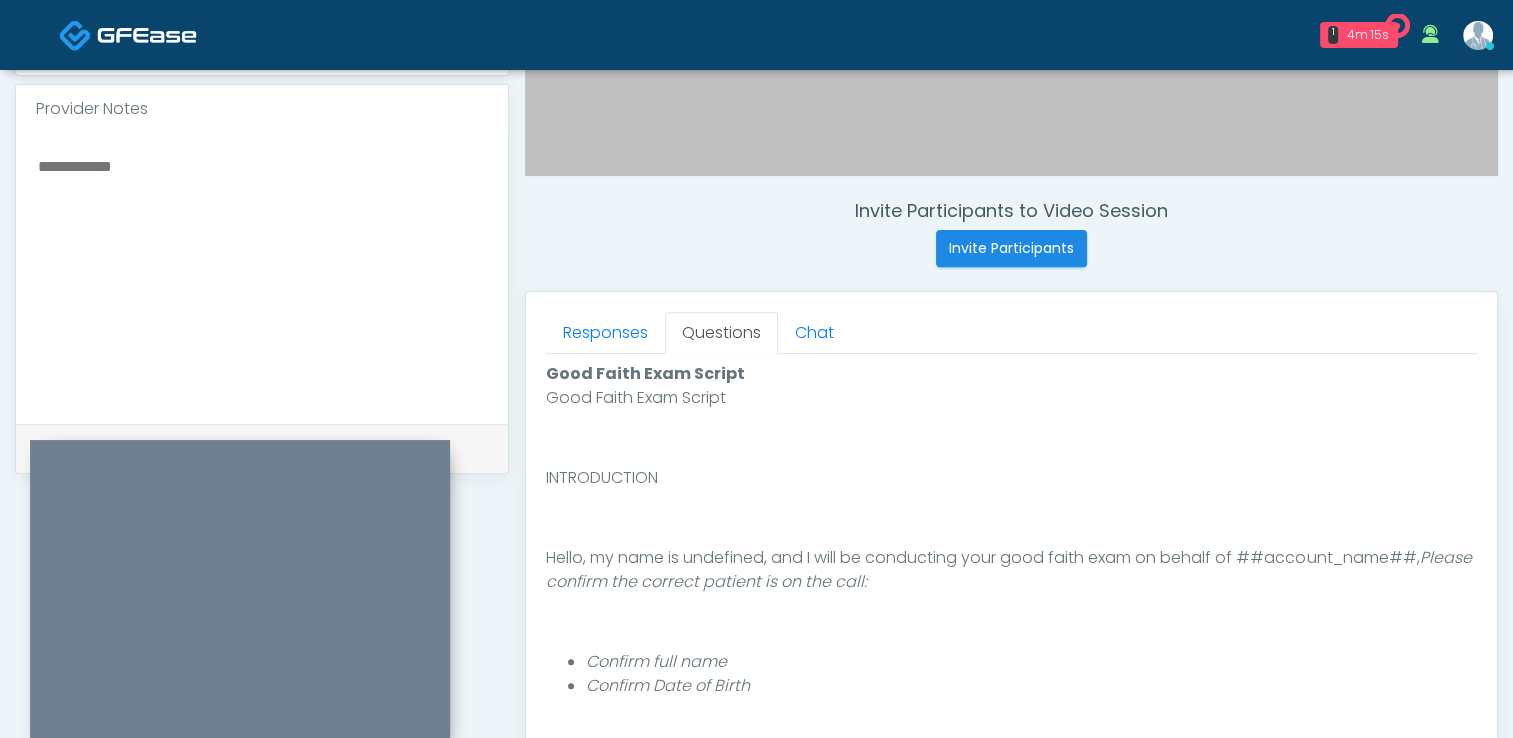 scroll, scrollTop: 0, scrollLeft: 0, axis: both 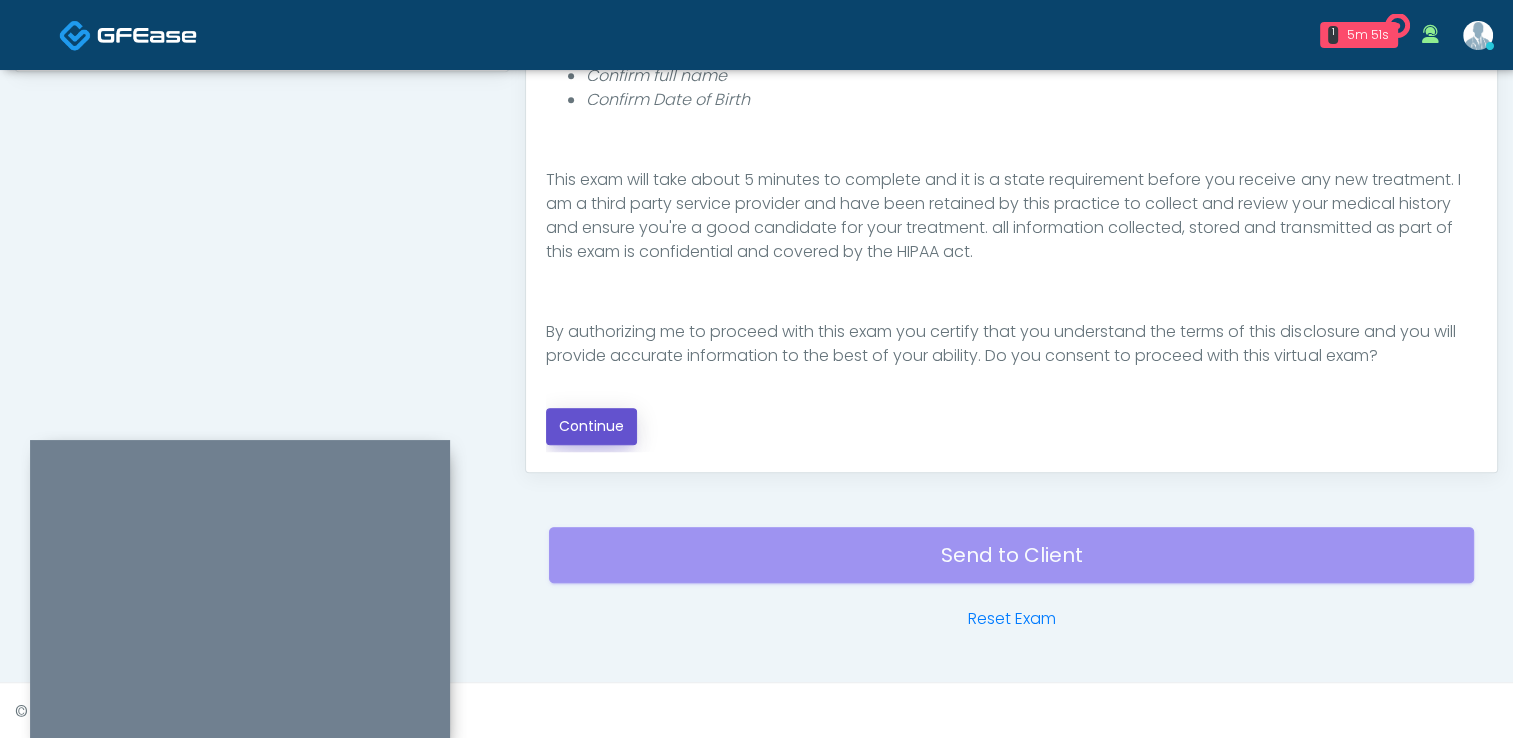 click on "Continue" at bounding box center (591, 426) 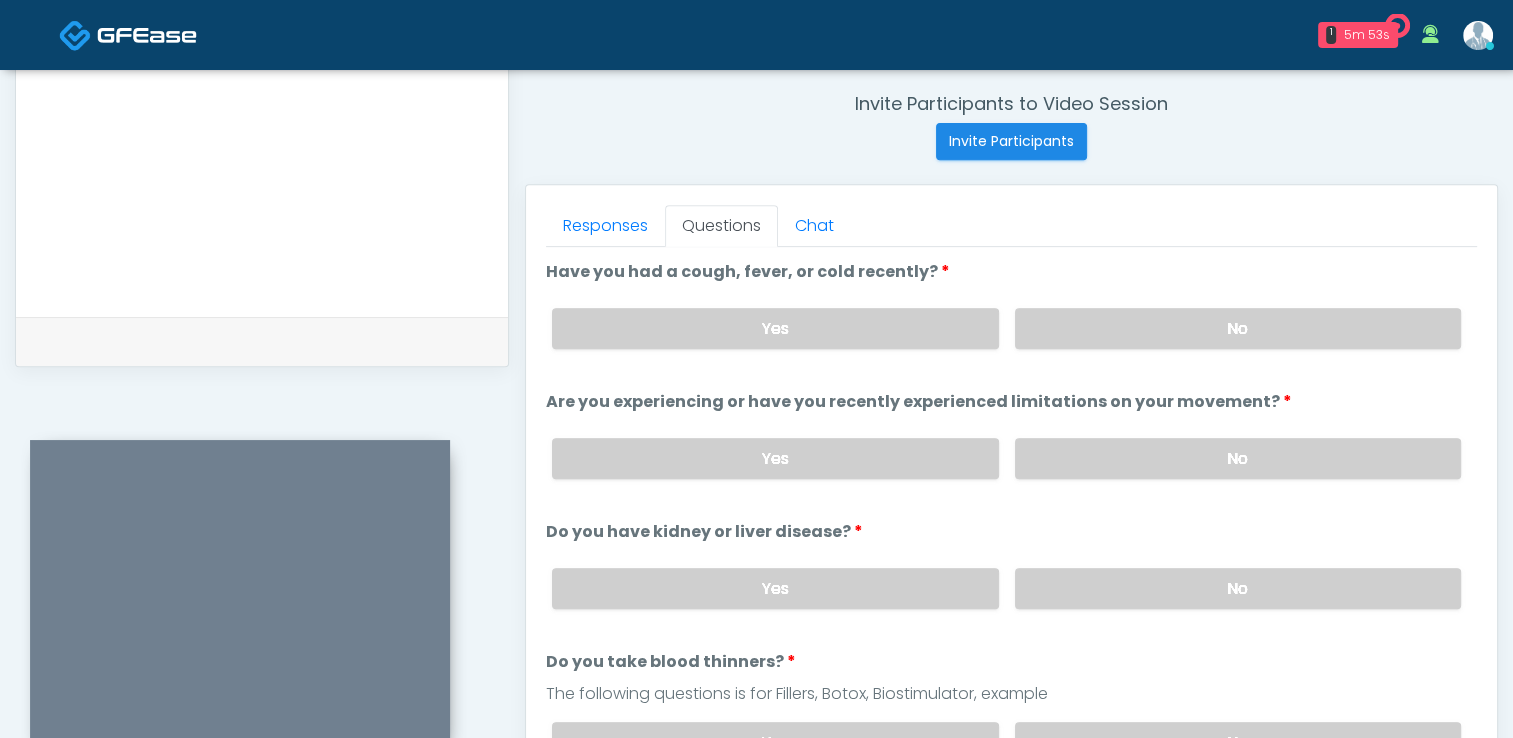 scroll, scrollTop: 802, scrollLeft: 0, axis: vertical 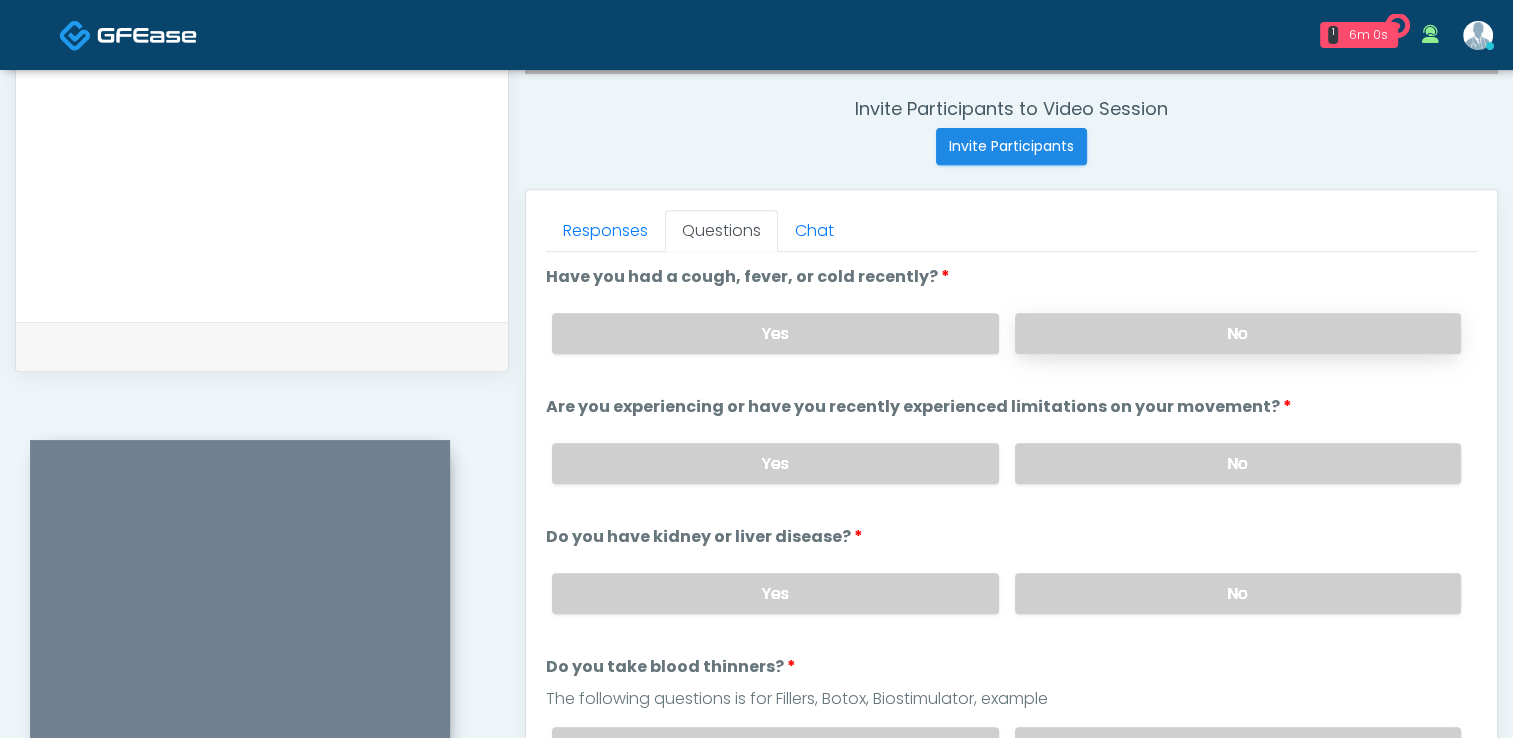 click on "No" at bounding box center [1238, 333] 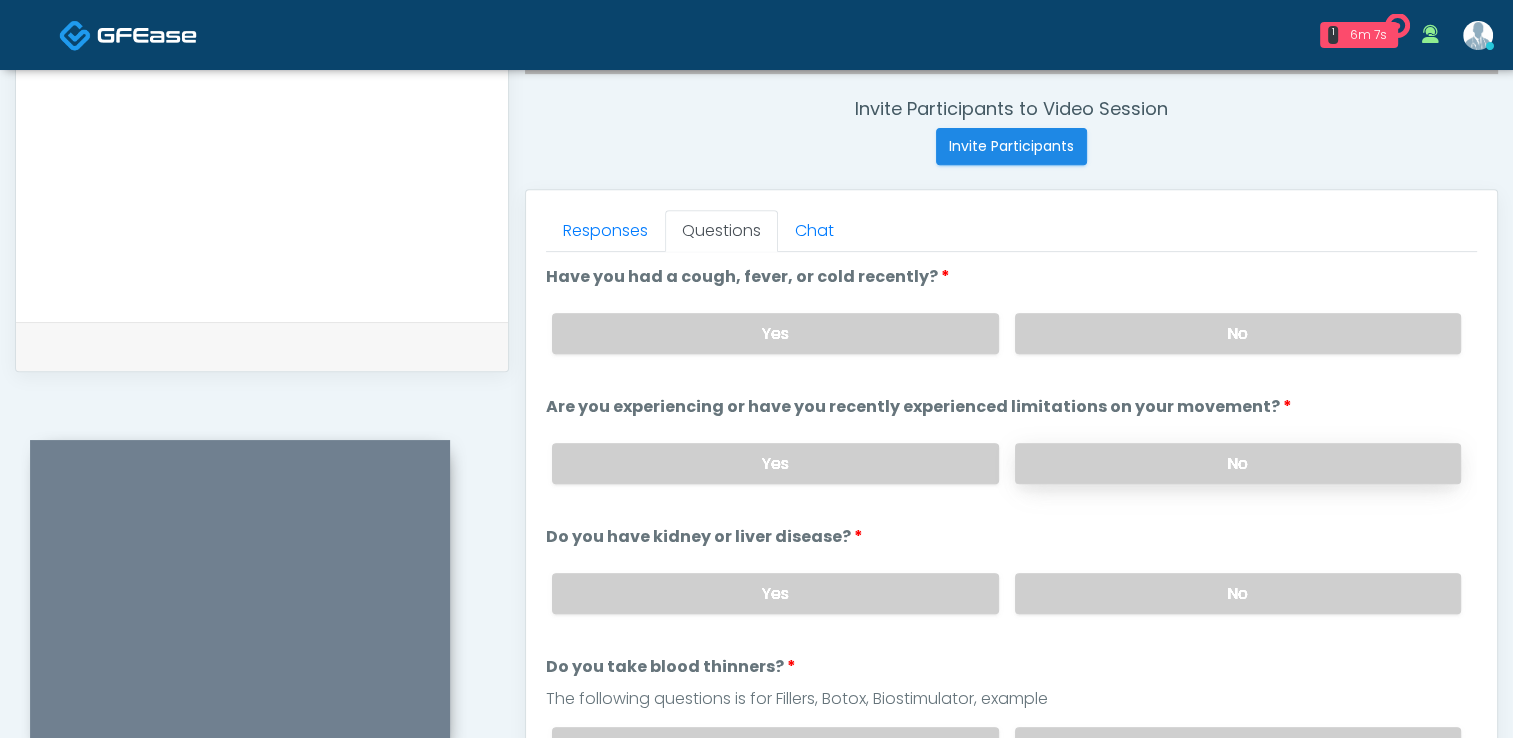 click on "No" at bounding box center (1238, 463) 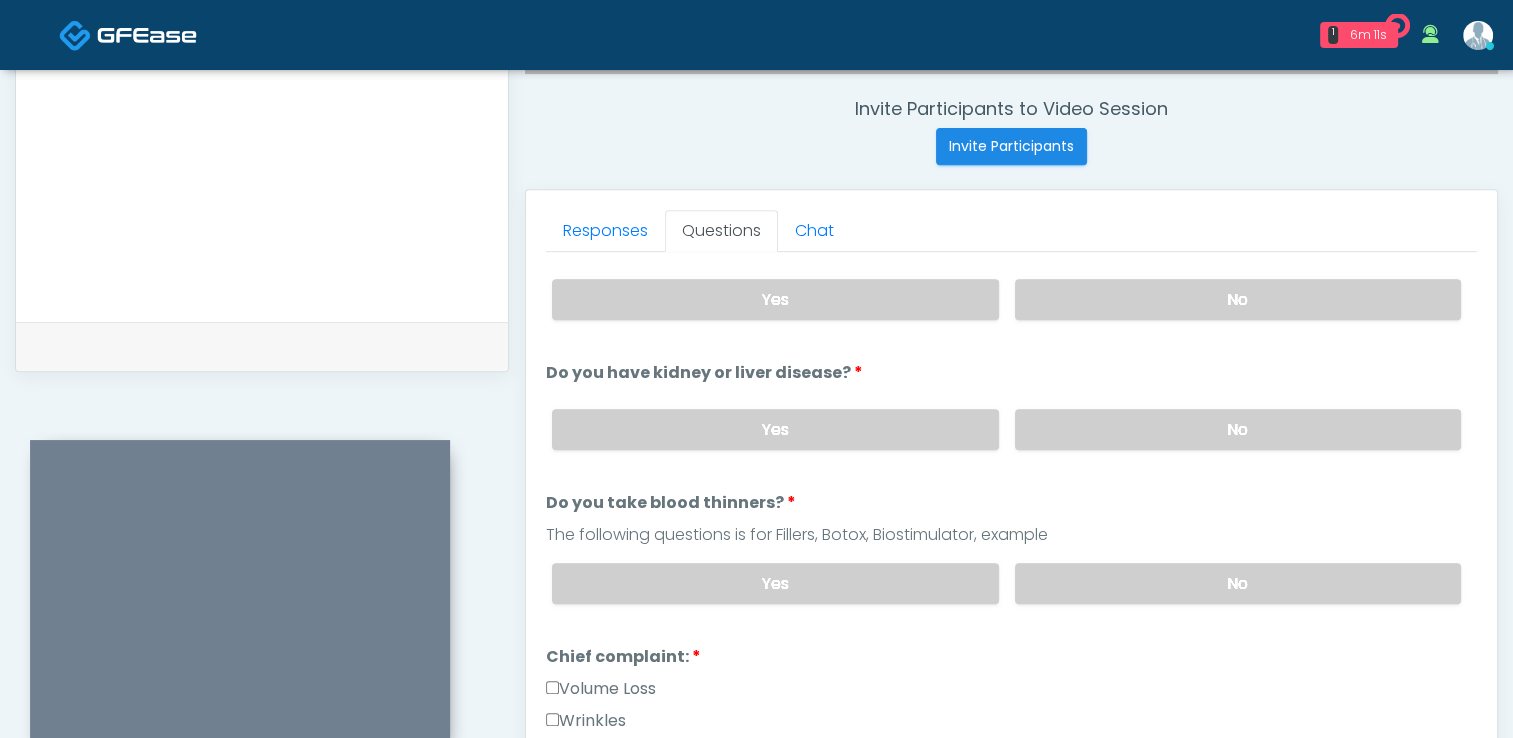 scroll, scrollTop: 200, scrollLeft: 0, axis: vertical 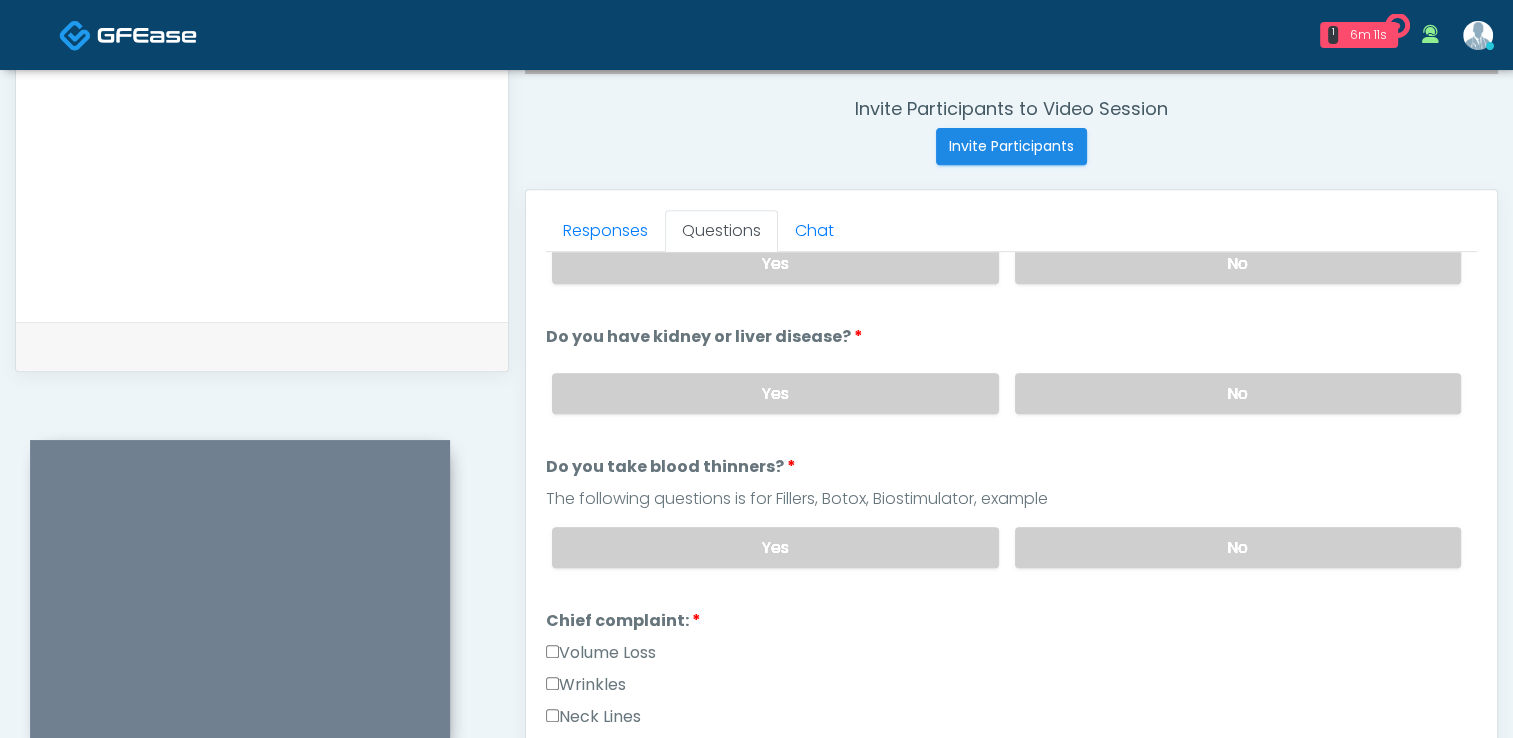 drag, startPoint x: 1124, startPoint y: 394, endPoint x: 1106, endPoint y: 408, distance: 22.803509 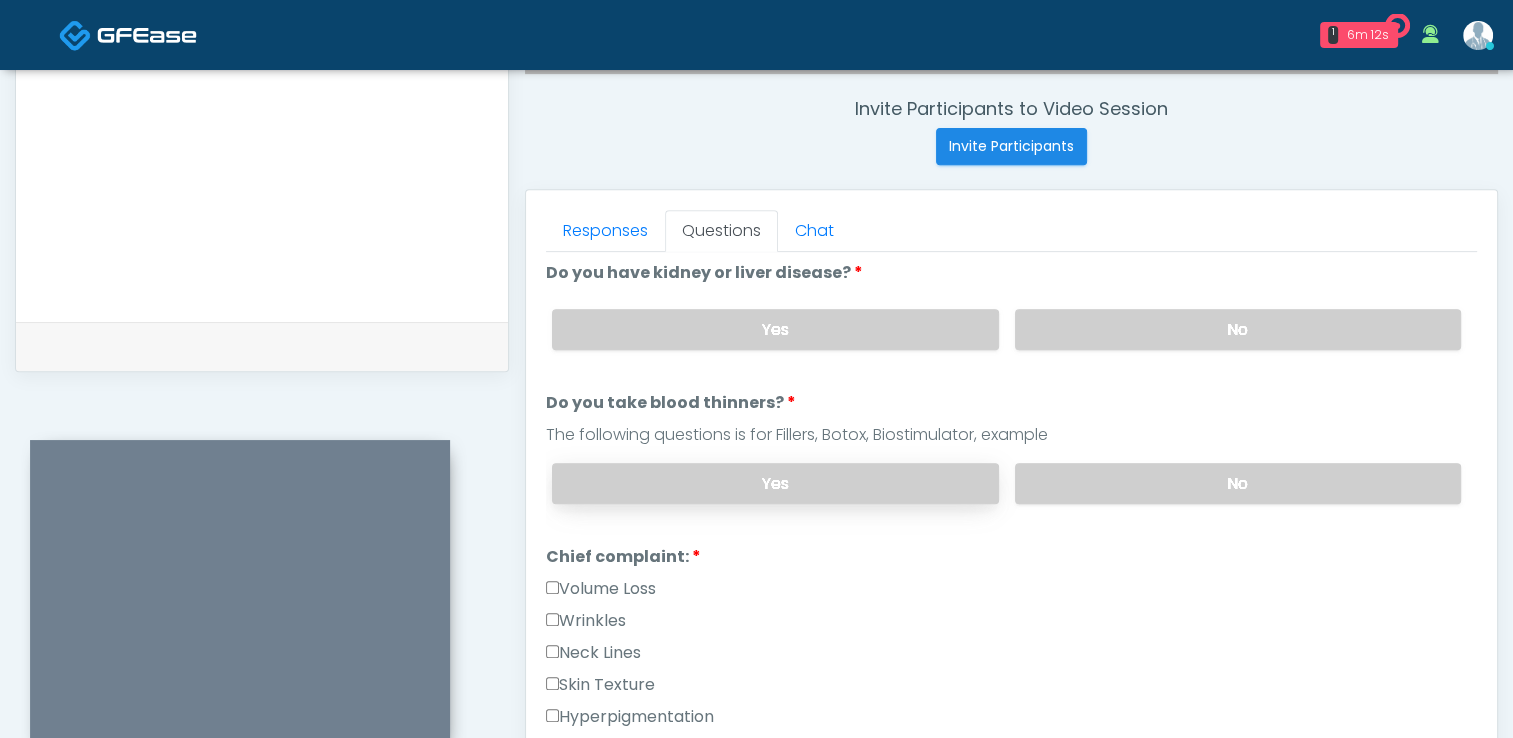 scroll, scrollTop: 300, scrollLeft: 0, axis: vertical 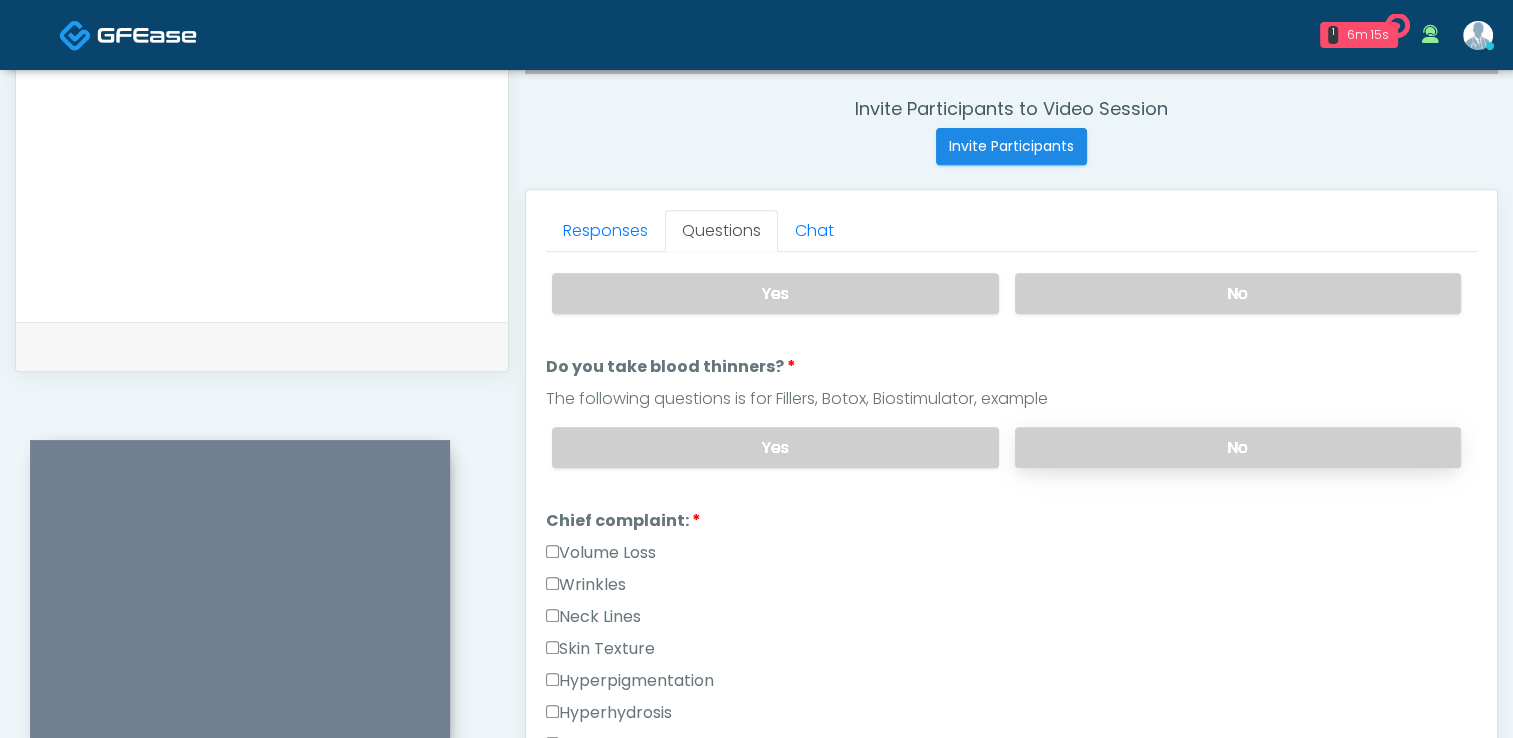 click on "No" at bounding box center [1238, 447] 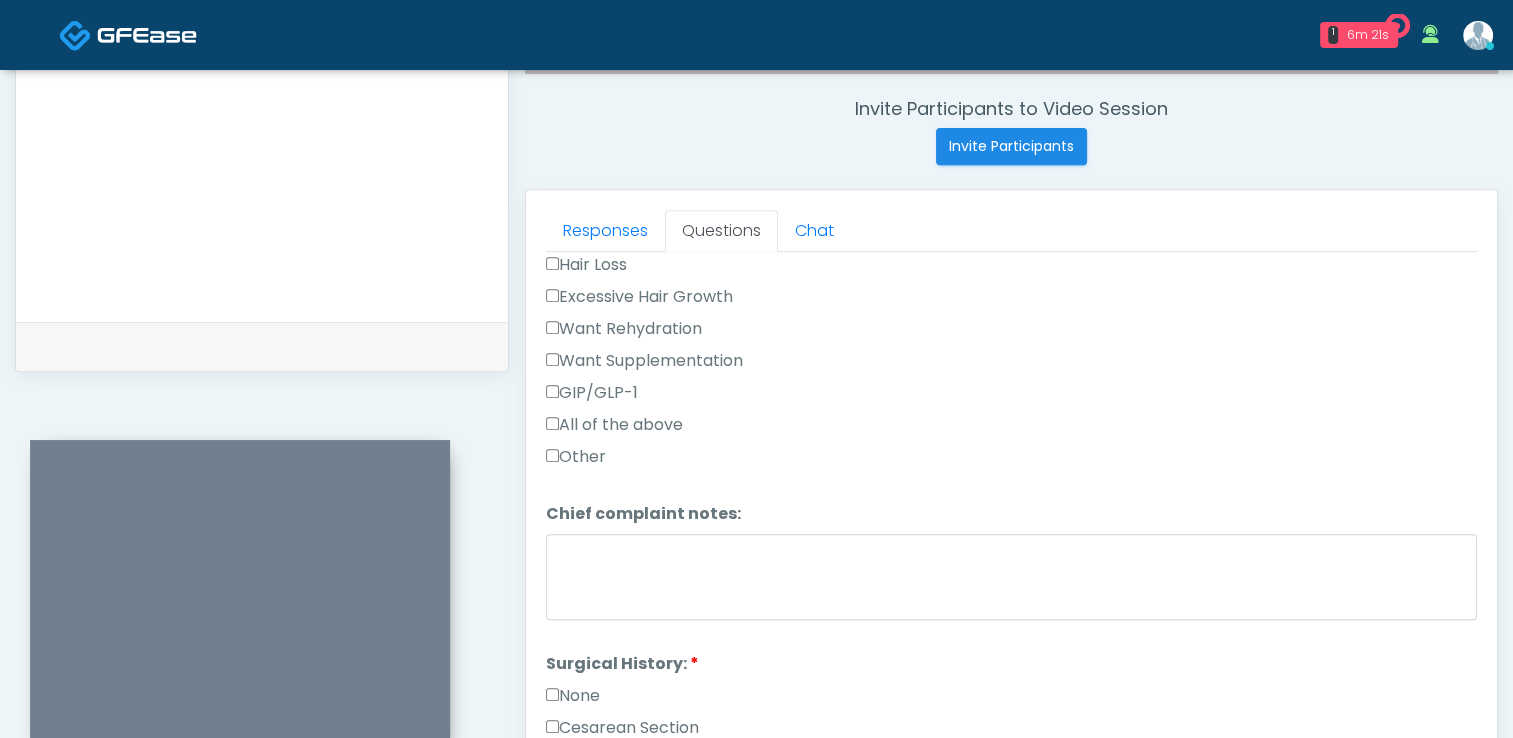 scroll, scrollTop: 800, scrollLeft: 0, axis: vertical 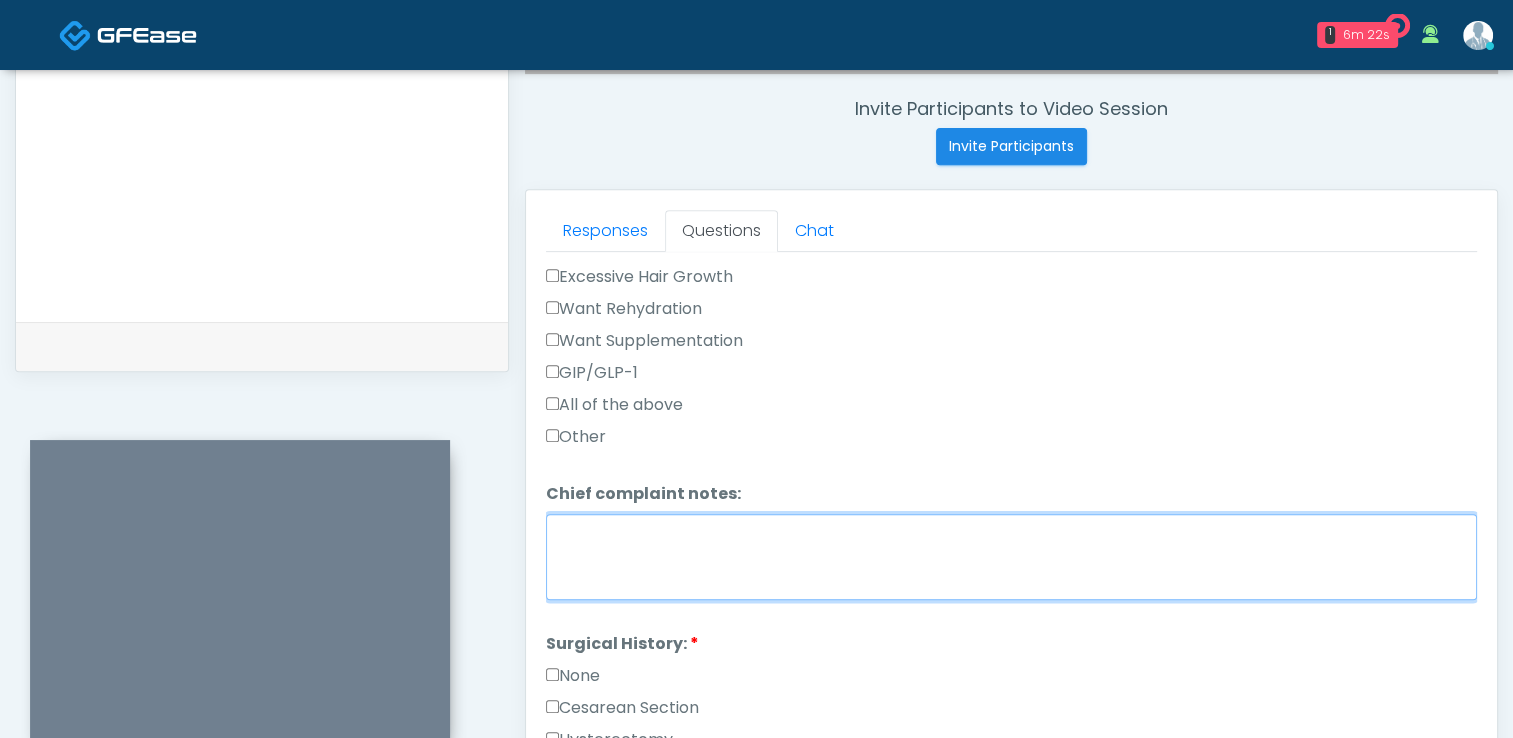 click on "Chief complaint notes:" at bounding box center [1011, 557] 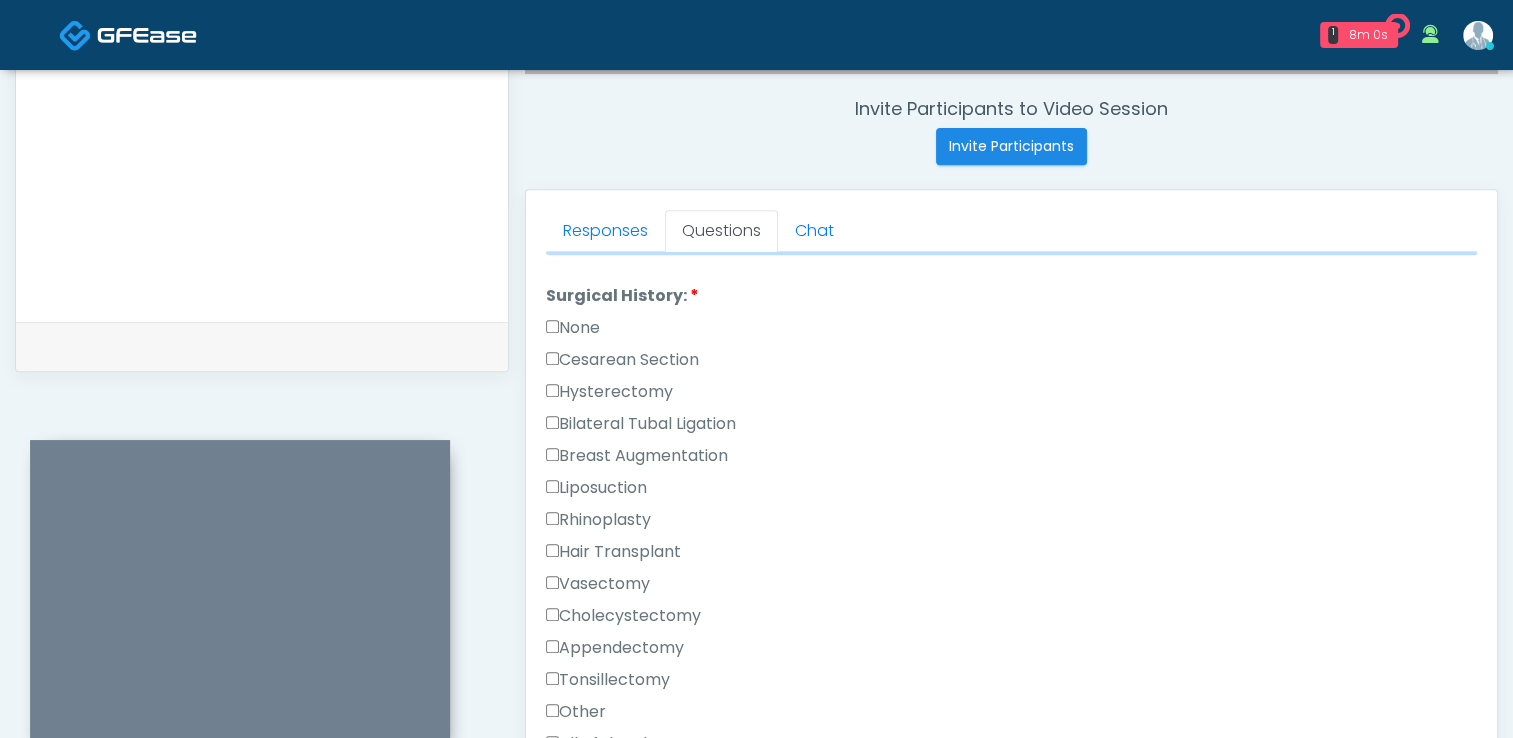scroll, scrollTop: 1100, scrollLeft: 0, axis: vertical 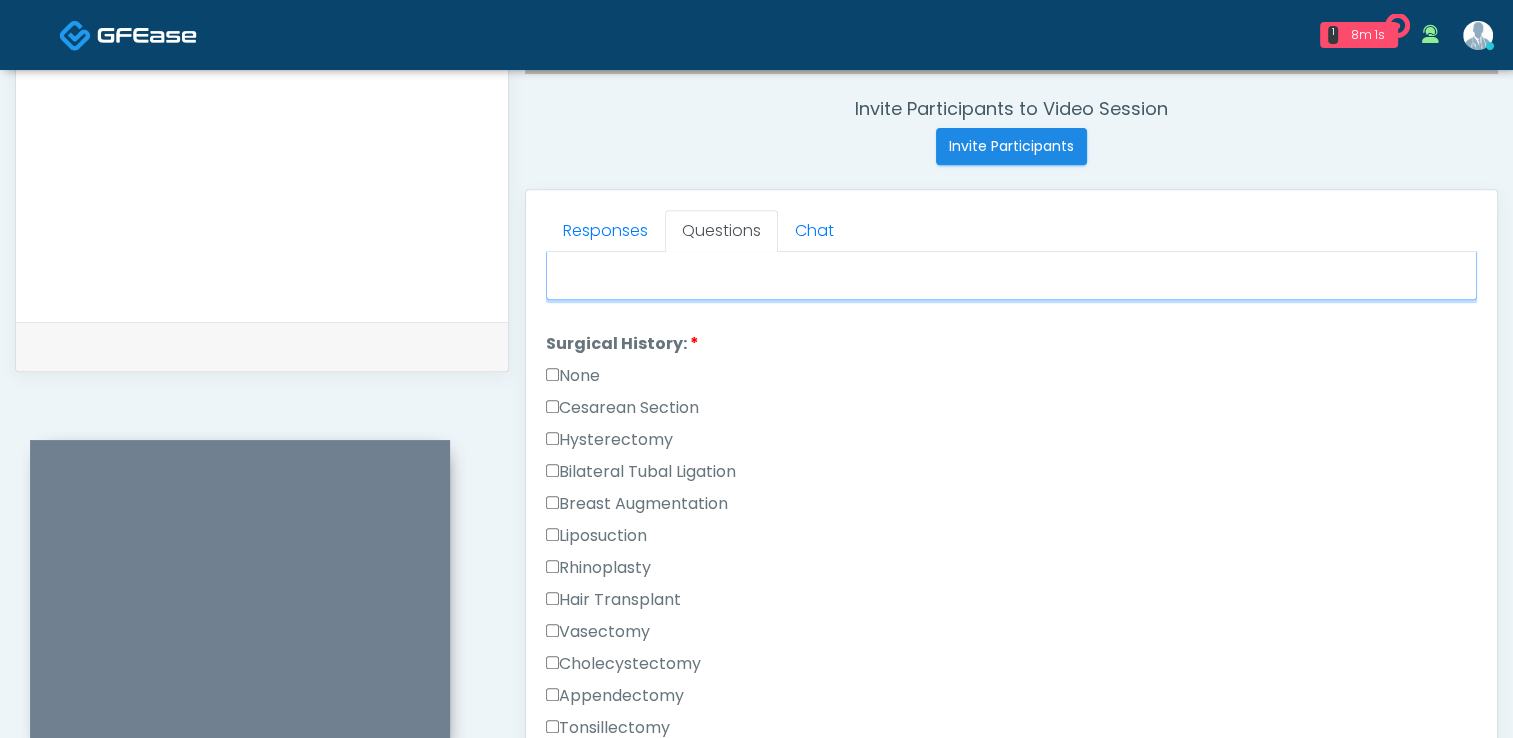 type on "**********" 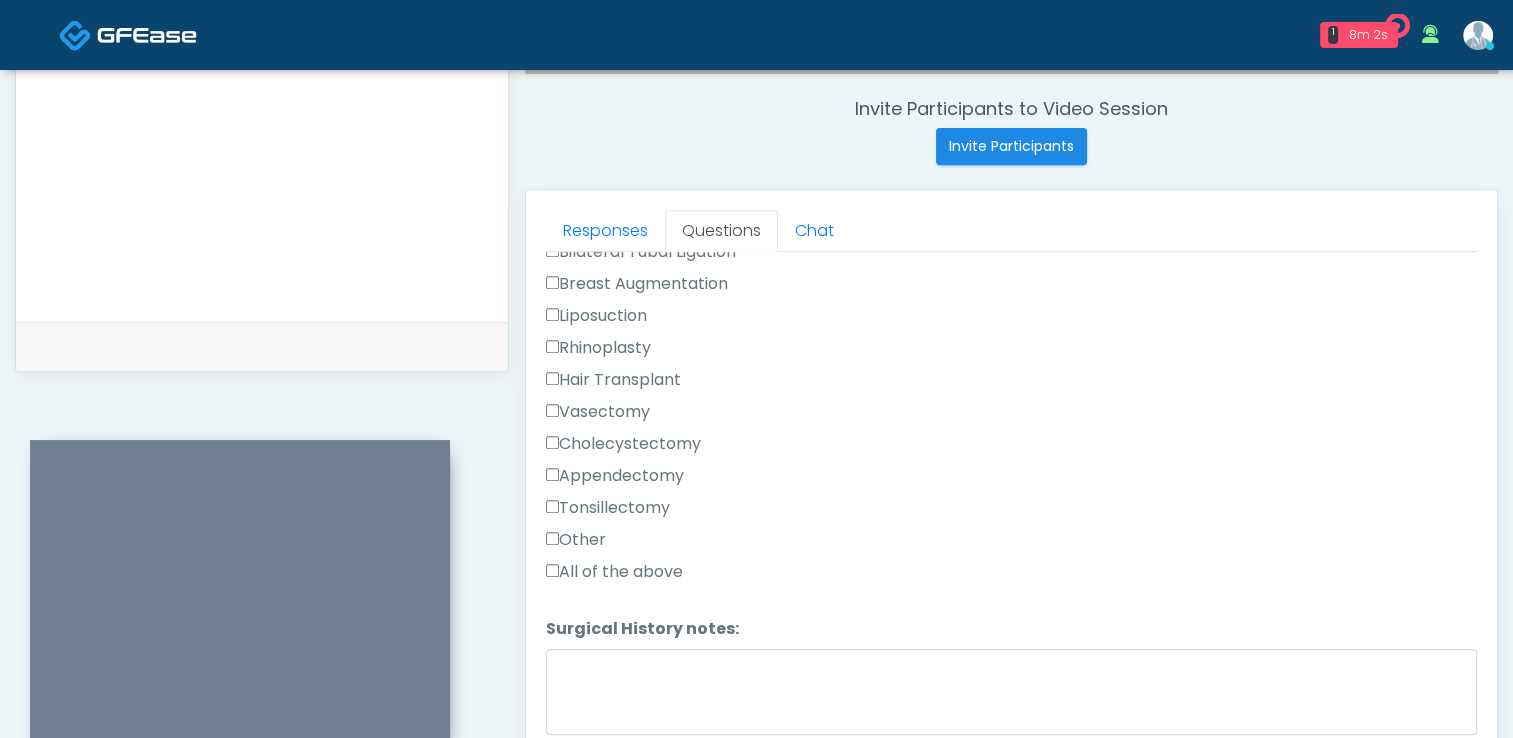scroll, scrollTop: 1364, scrollLeft: 0, axis: vertical 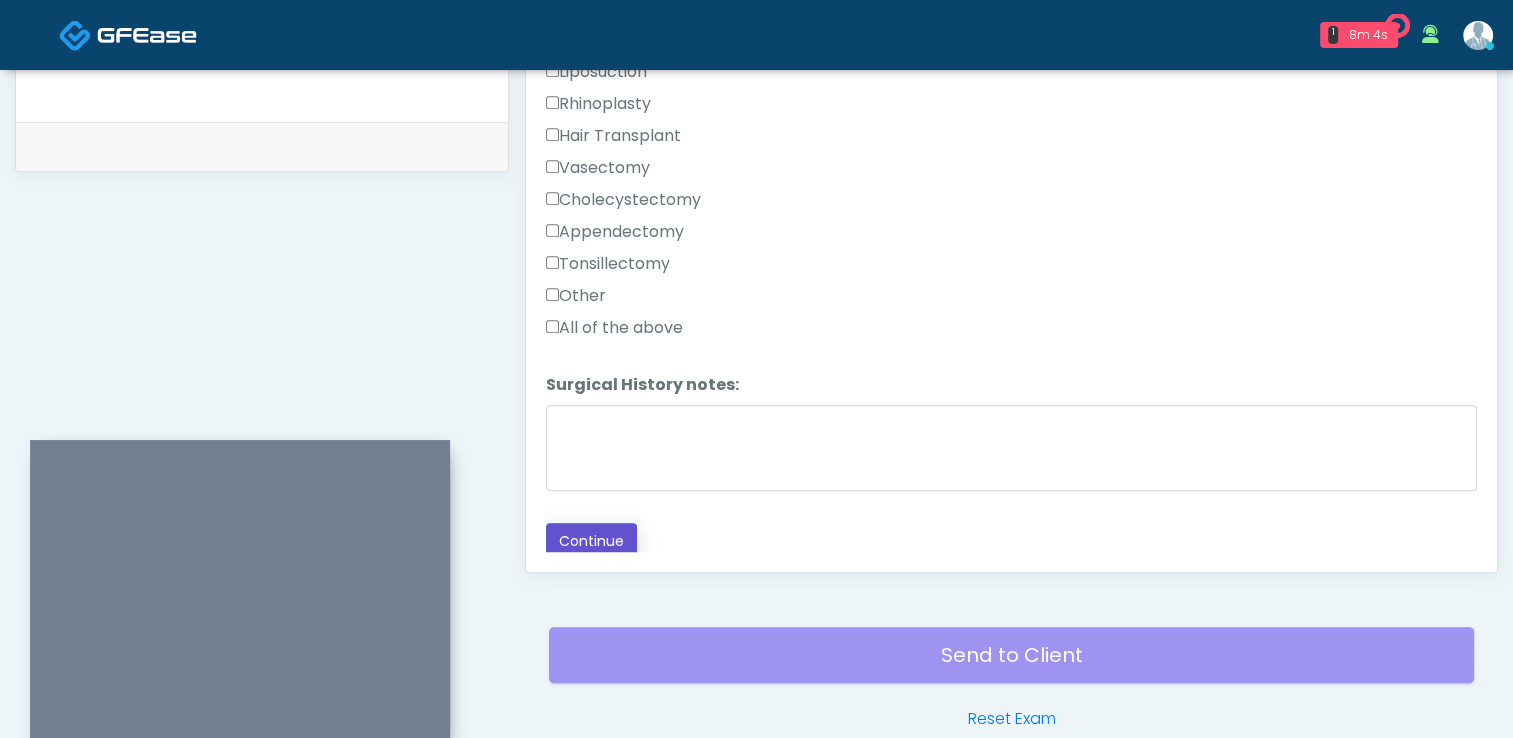 click on "Continue" at bounding box center [591, 541] 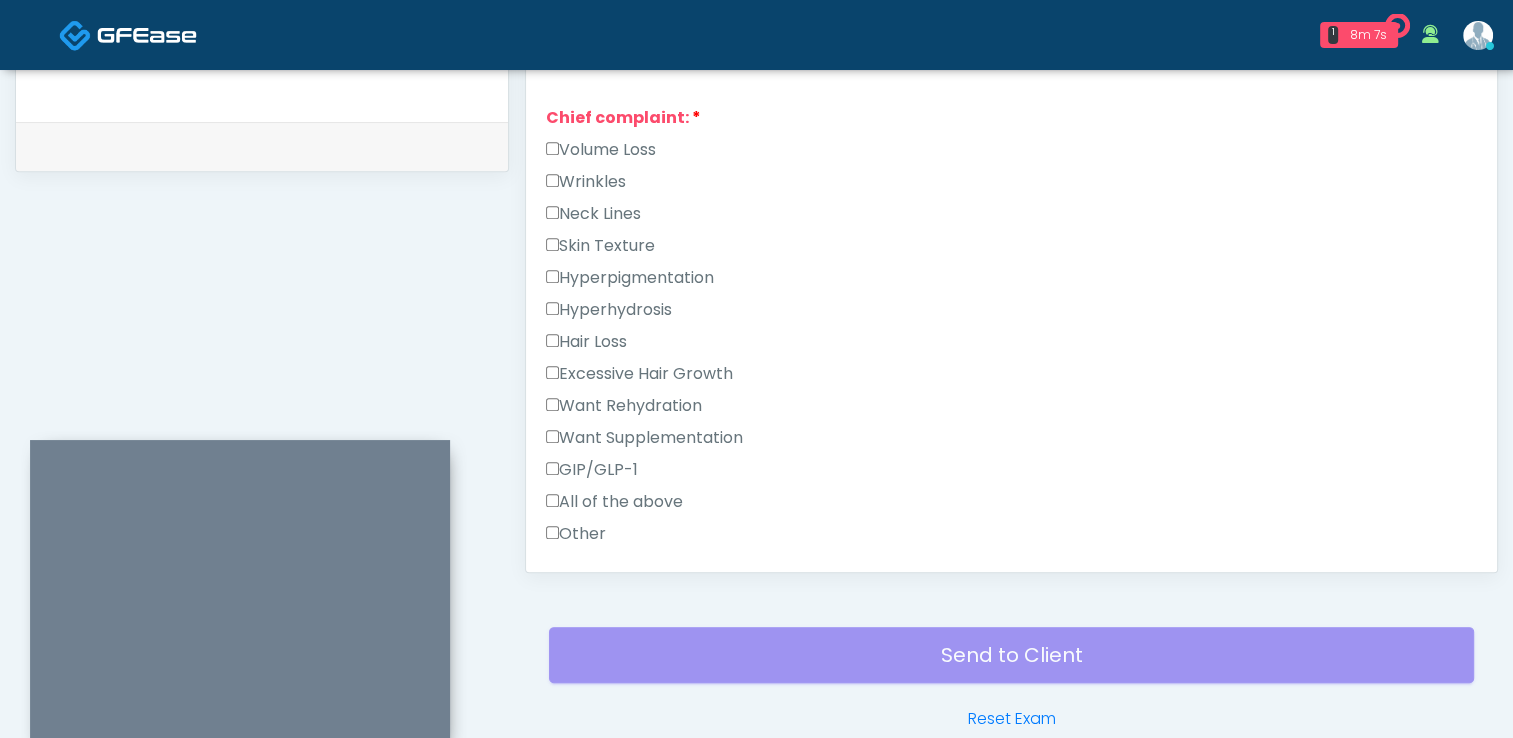 scroll, scrollTop: 603, scrollLeft: 0, axis: vertical 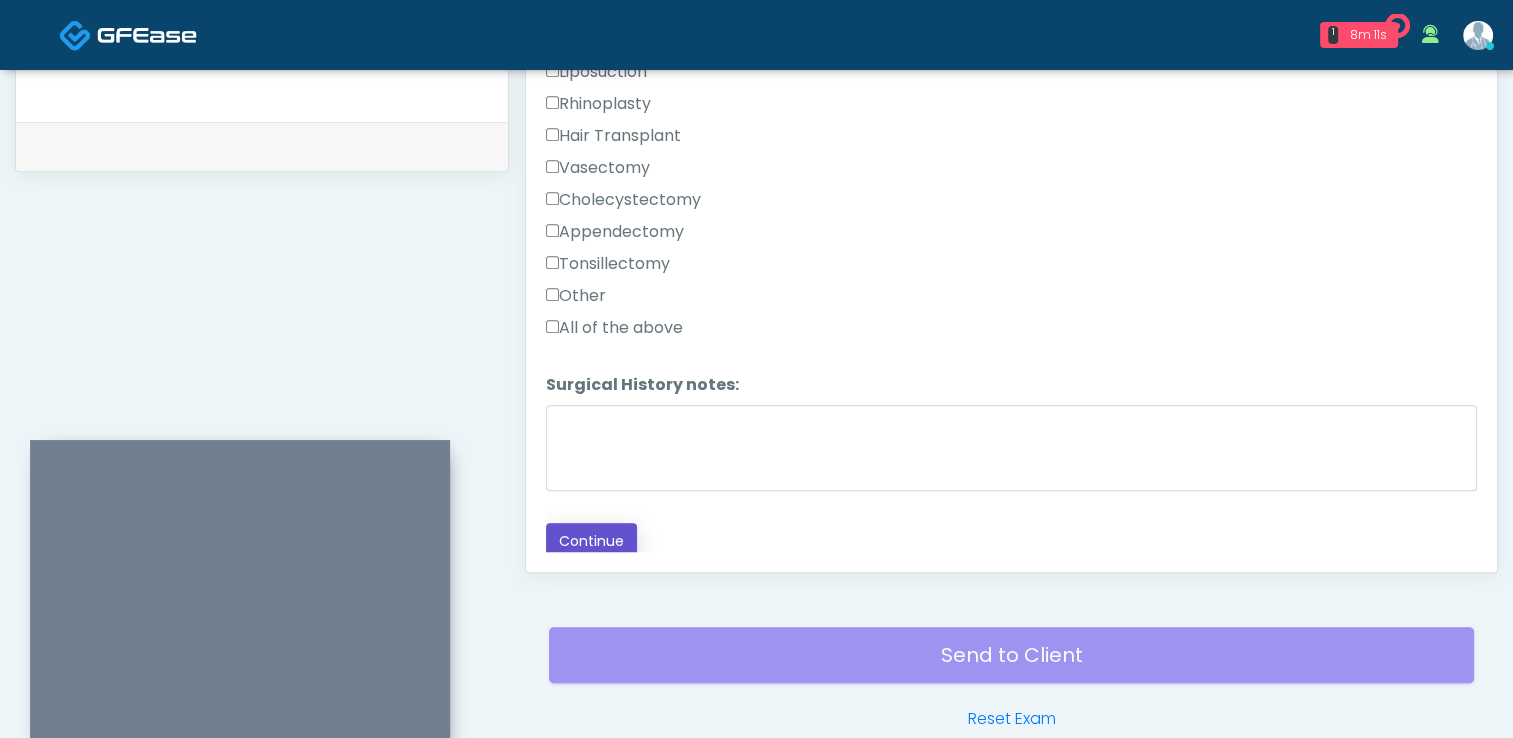 click on "Continue" at bounding box center [591, 541] 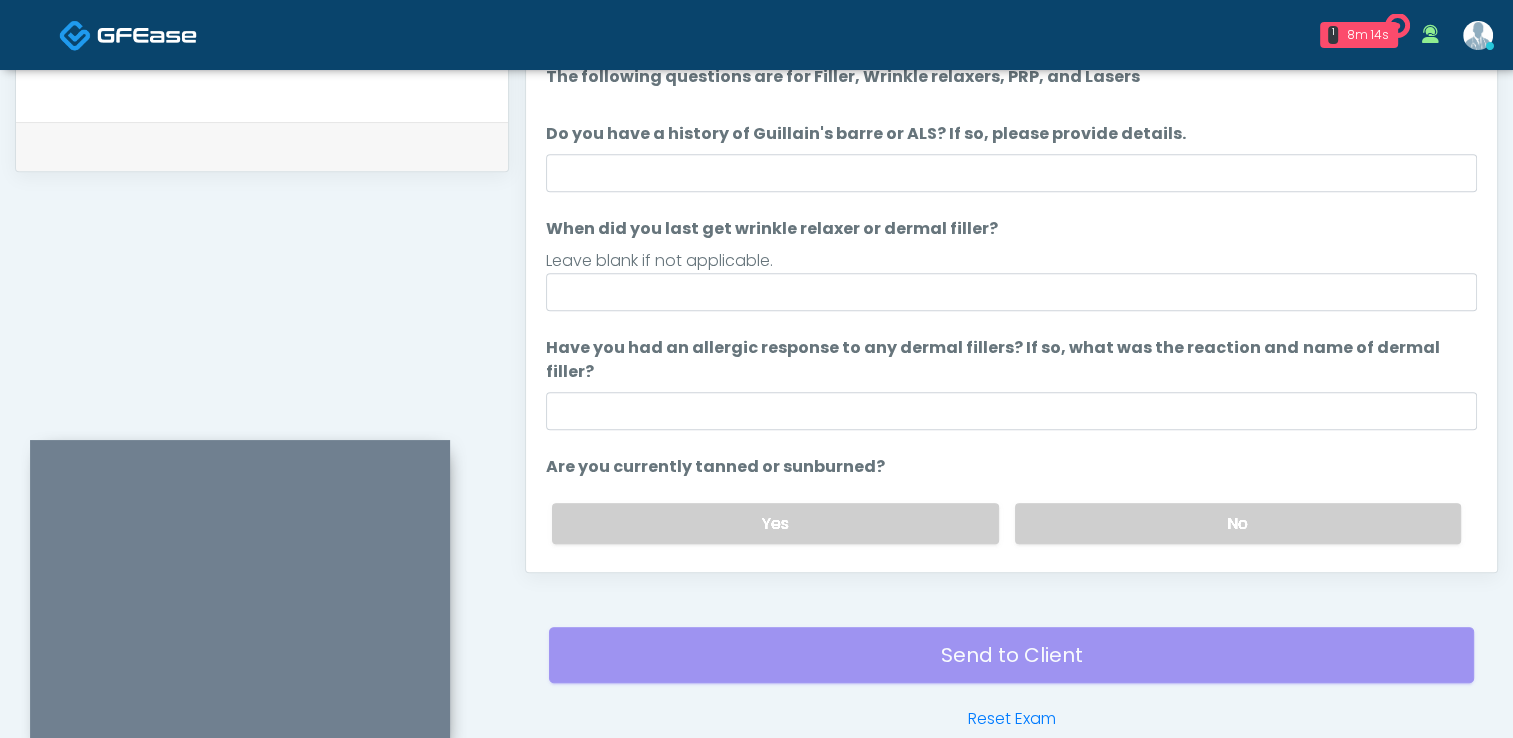 scroll, scrollTop: 0, scrollLeft: 0, axis: both 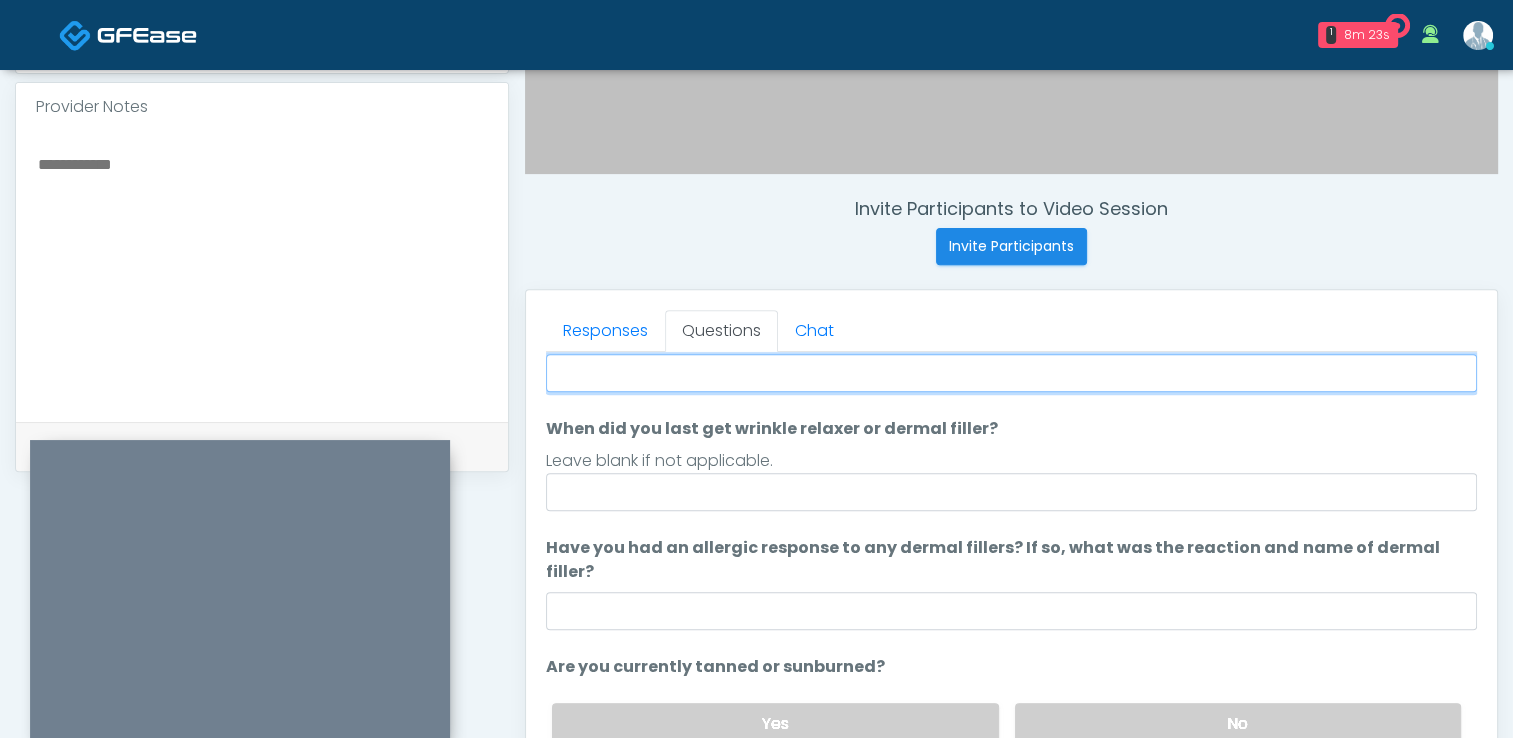 click on "Do you have a history of Guillain's barre or ALS? If so, please provide details." at bounding box center [1011, 373] 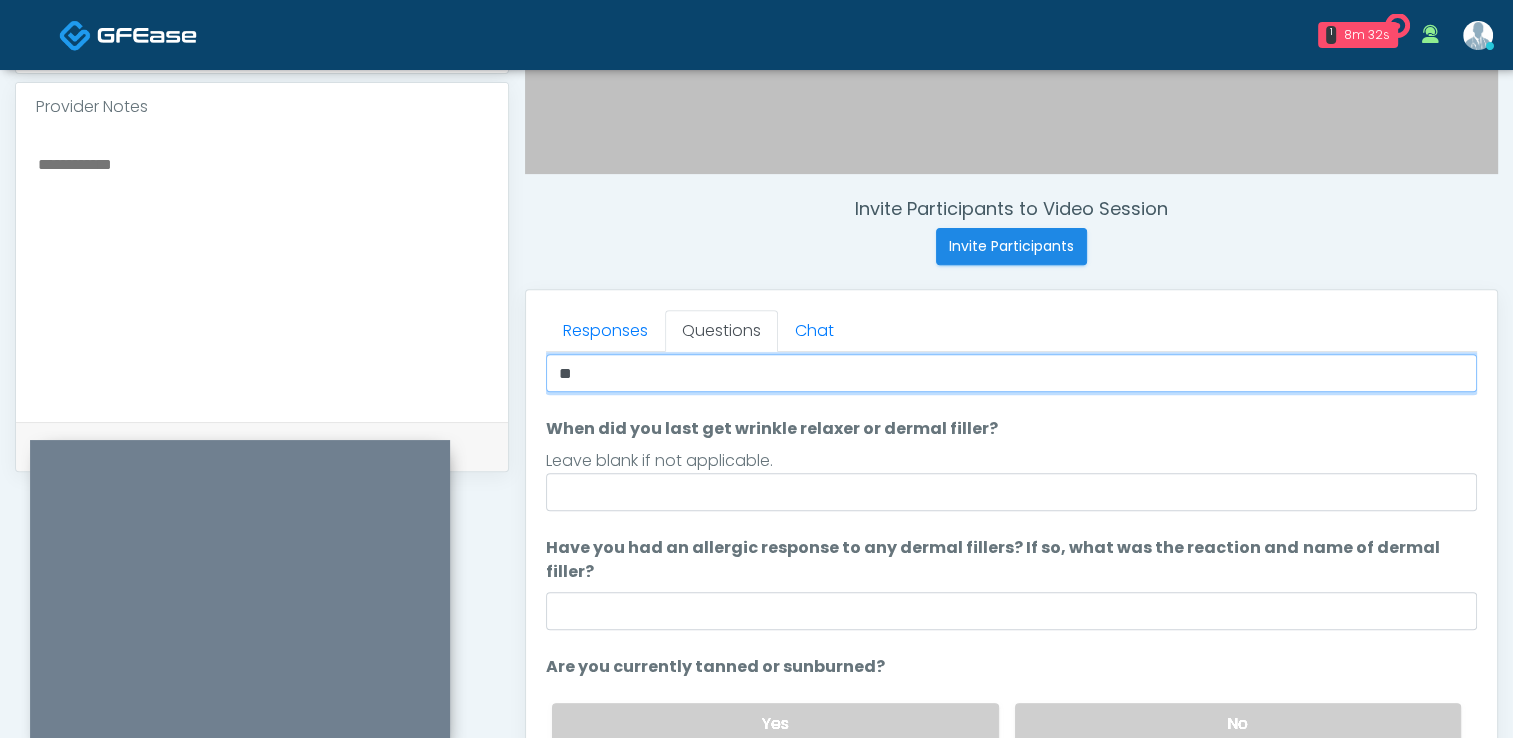 type on "**" 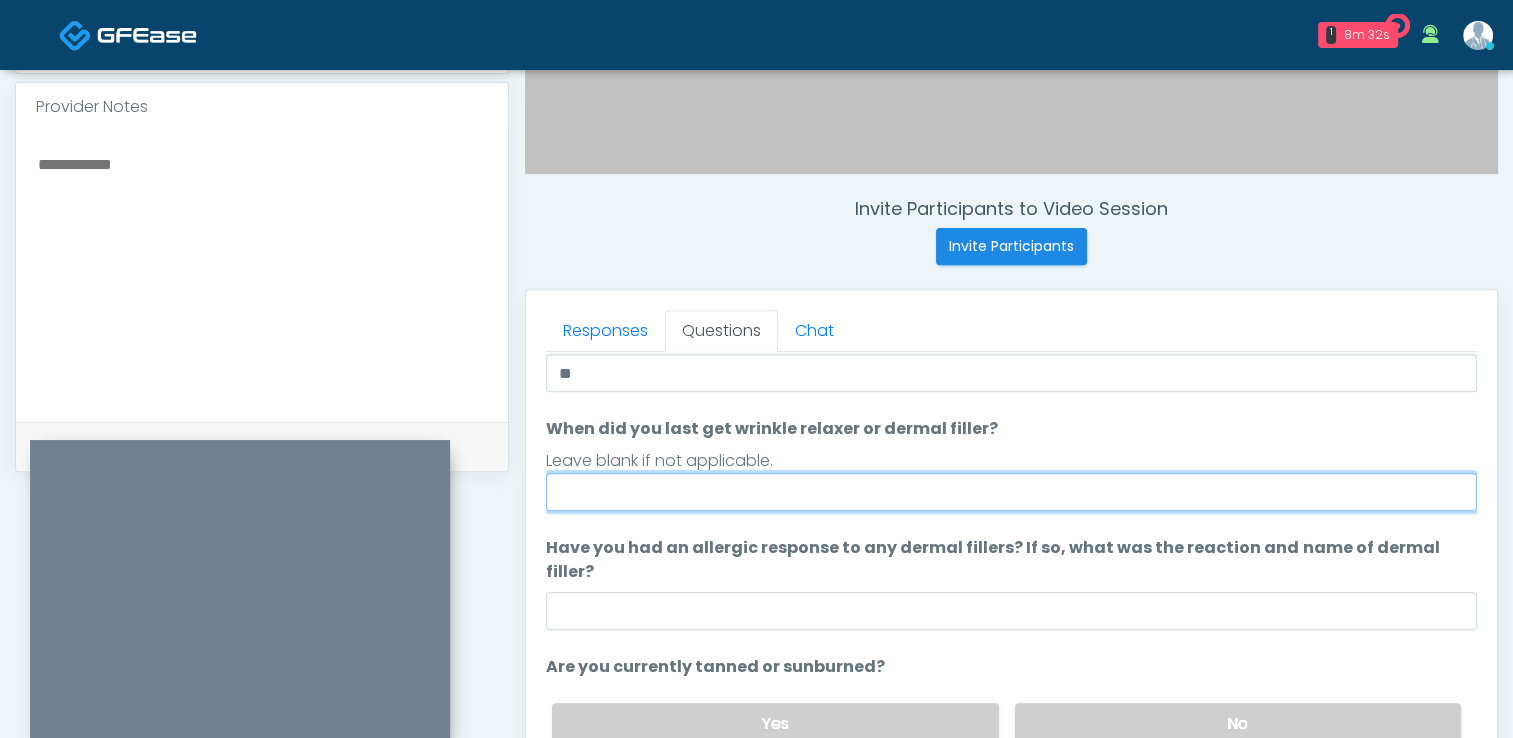 click on "When did you last get wrinkle relaxer or dermal filler?" at bounding box center [1011, 492] 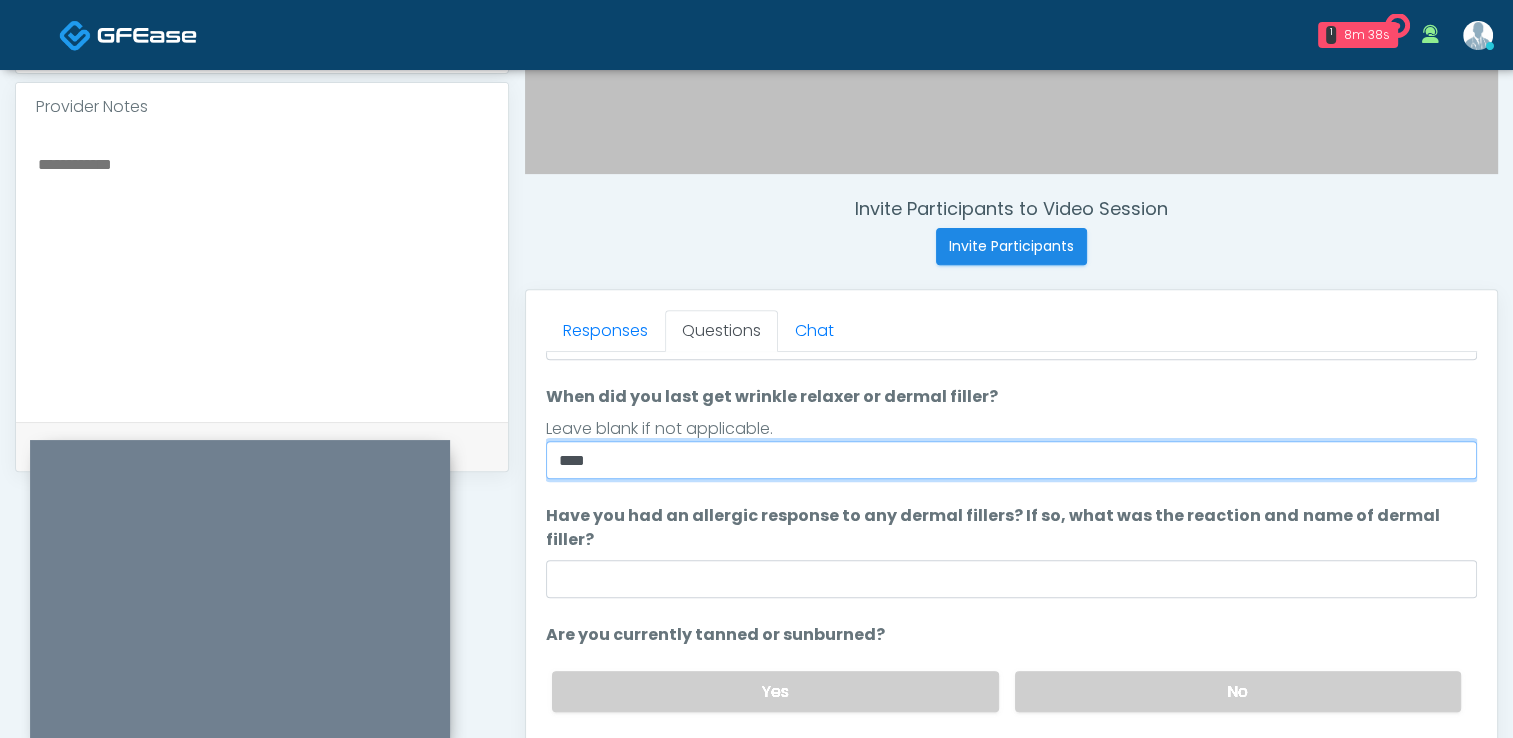 scroll, scrollTop: 163, scrollLeft: 0, axis: vertical 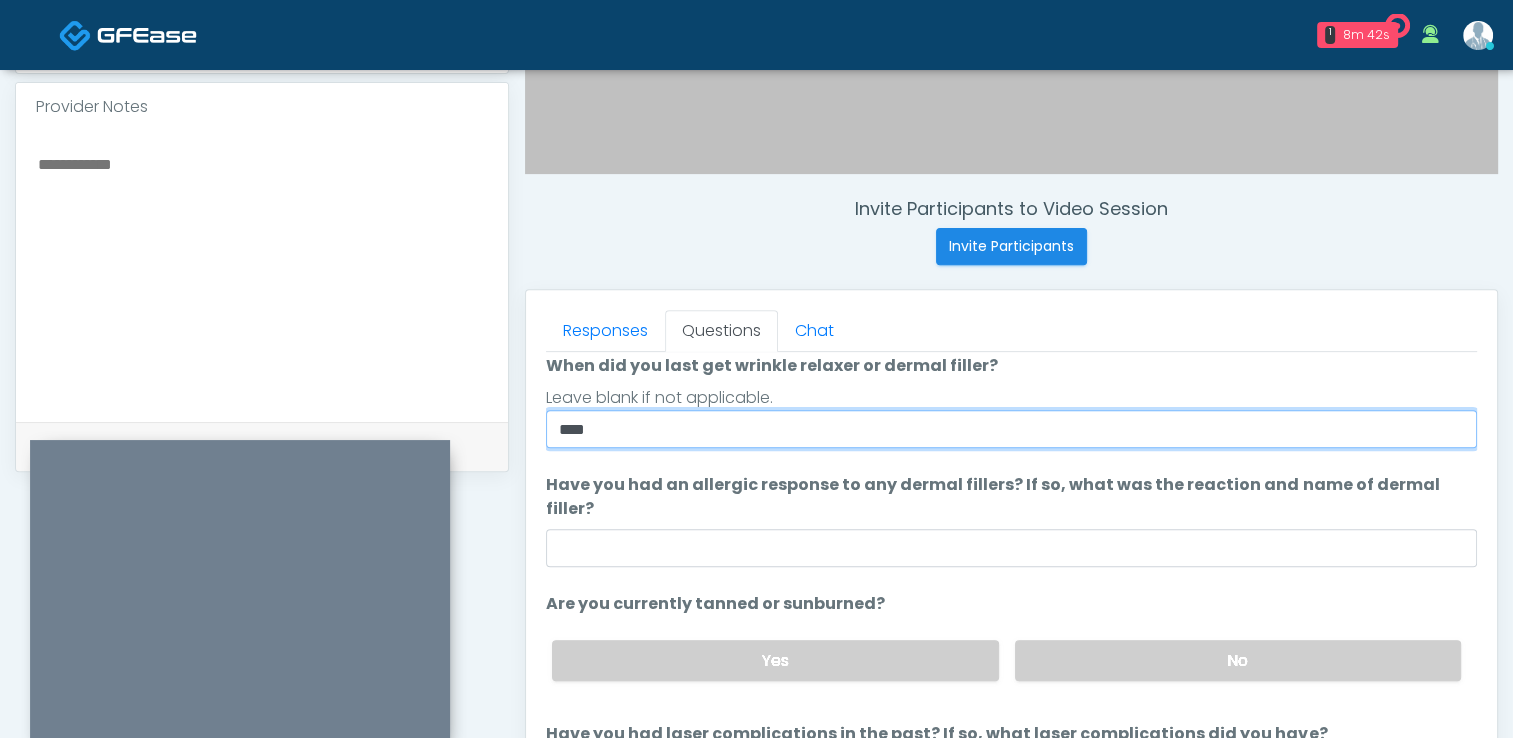 type on "****" 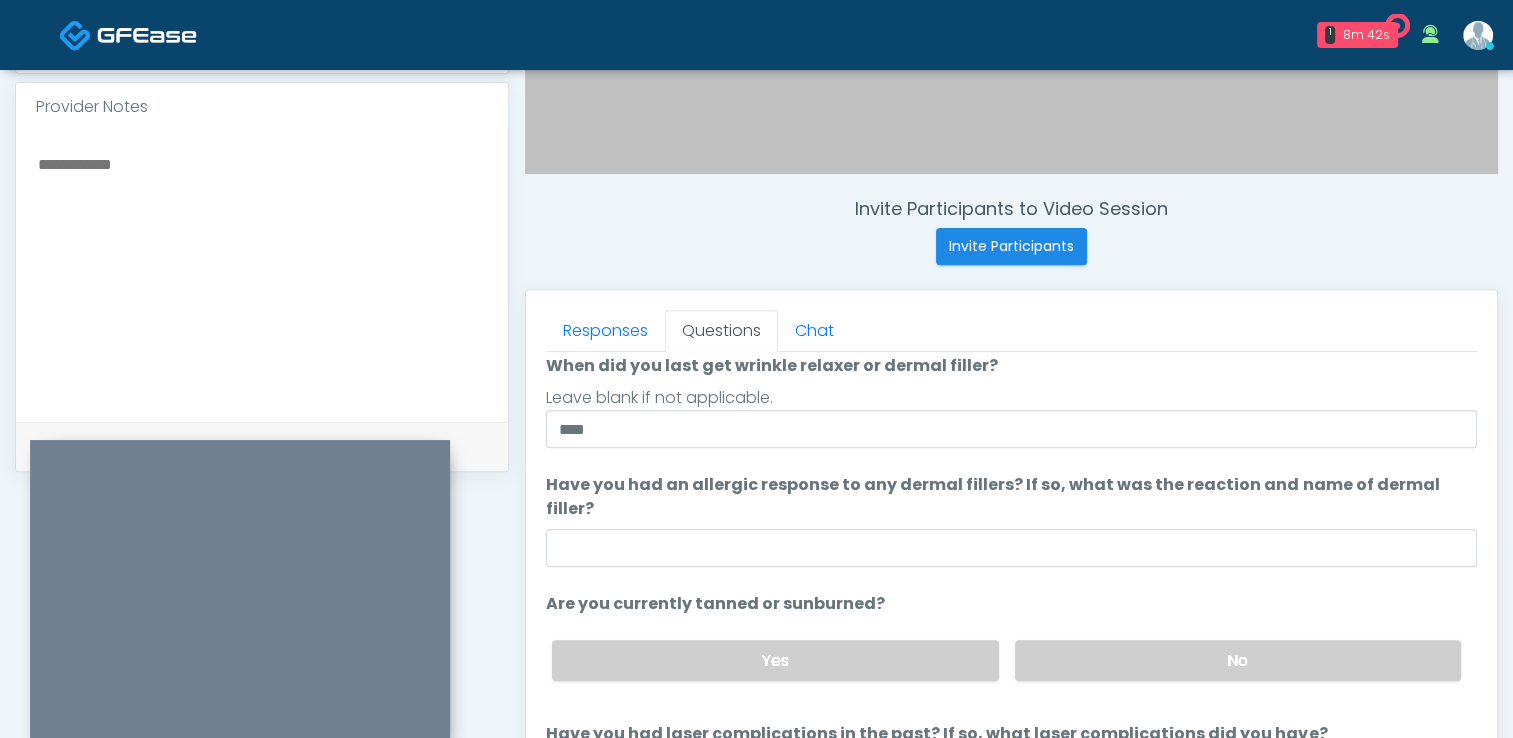 click on "The following questions are for Filler, Wrinkle relaxers, PRP, and Lasers
The following questions are for Filler, Wrinkle relaxers, PRP, and Lasers
Do you have a history of Guillain's barre or ALS? If so, please provide details.
Do you have a history of Guillain's barre or ALS? If so, please provide details.
**
When did you last get wrinkle relaxer or dermal filler?
When did you last get wrinkle relaxer or dermal filler?
Leave blank if not applicable.
****
Have you had an allergic response to any dermal fillers? If so, what was the reaction and name of dermal filler?
Yes No" at bounding box center (1011, 509) 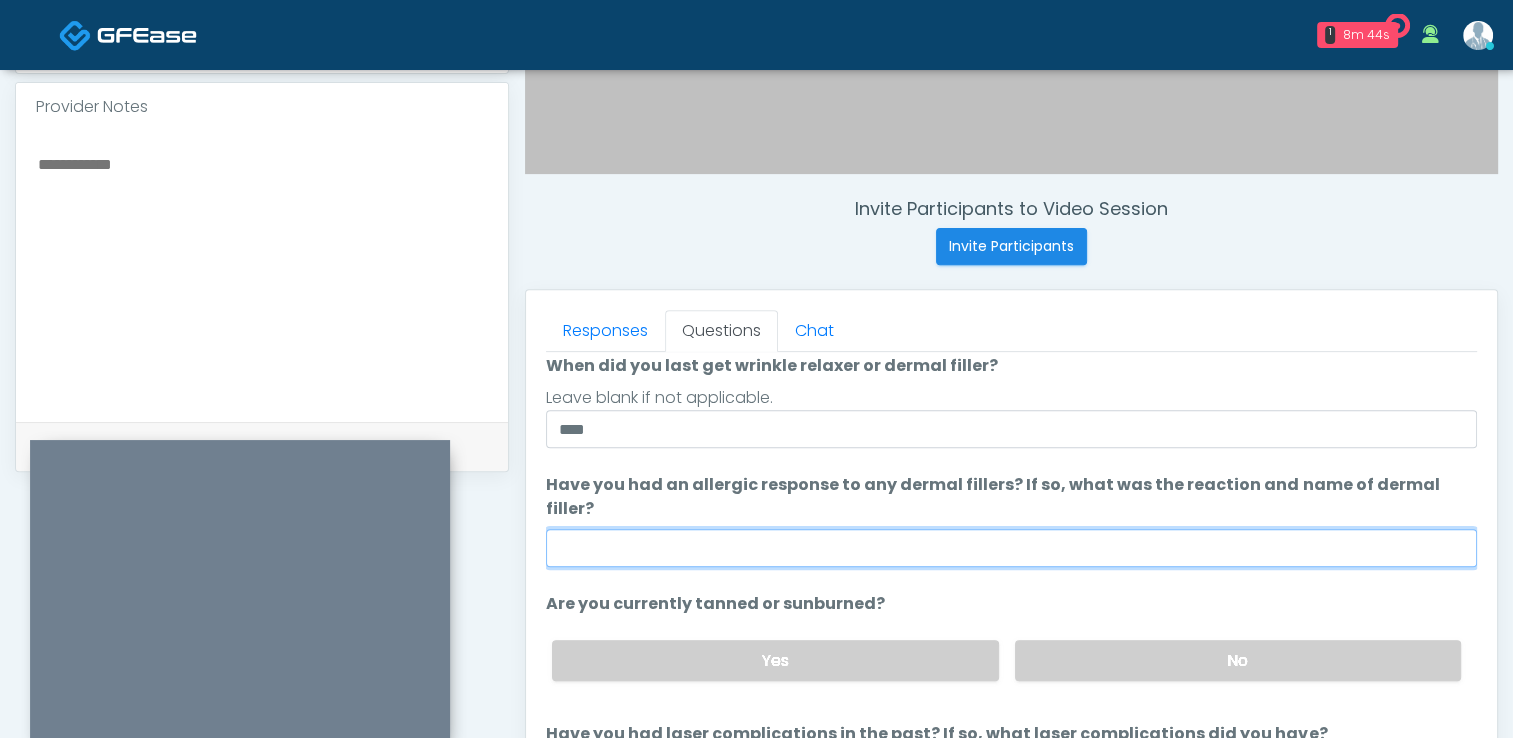 click on "Have you had an allergic response to any dermal fillers? If so, what was the reaction and name of dermal filler?" at bounding box center (1011, 548) 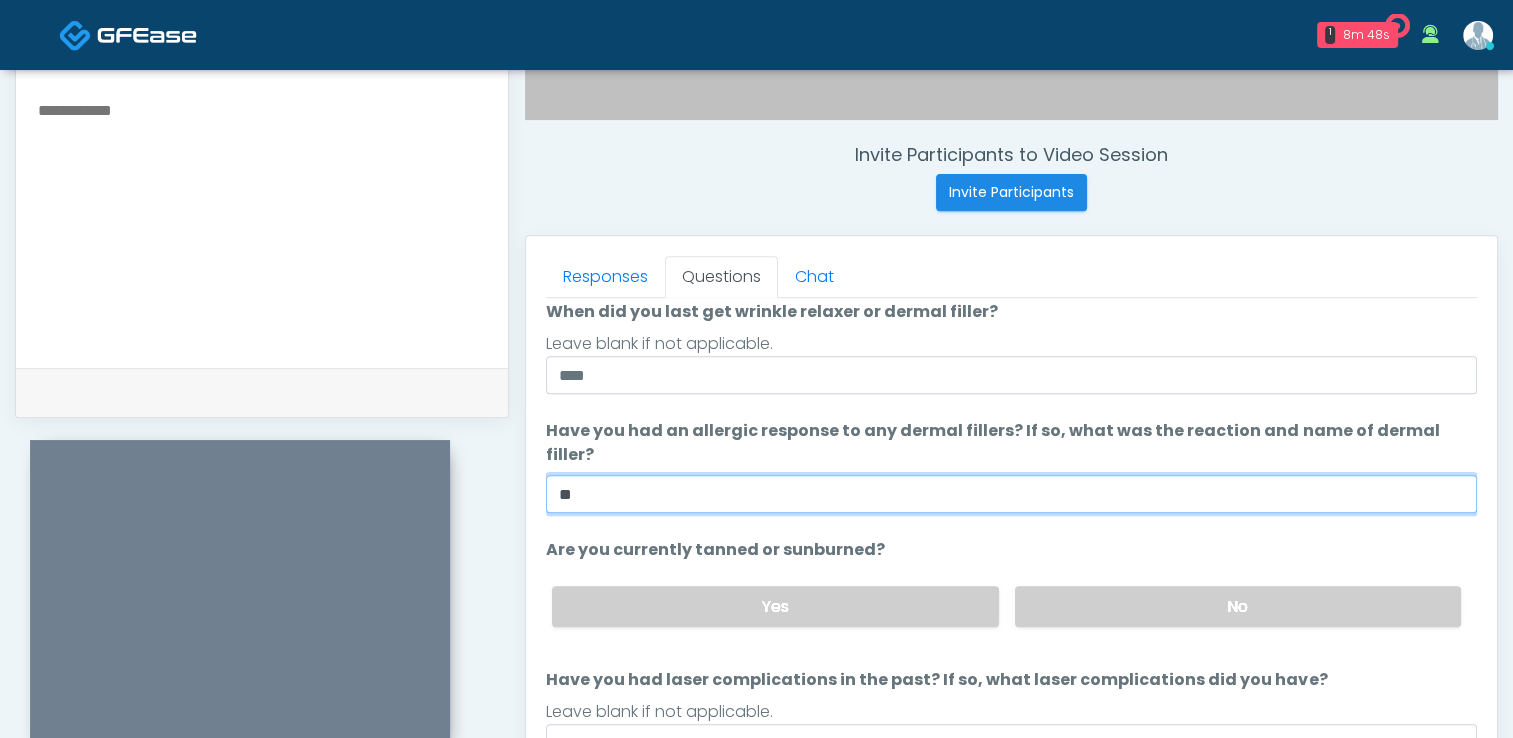 scroll, scrollTop: 802, scrollLeft: 0, axis: vertical 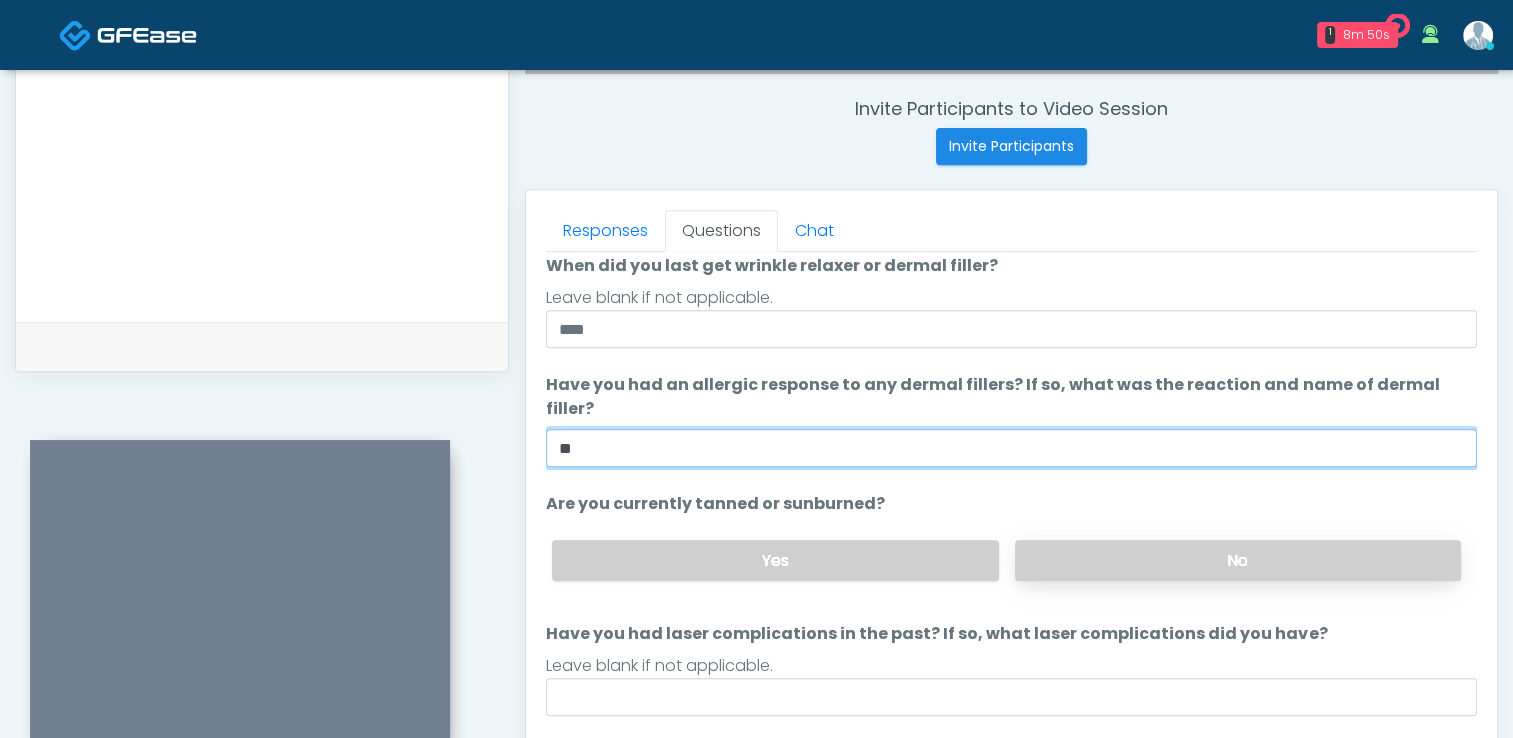 type on "**" 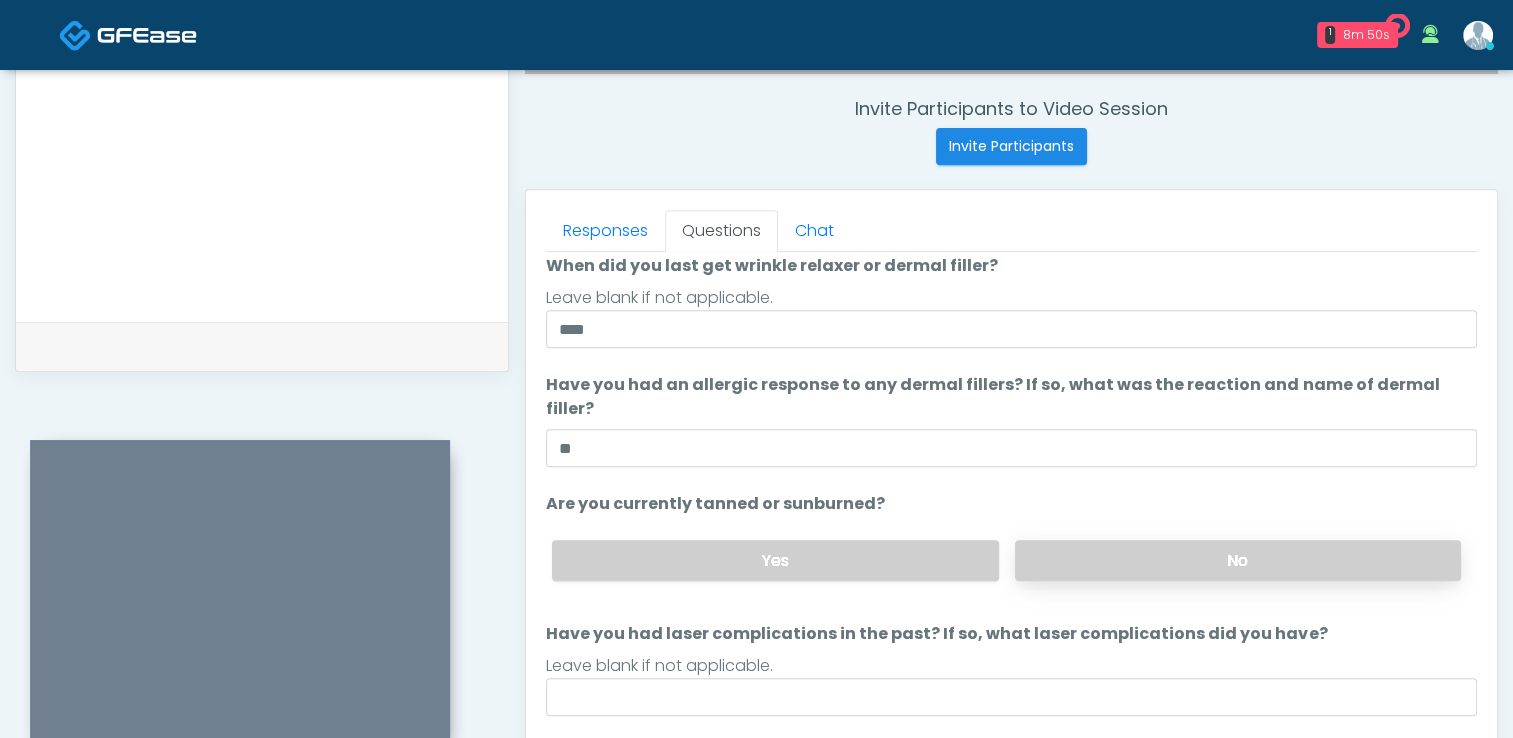 click on "No" at bounding box center (1238, 560) 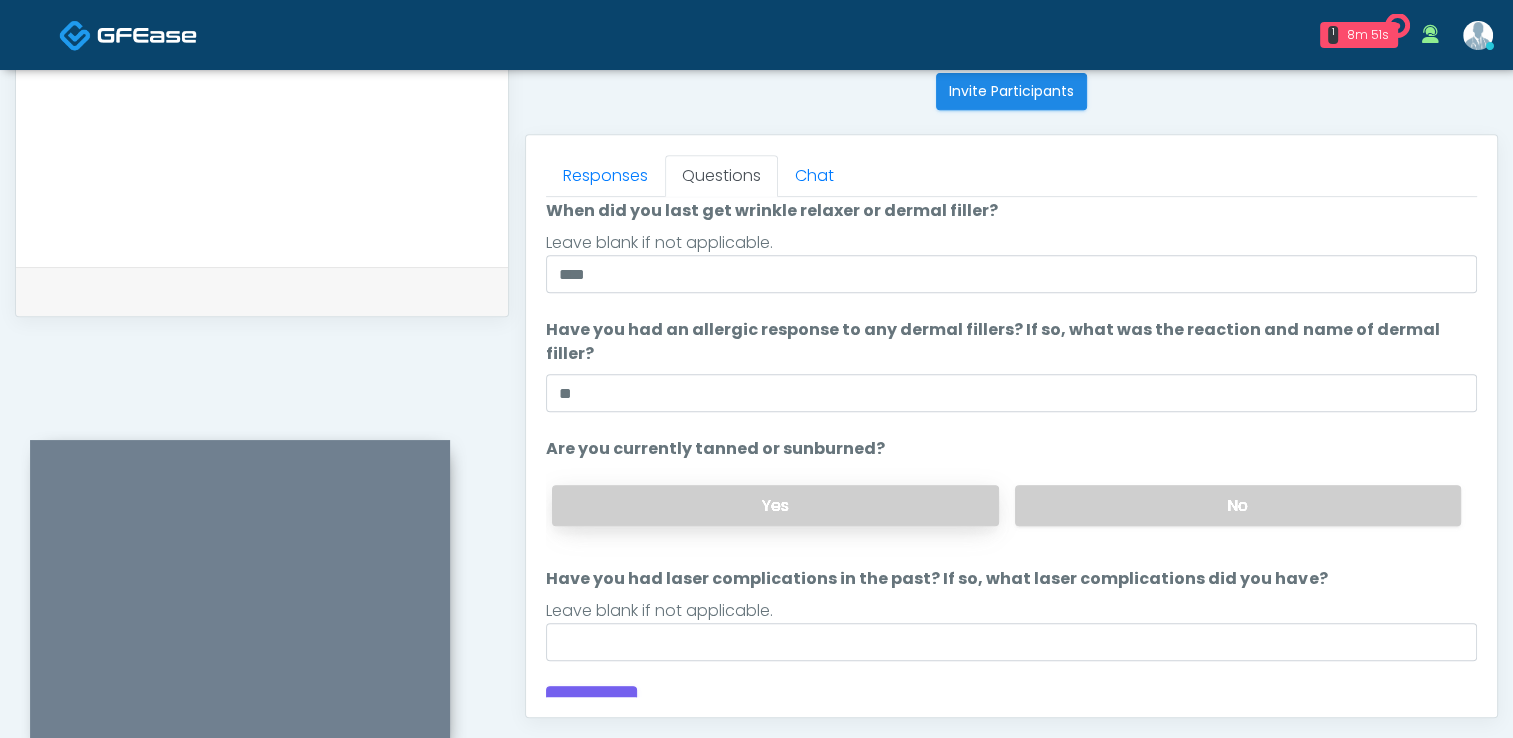 scroll, scrollTop: 902, scrollLeft: 0, axis: vertical 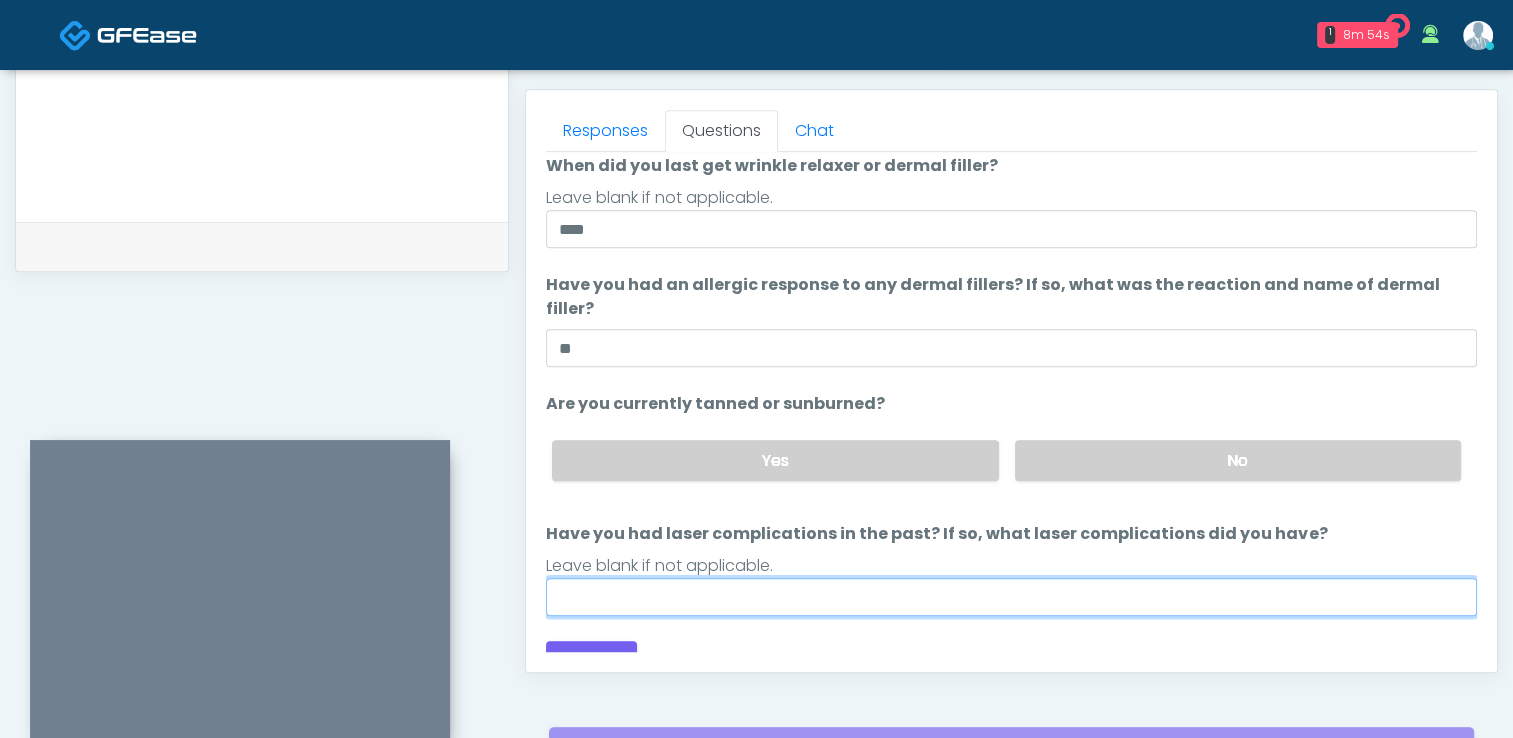 click on "Have you had laser complications in the past? If so, what laser complications did you have?" at bounding box center [1011, 597] 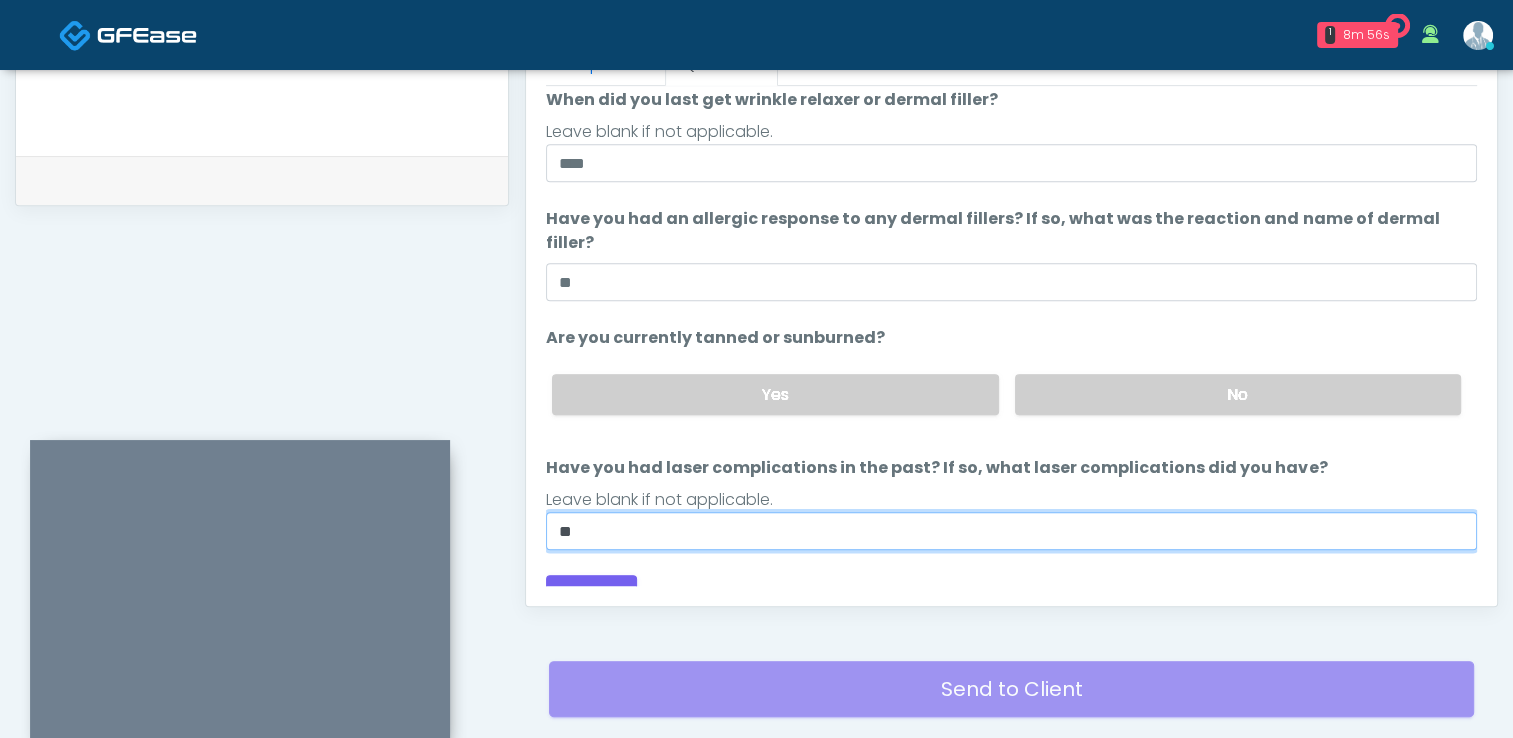scroll, scrollTop: 1002, scrollLeft: 0, axis: vertical 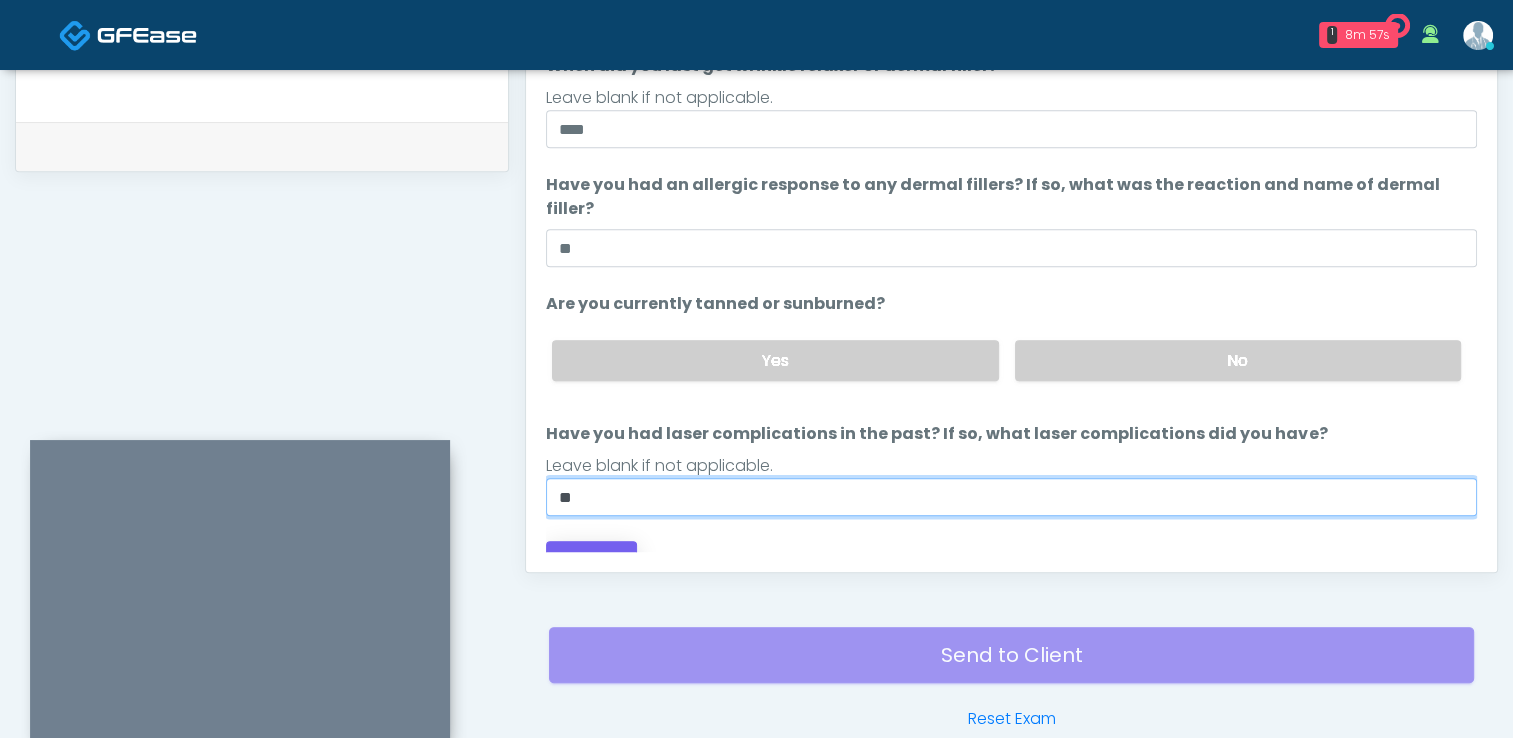 type on "**" 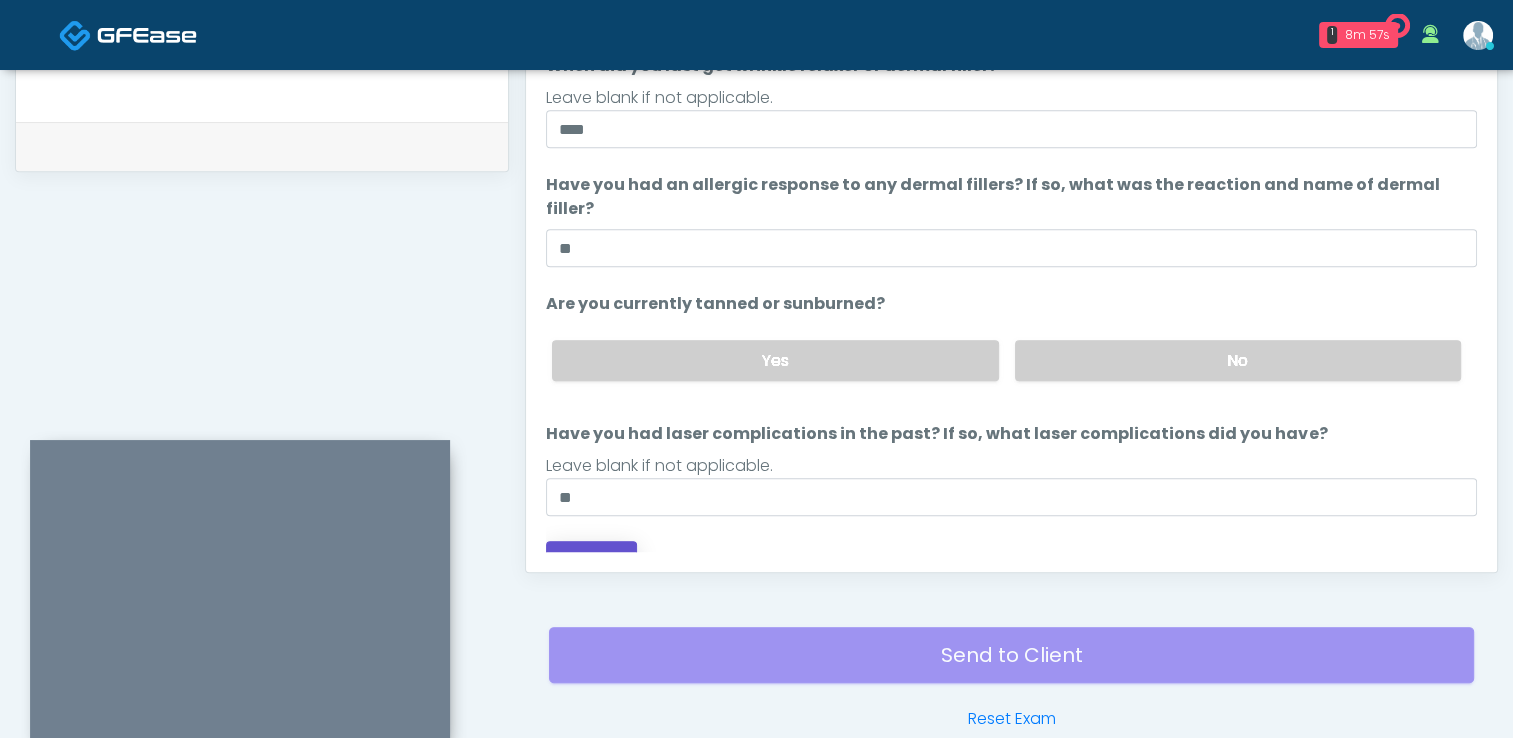 click on "Continue" at bounding box center [591, 559] 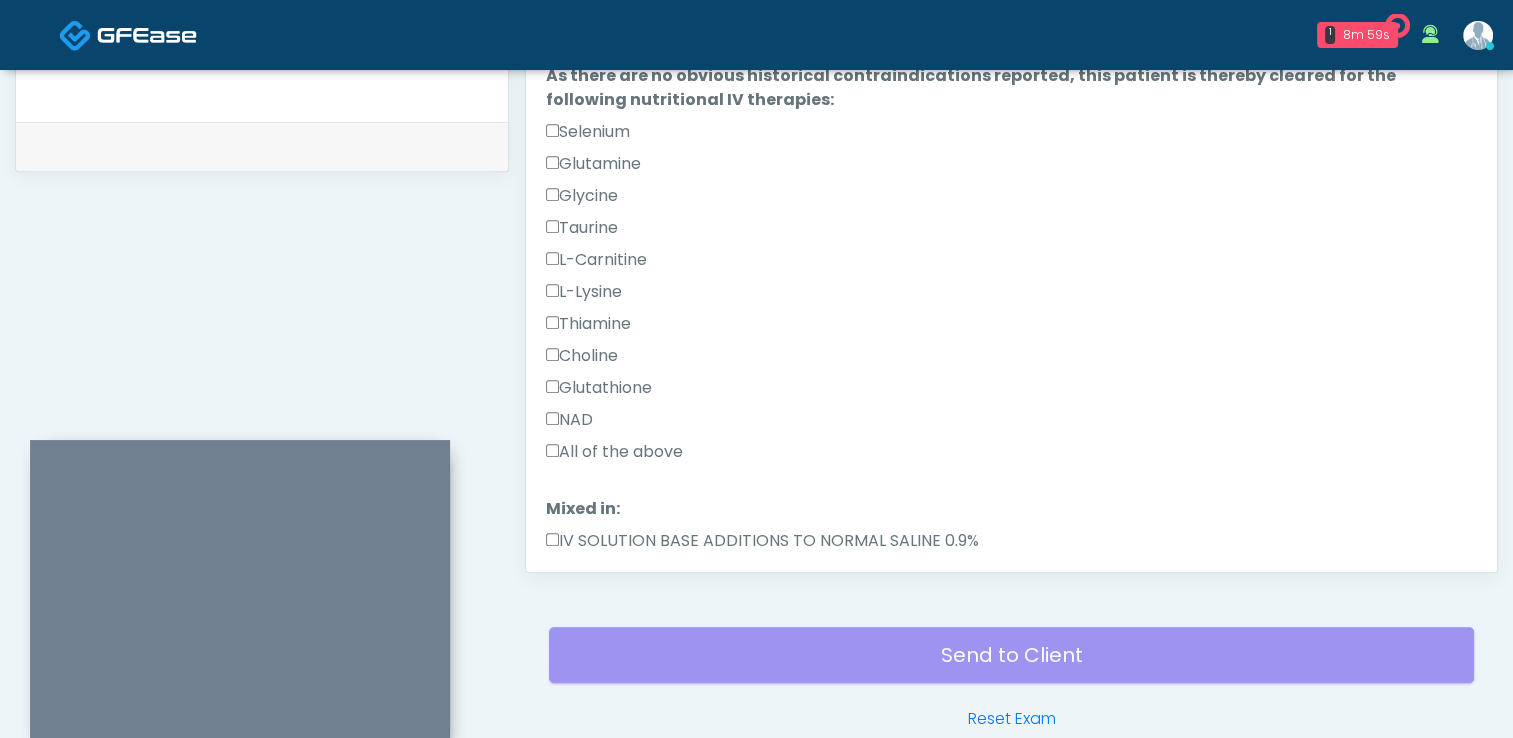 scroll, scrollTop: 0, scrollLeft: 0, axis: both 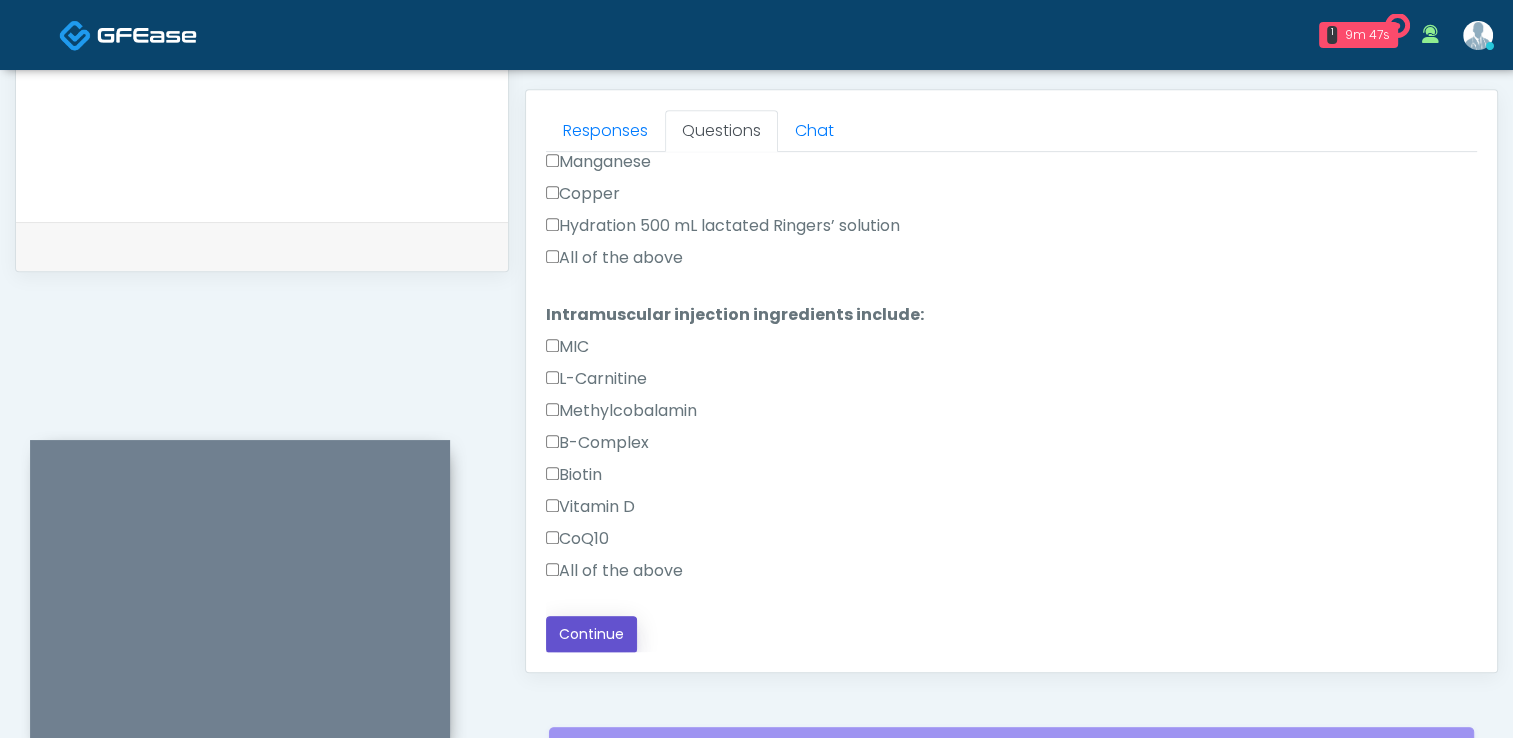 click on "Continue" at bounding box center [591, 634] 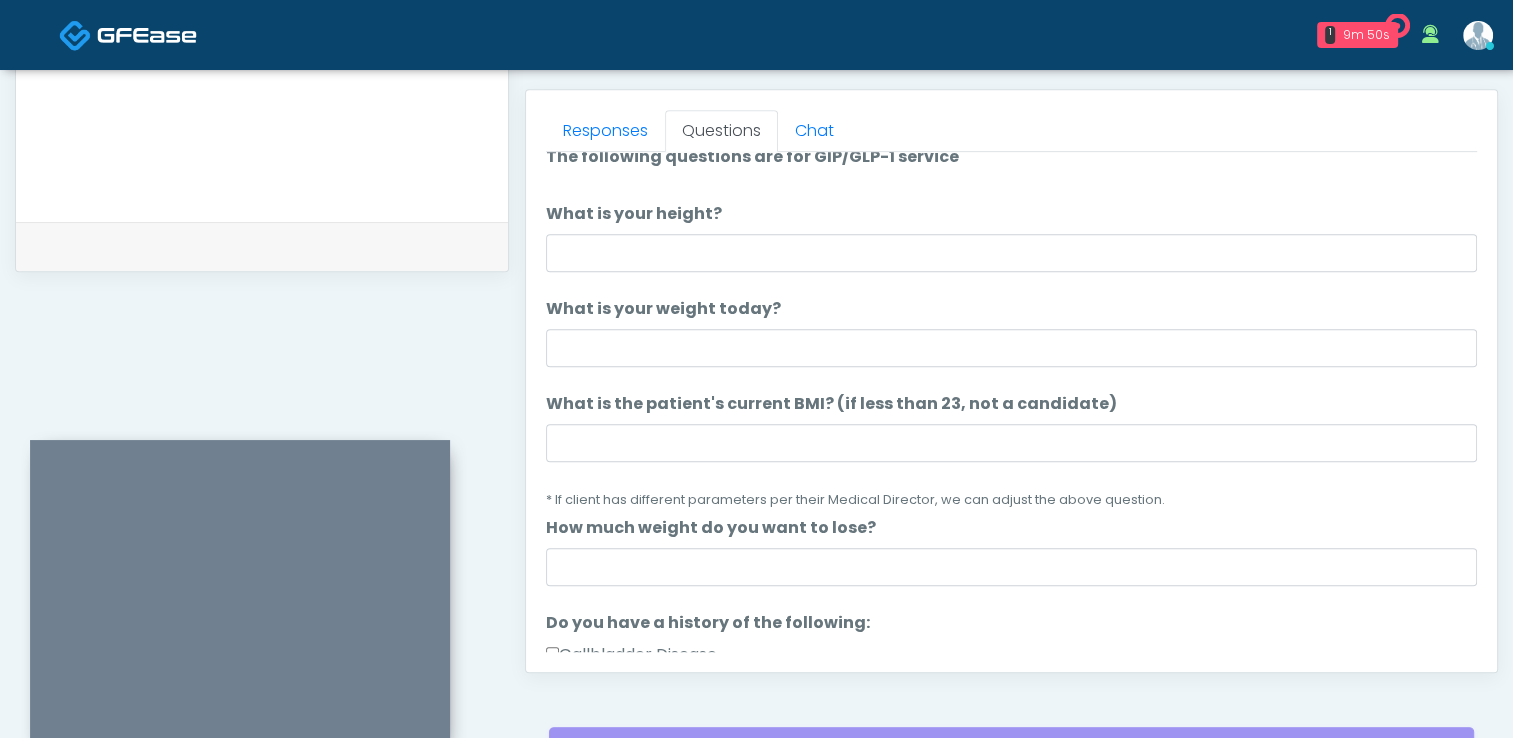 scroll, scrollTop: 0, scrollLeft: 0, axis: both 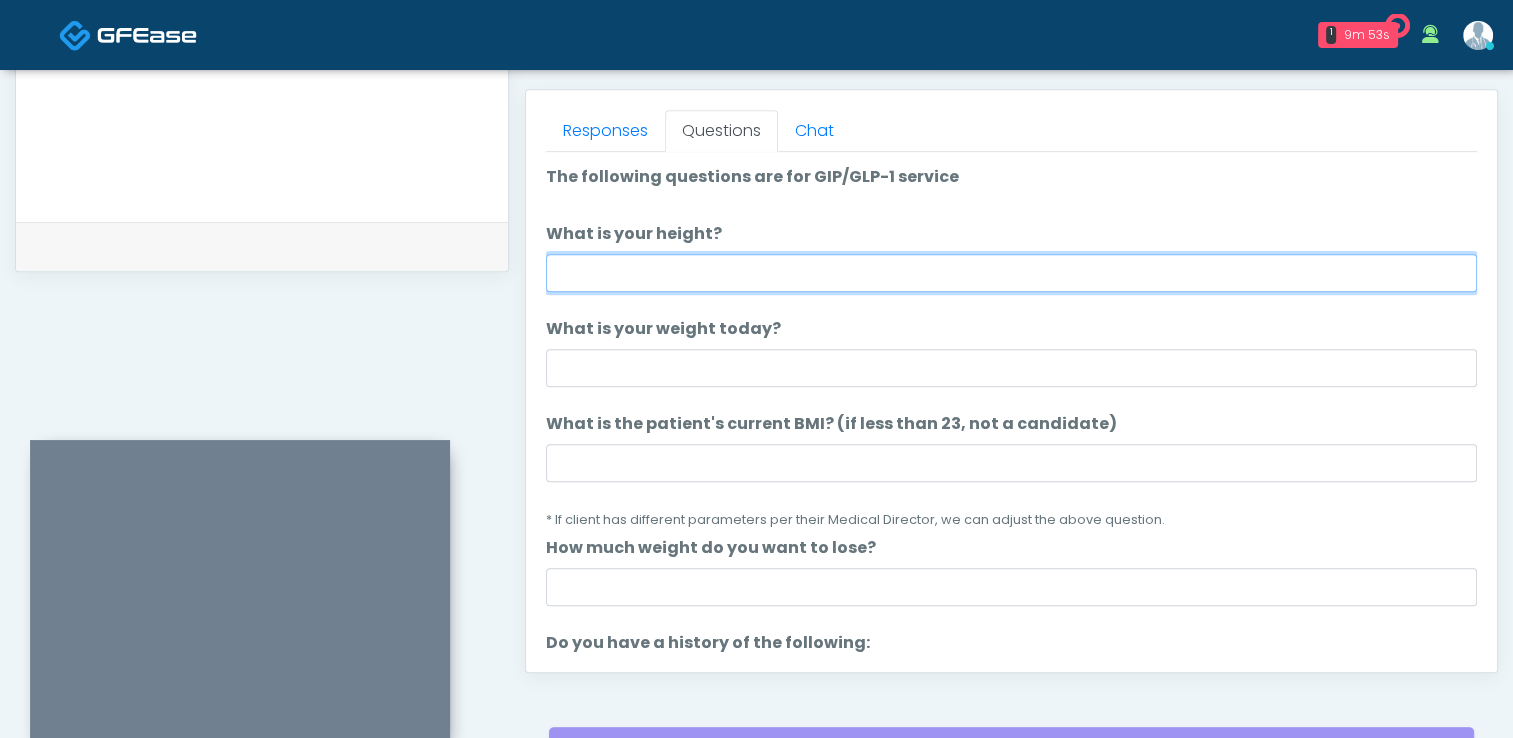 click on "What is your height?" at bounding box center [1011, 273] 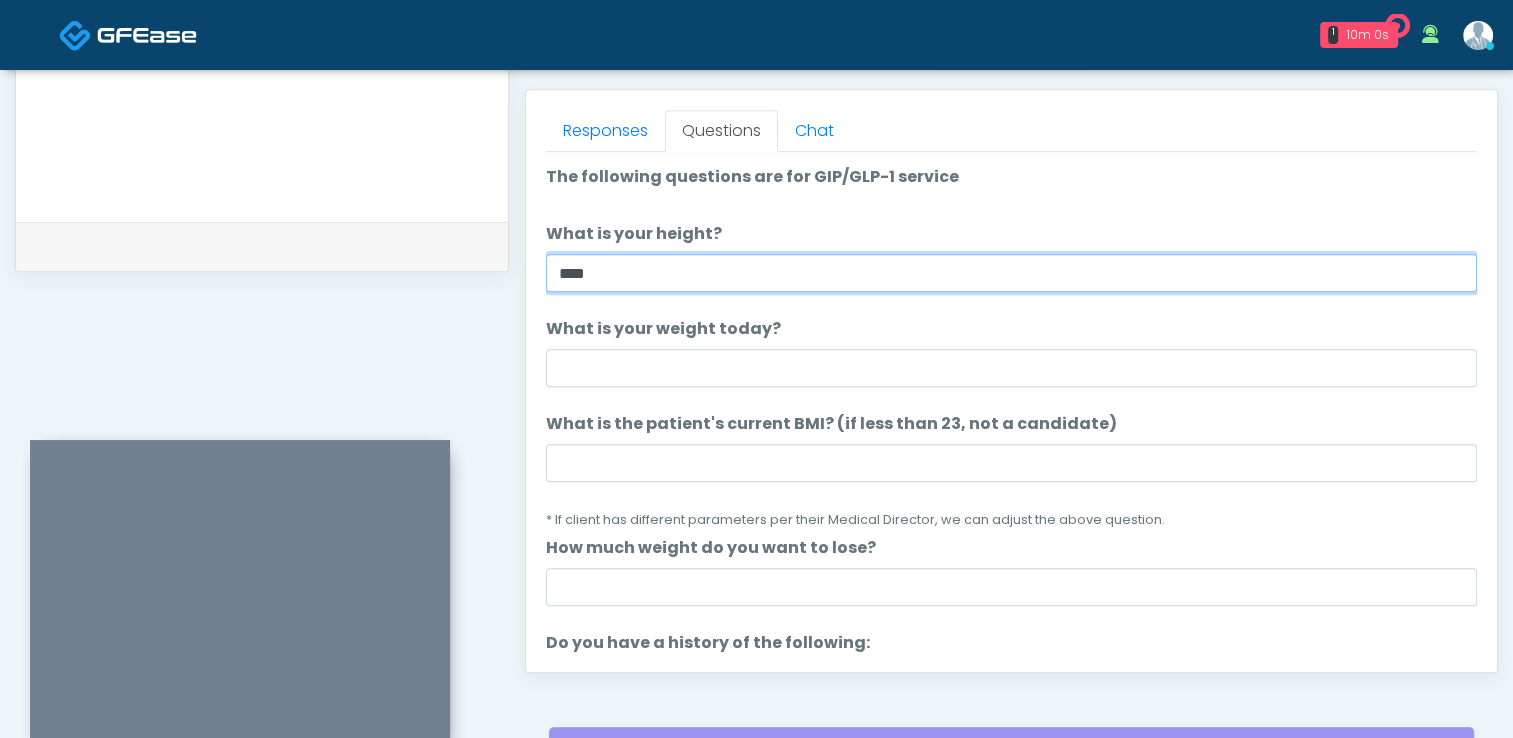 type on "****" 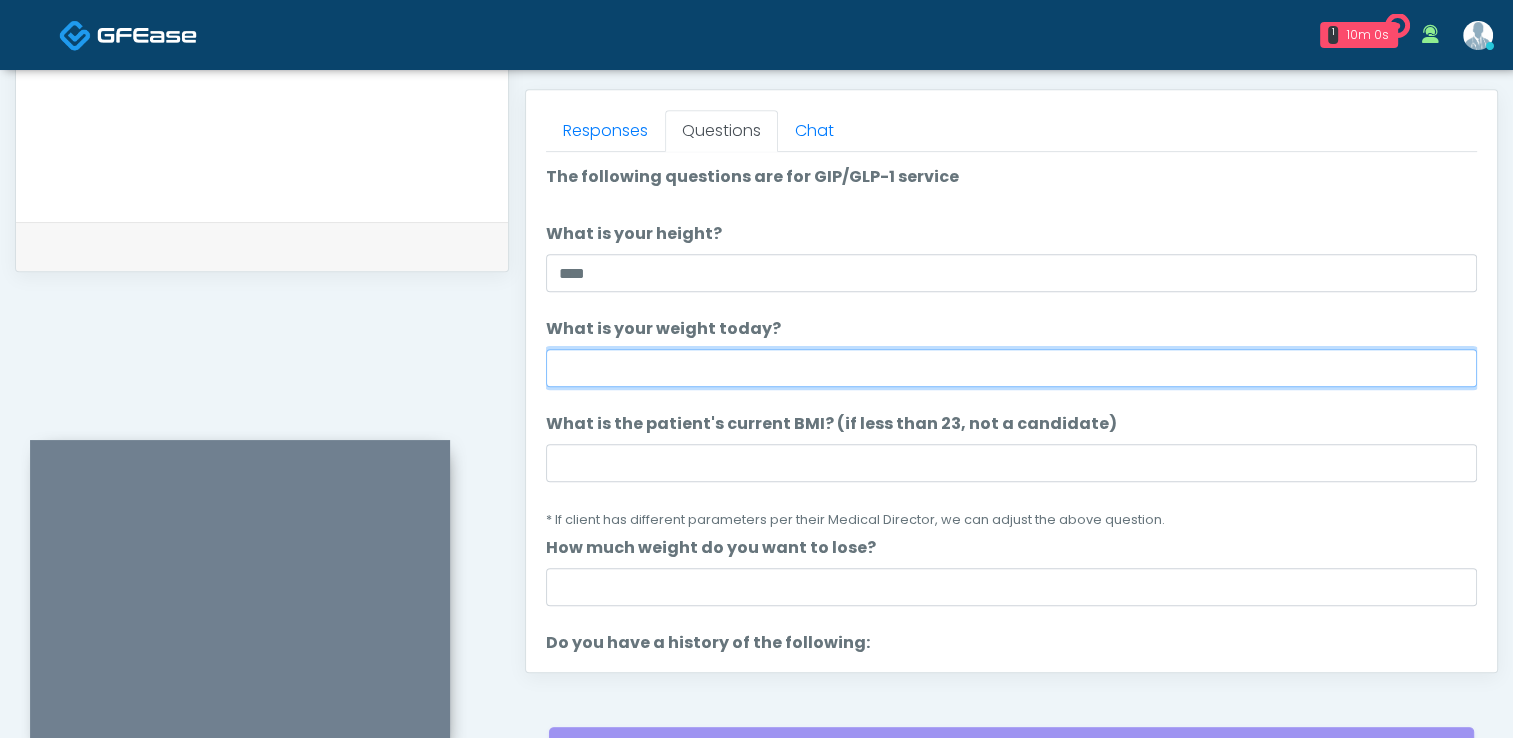 click on "What is your weight today?" at bounding box center (1011, 368) 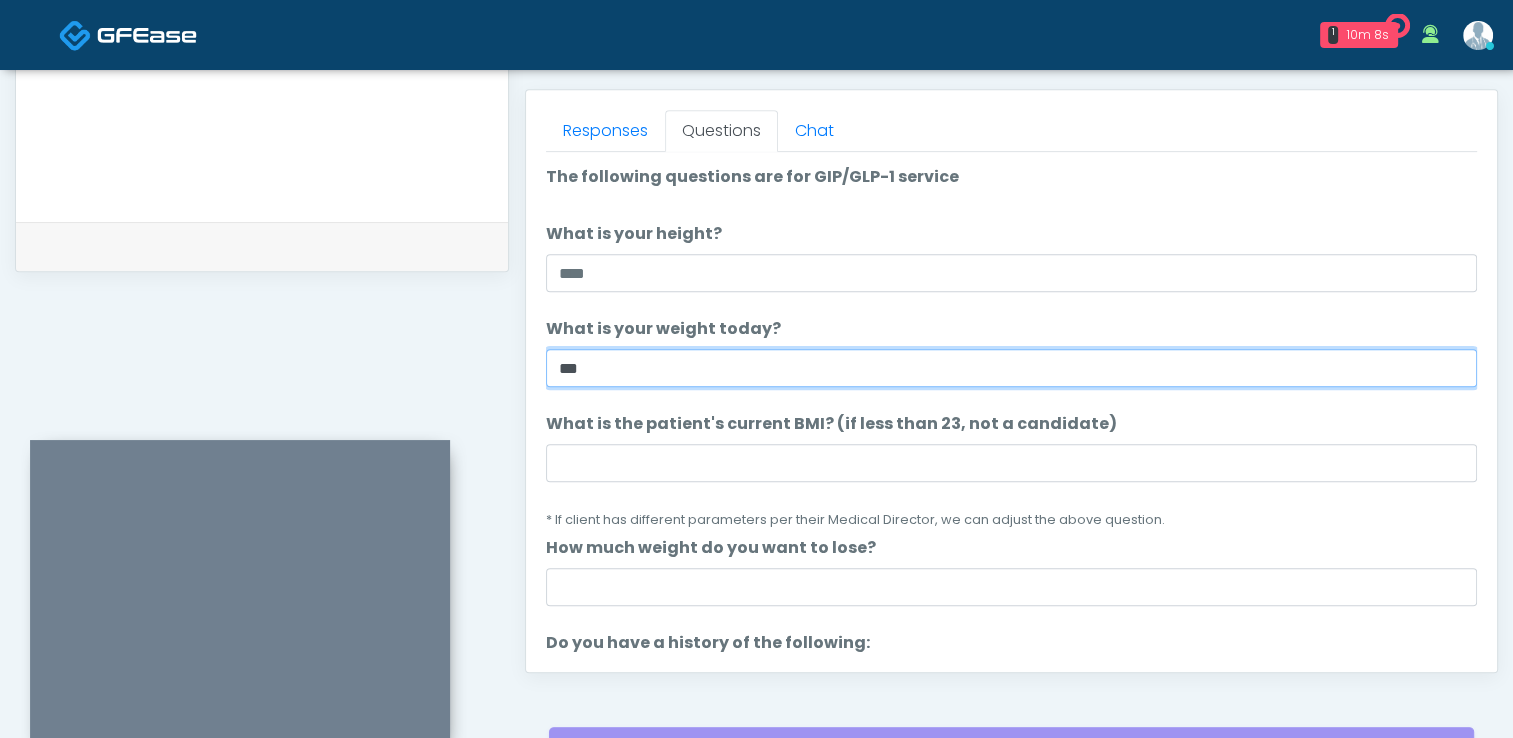 type on "***" 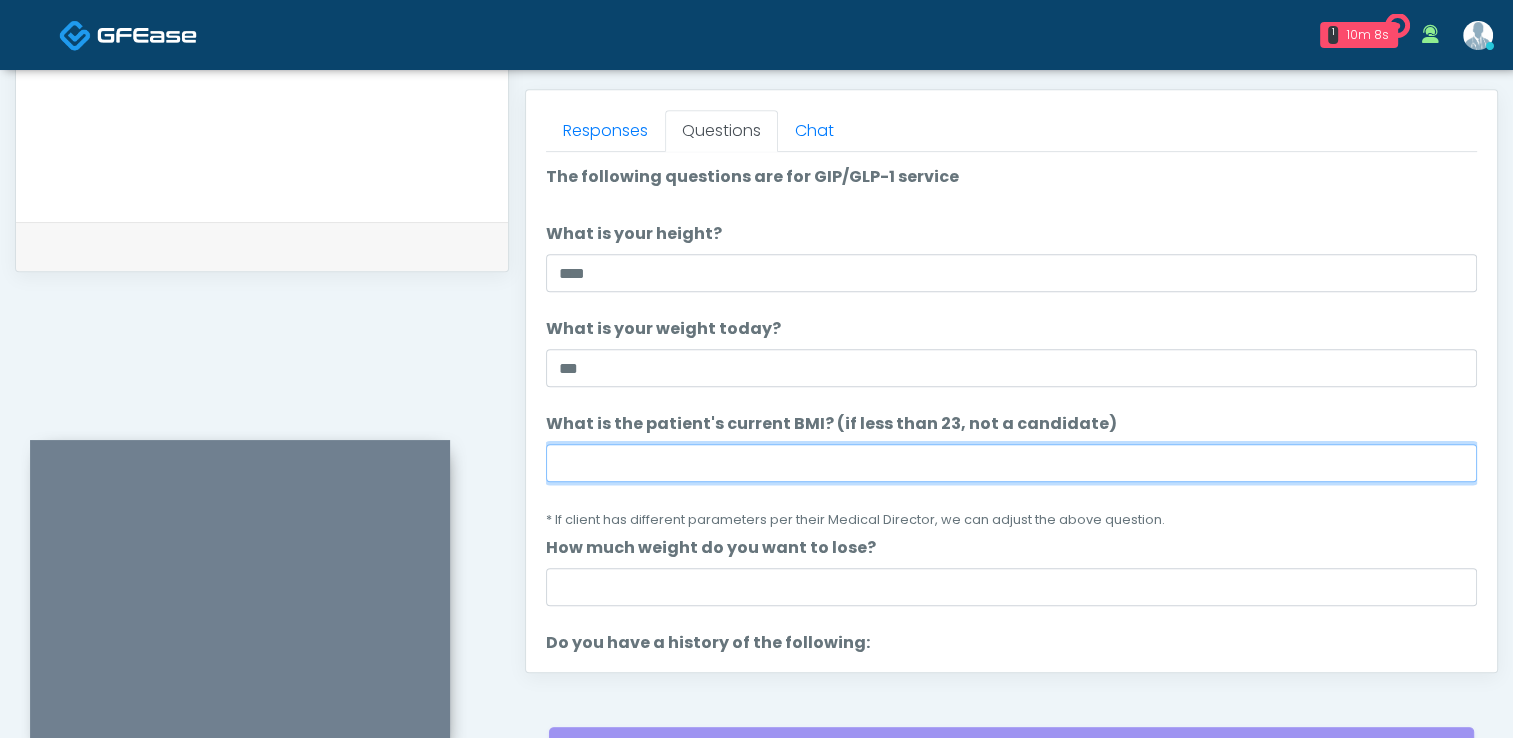 click on "What is the patient's current BMI? (if less than 23, not a candidate)" at bounding box center (1011, 463) 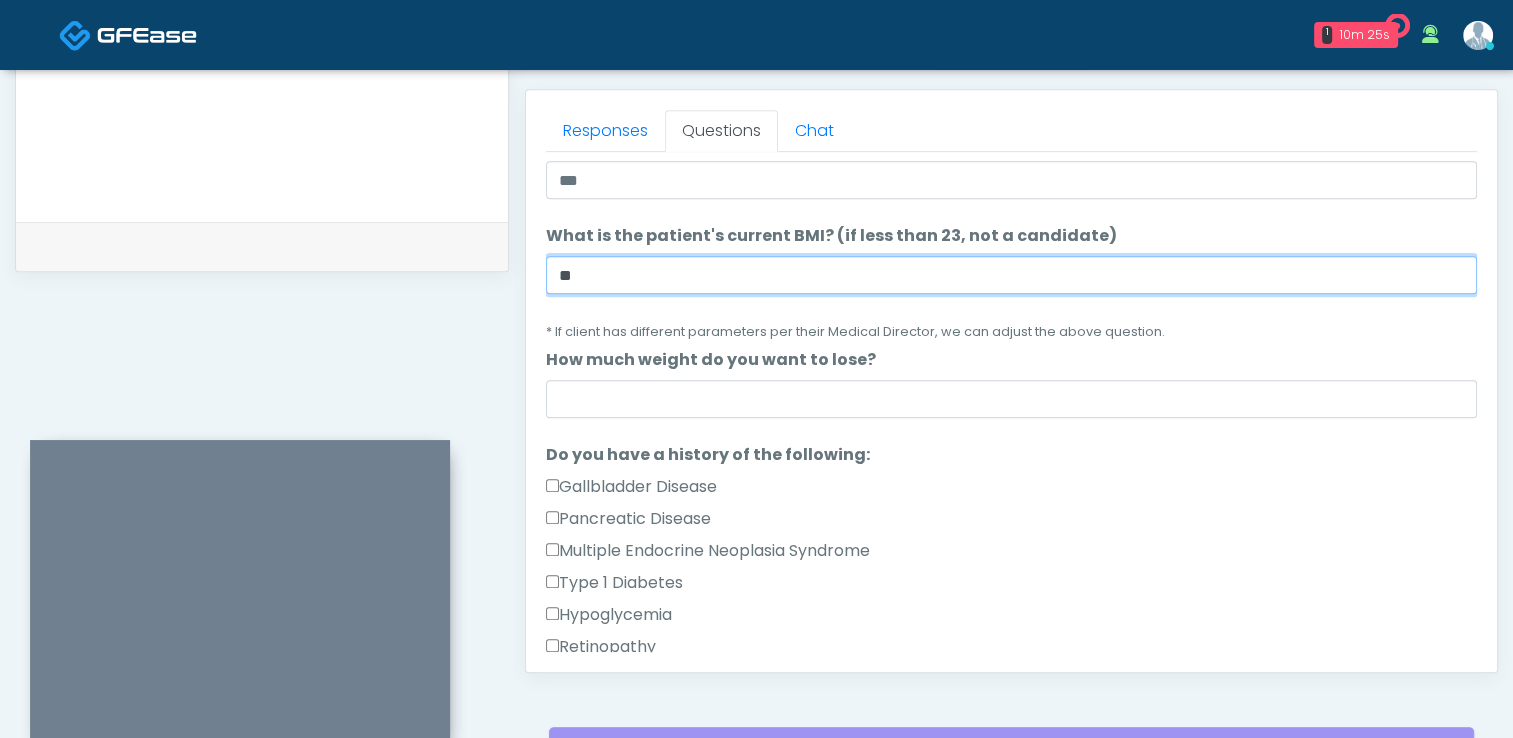 scroll, scrollTop: 200, scrollLeft: 0, axis: vertical 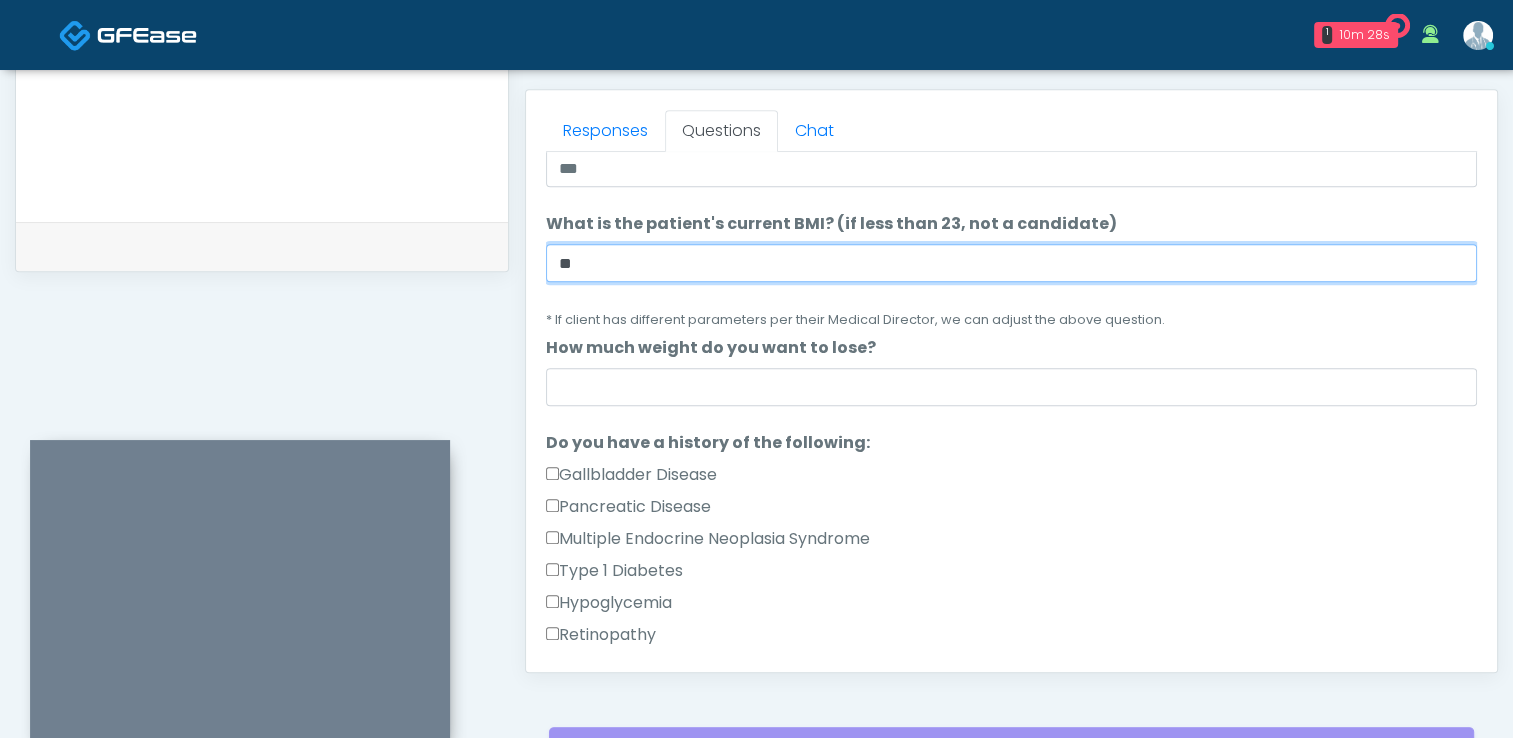 type on "**" 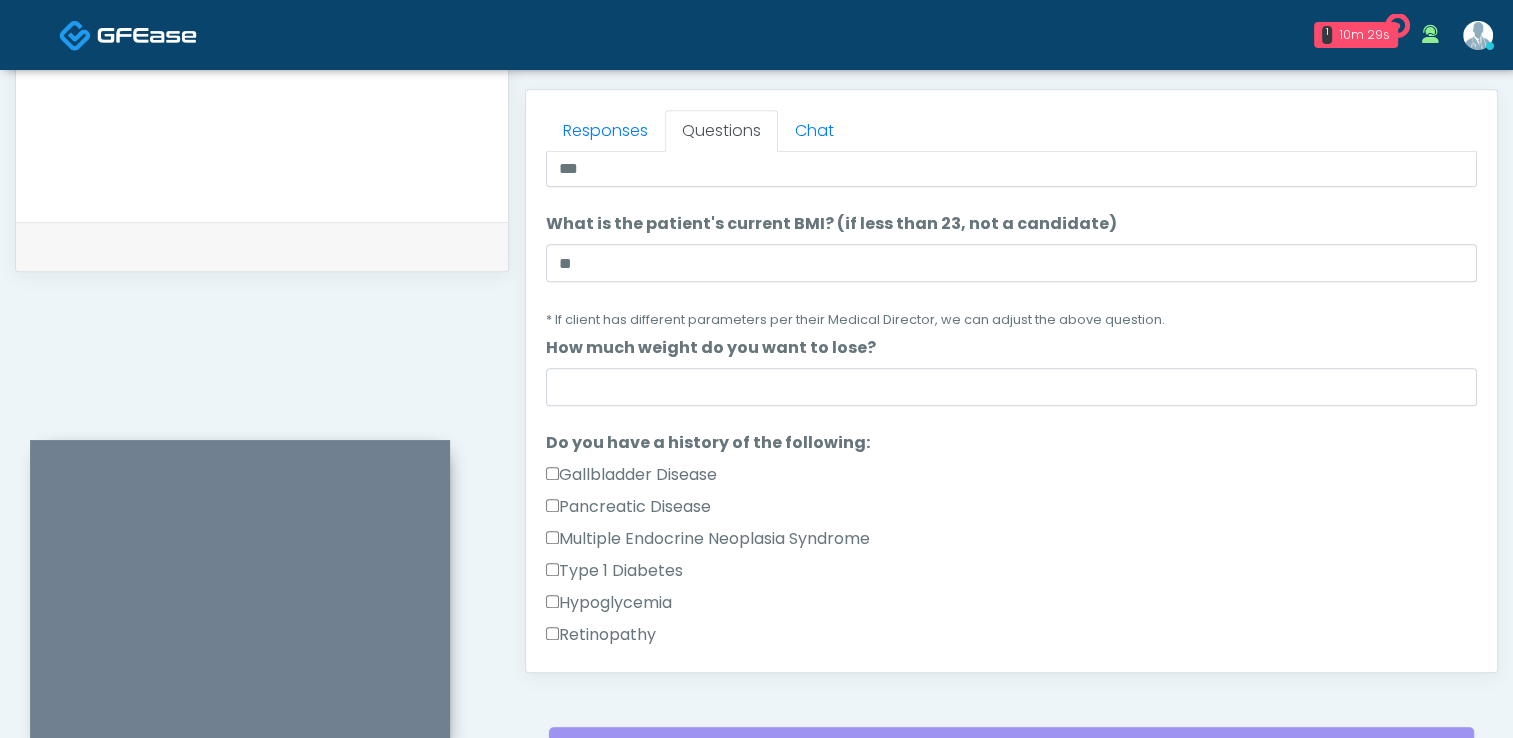 click on "How much weight do you want to lose?
How much weight do you want to lose?" at bounding box center (1011, 371) 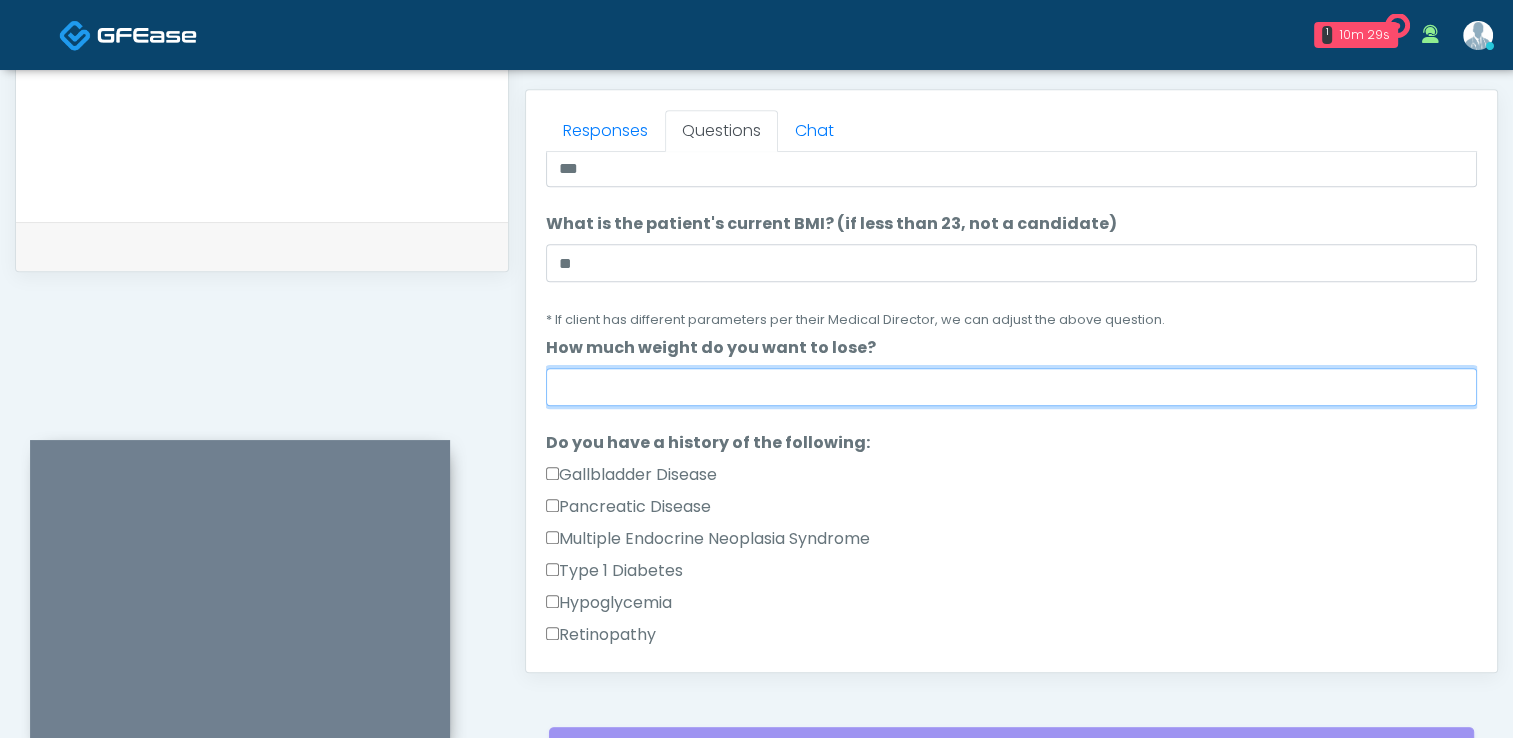 click on "How much weight do you want to lose?" at bounding box center (1011, 387) 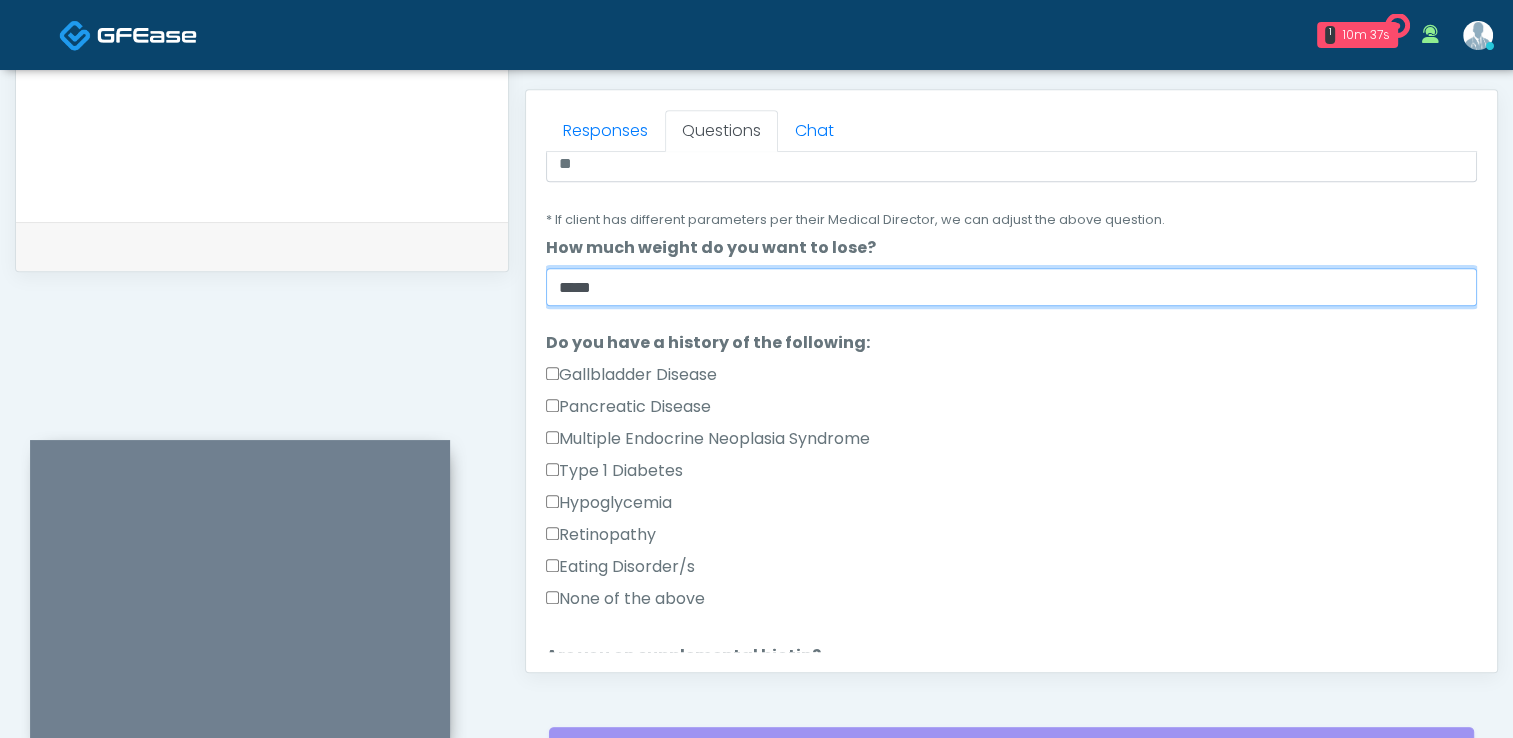 scroll, scrollTop: 400, scrollLeft: 0, axis: vertical 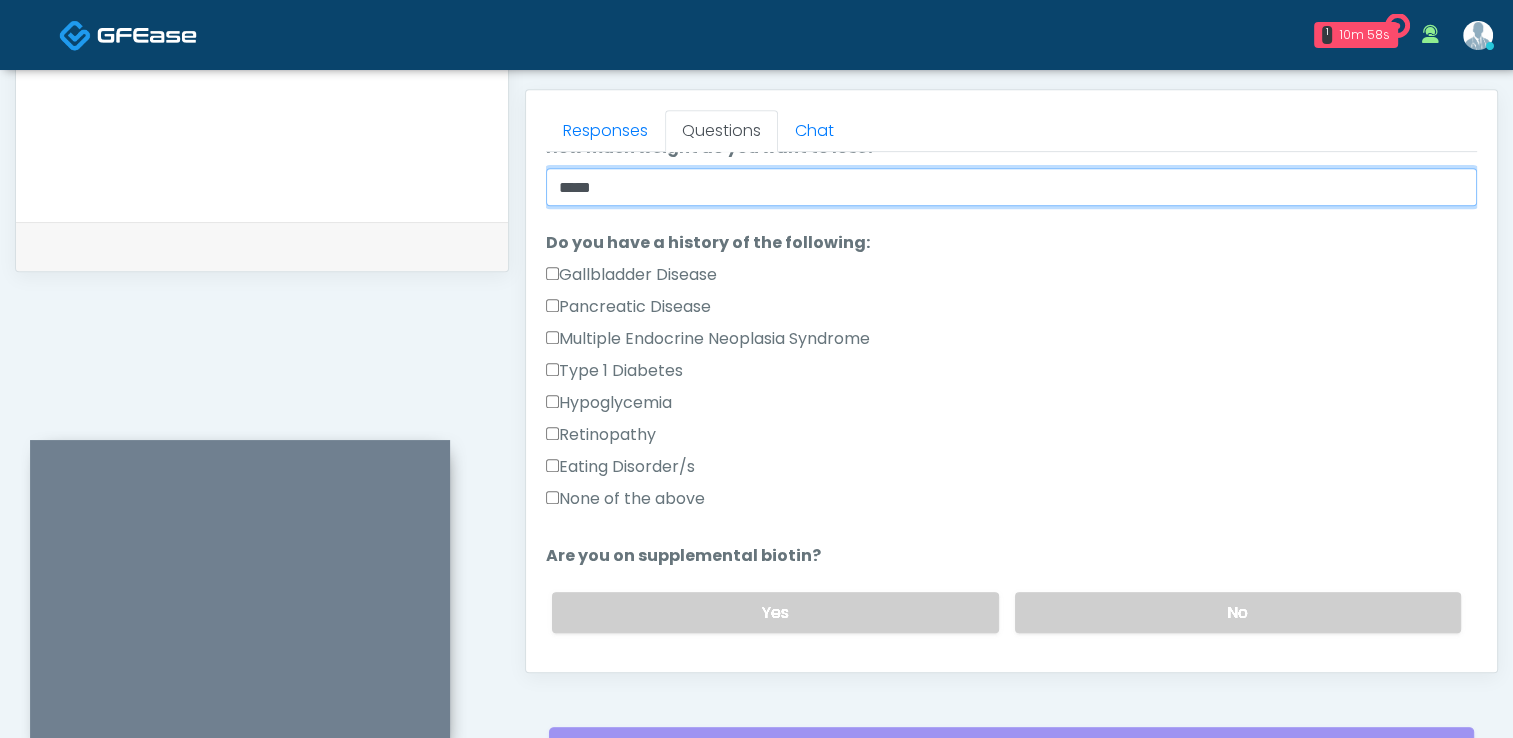 type on "*****" 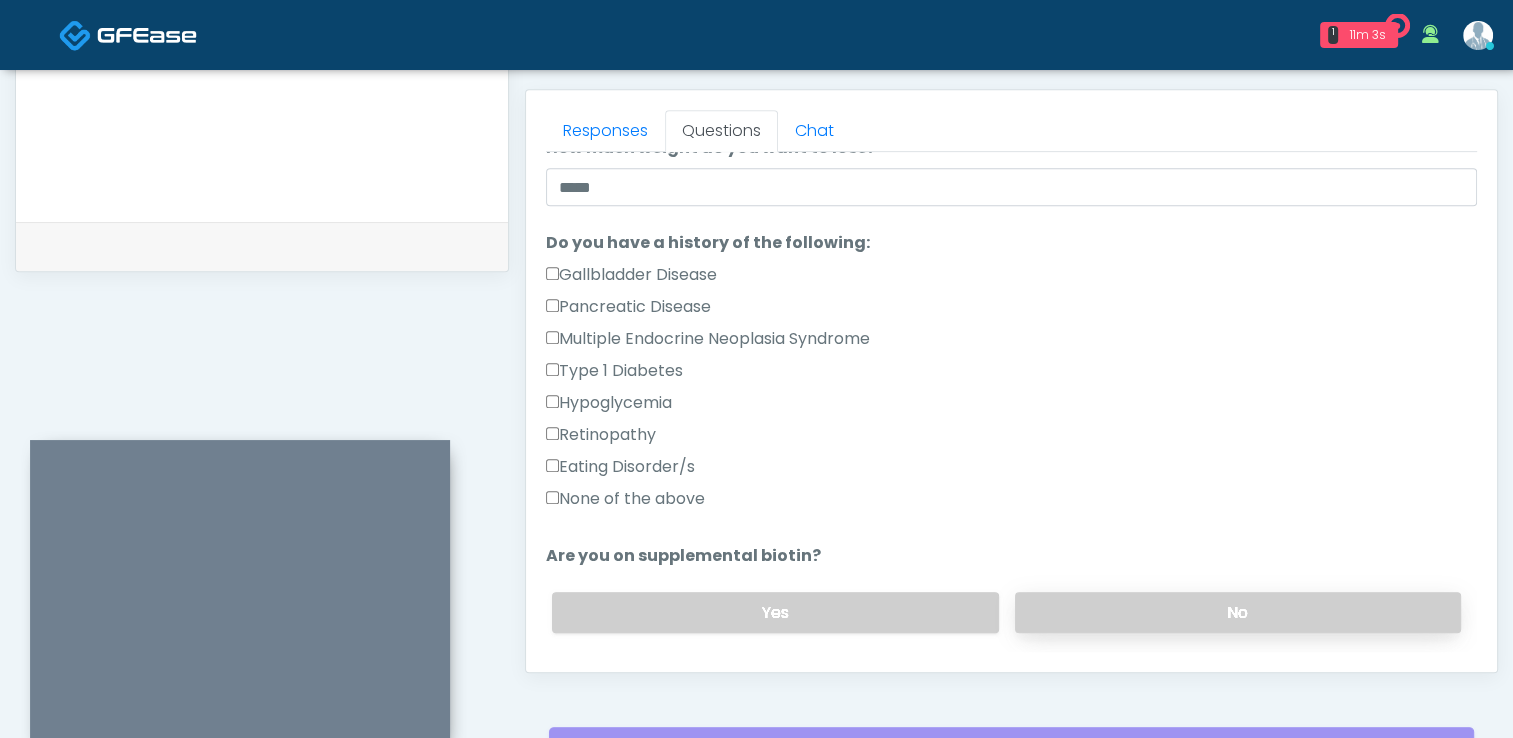 click on "No" at bounding box center (1238, 612) 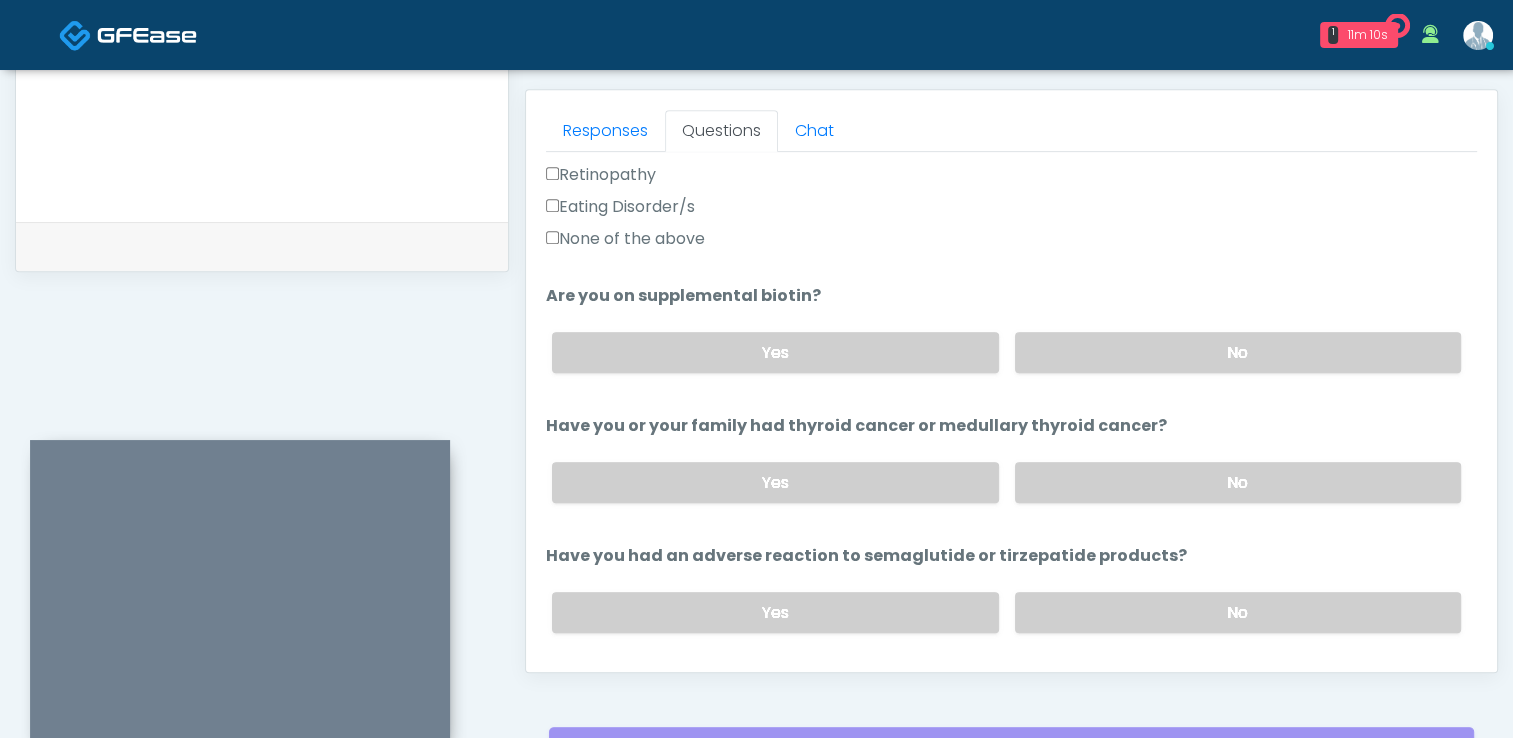 scroll, scrollTop: 700, scrollLeft: 0, axis: vertical 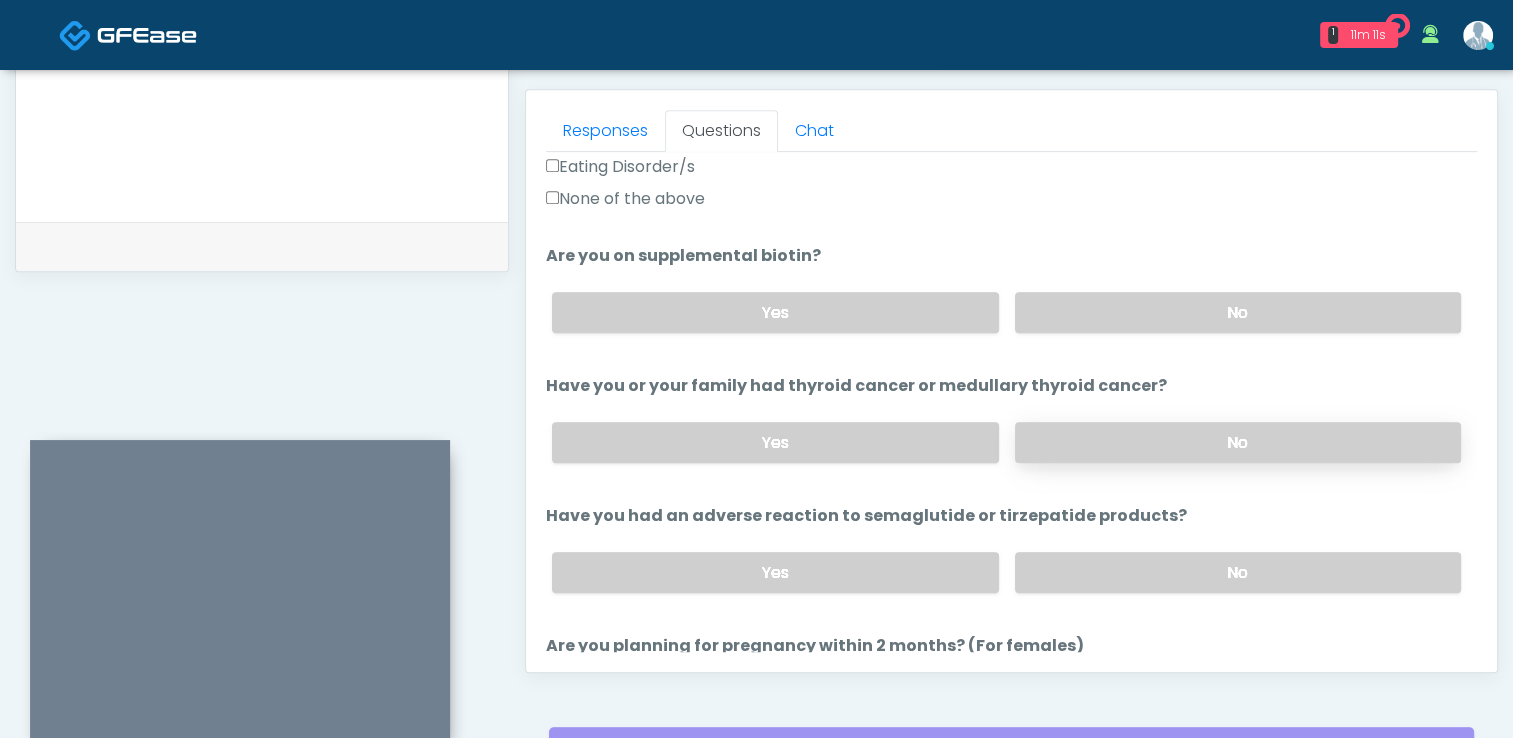 click on "No" at bounding box center [1238, 442] 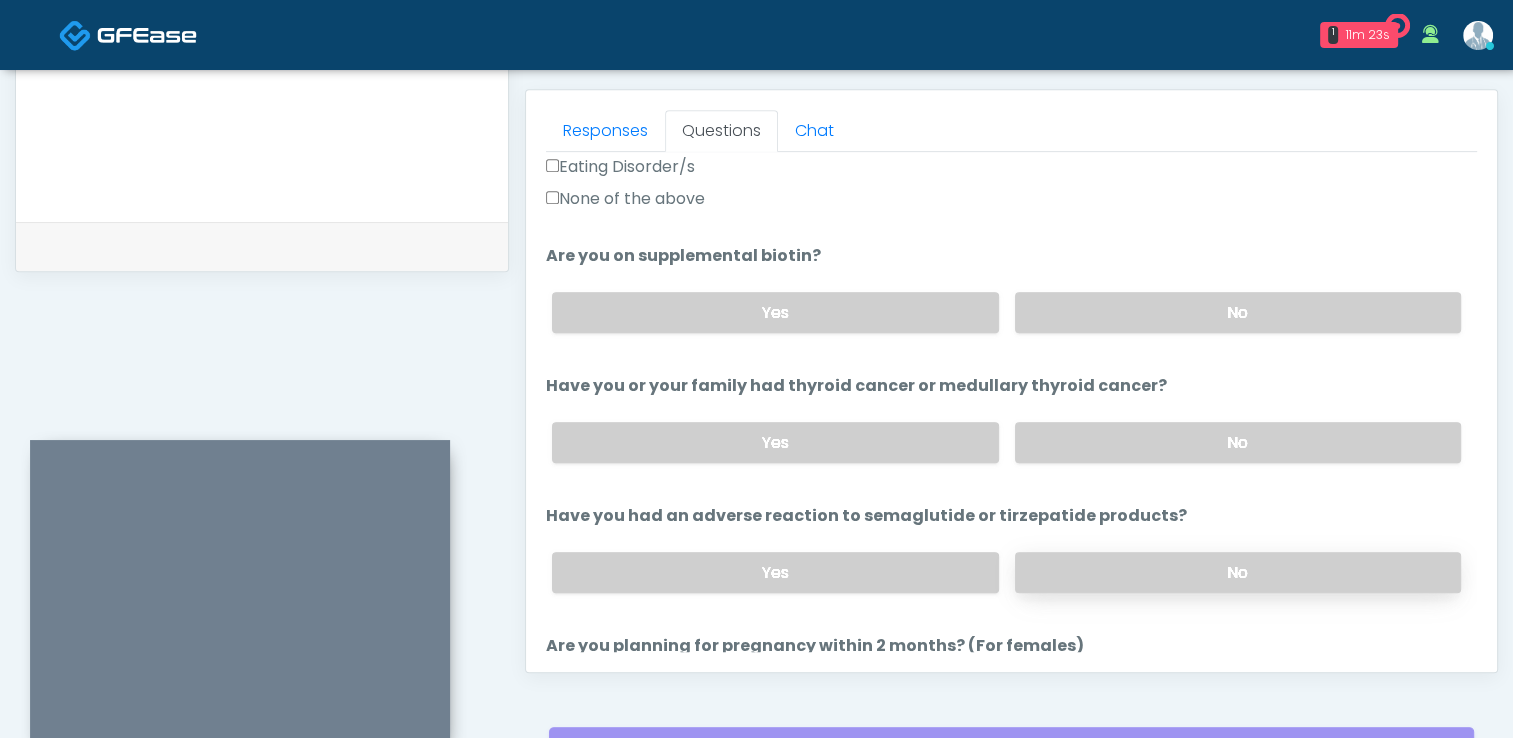 click on "No" at bounding box center [1238, 572] 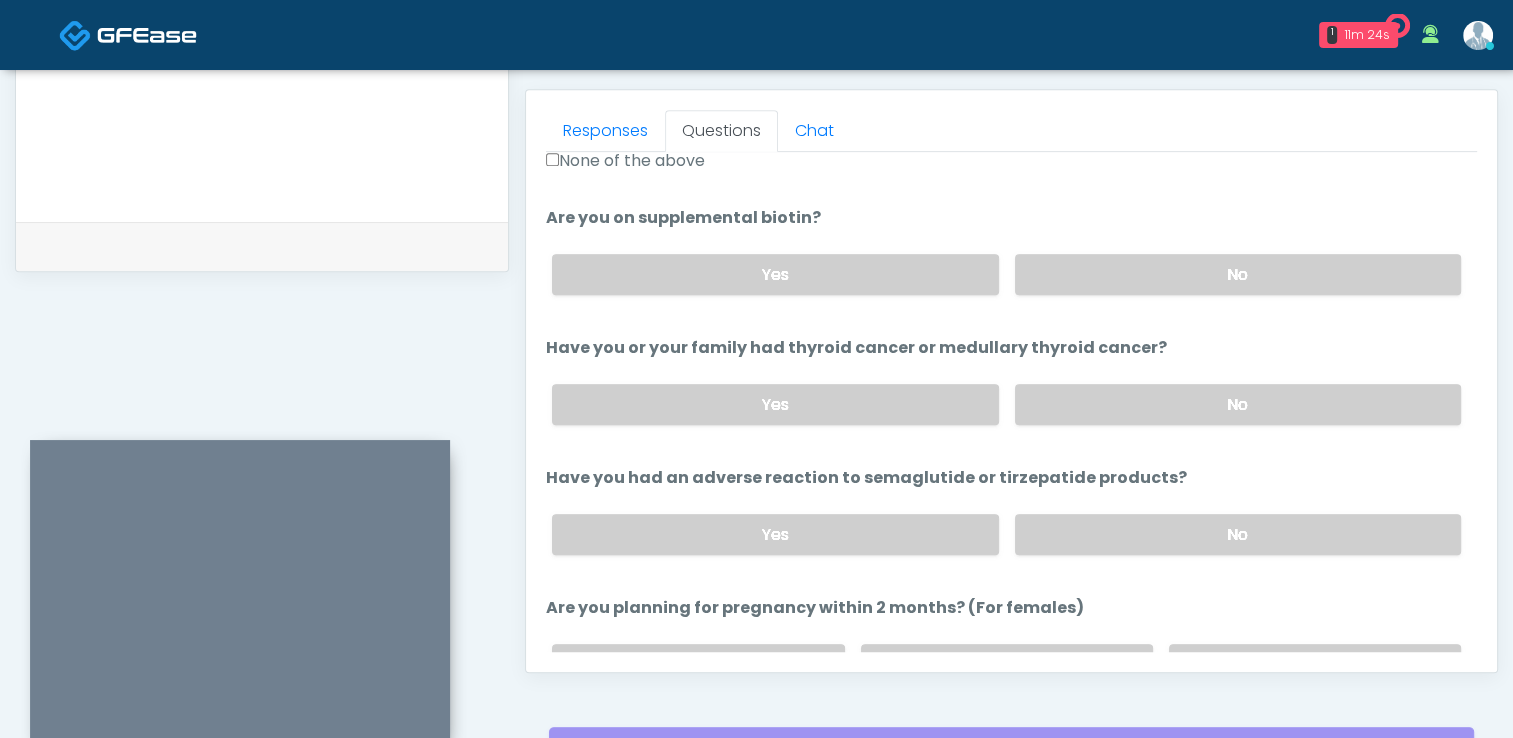 scroll, scrollTop: 800, scrollLeft: 0, axis: vertical 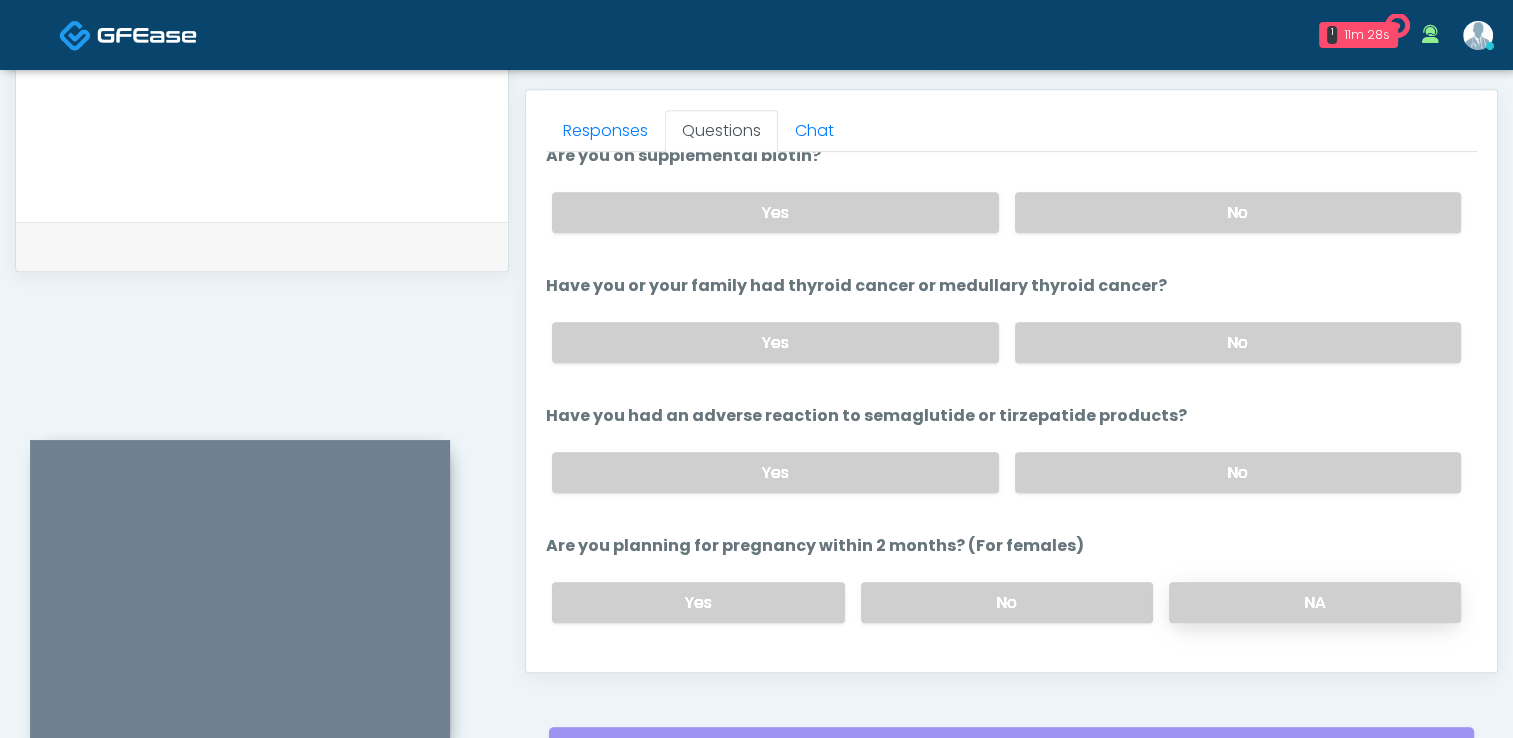 click on "NA" at bounding box center [1315, 602] 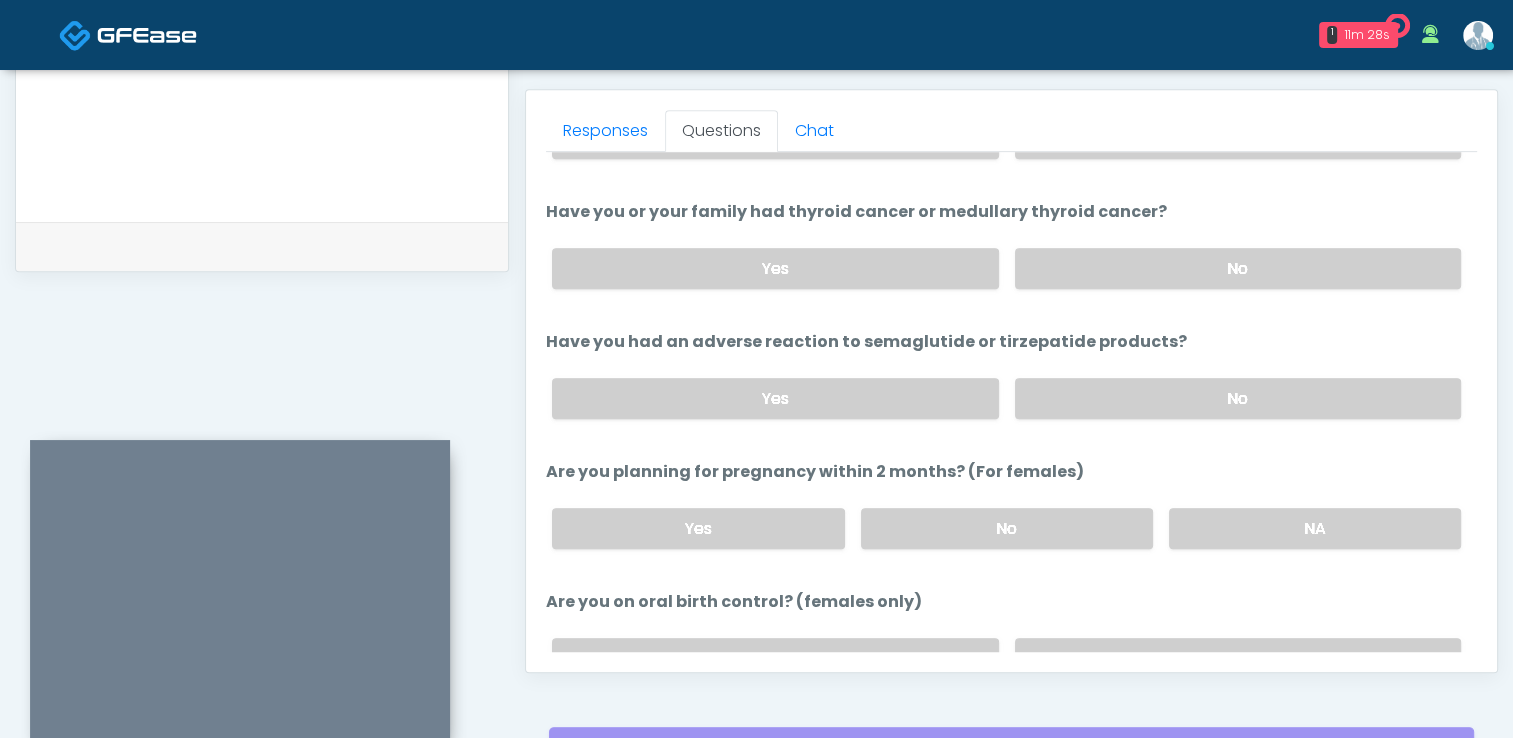 scroll, scrollTop: 1000, scrollLeft: 0, axis: vertical 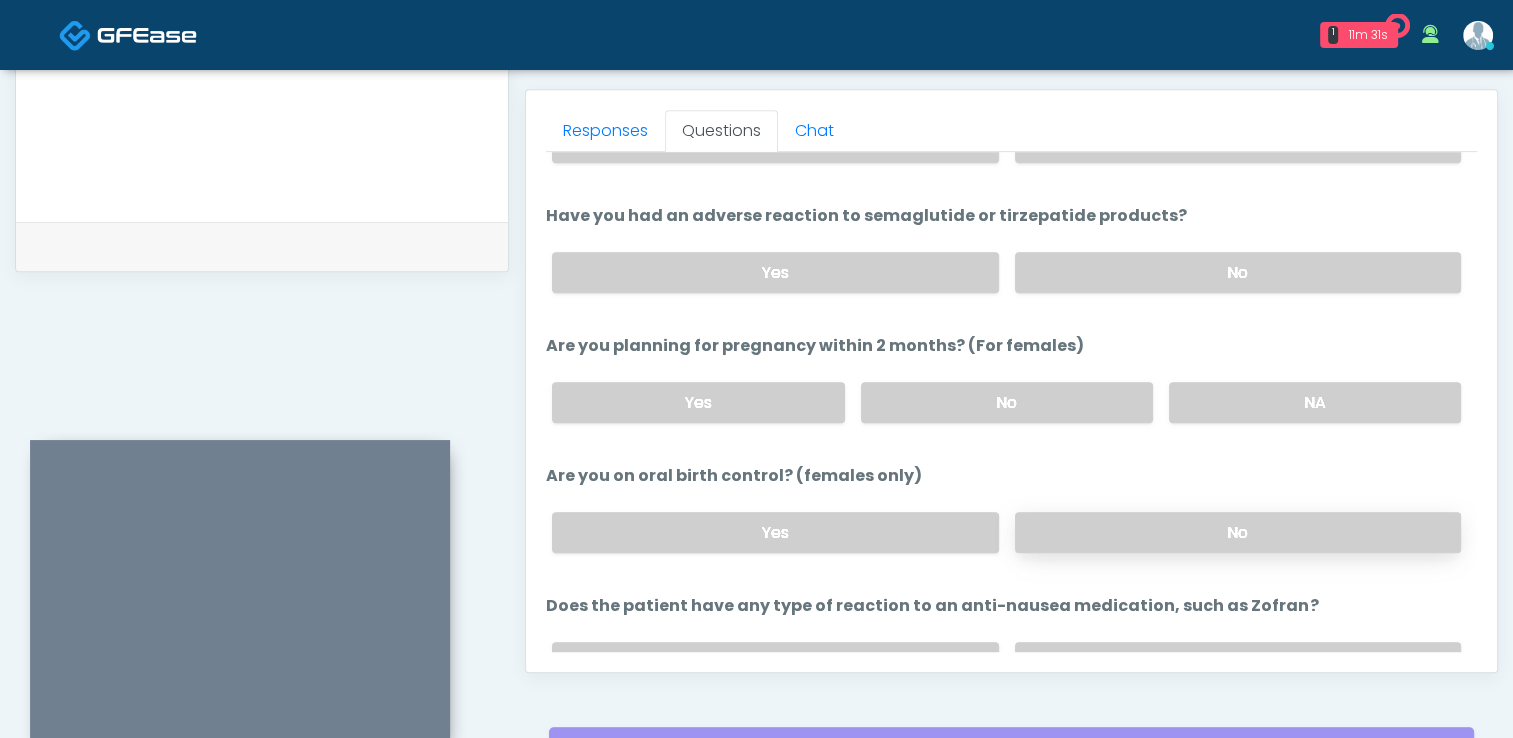 click on "No" at bounding box center [1238, 532] 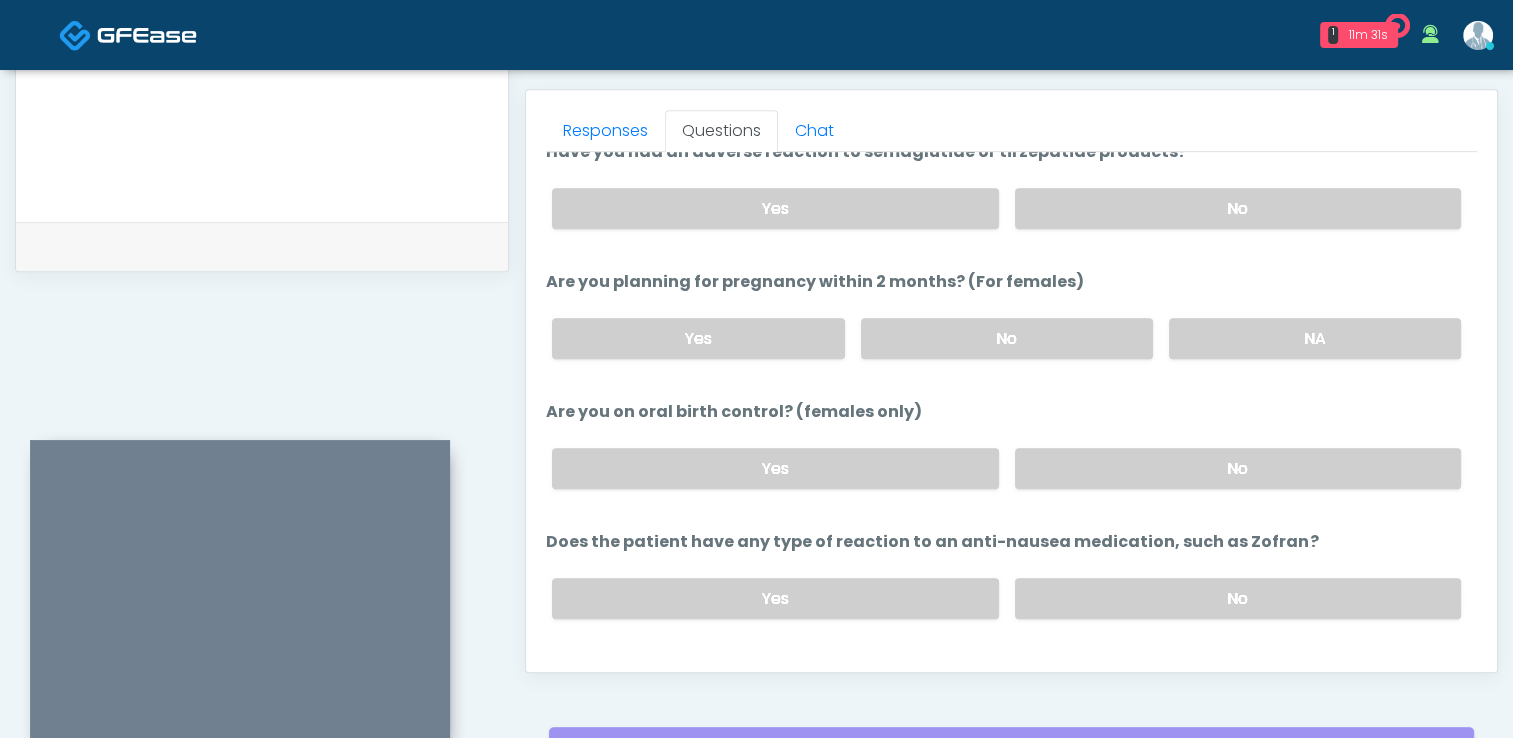 scroll, scrollTop: 1100, scrollLeft: 0, axis: vertical 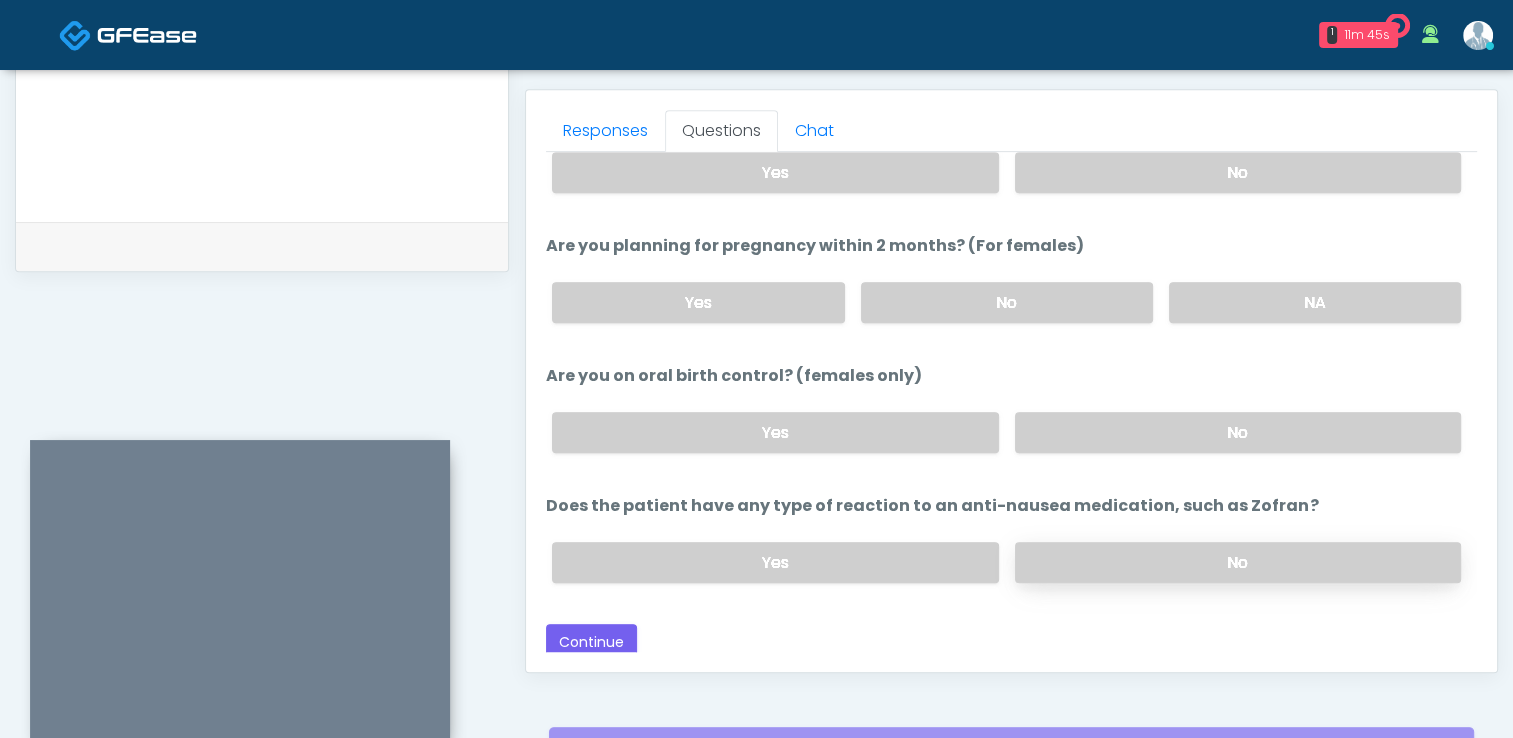 click on "No" at bounding box center (1238, 562) 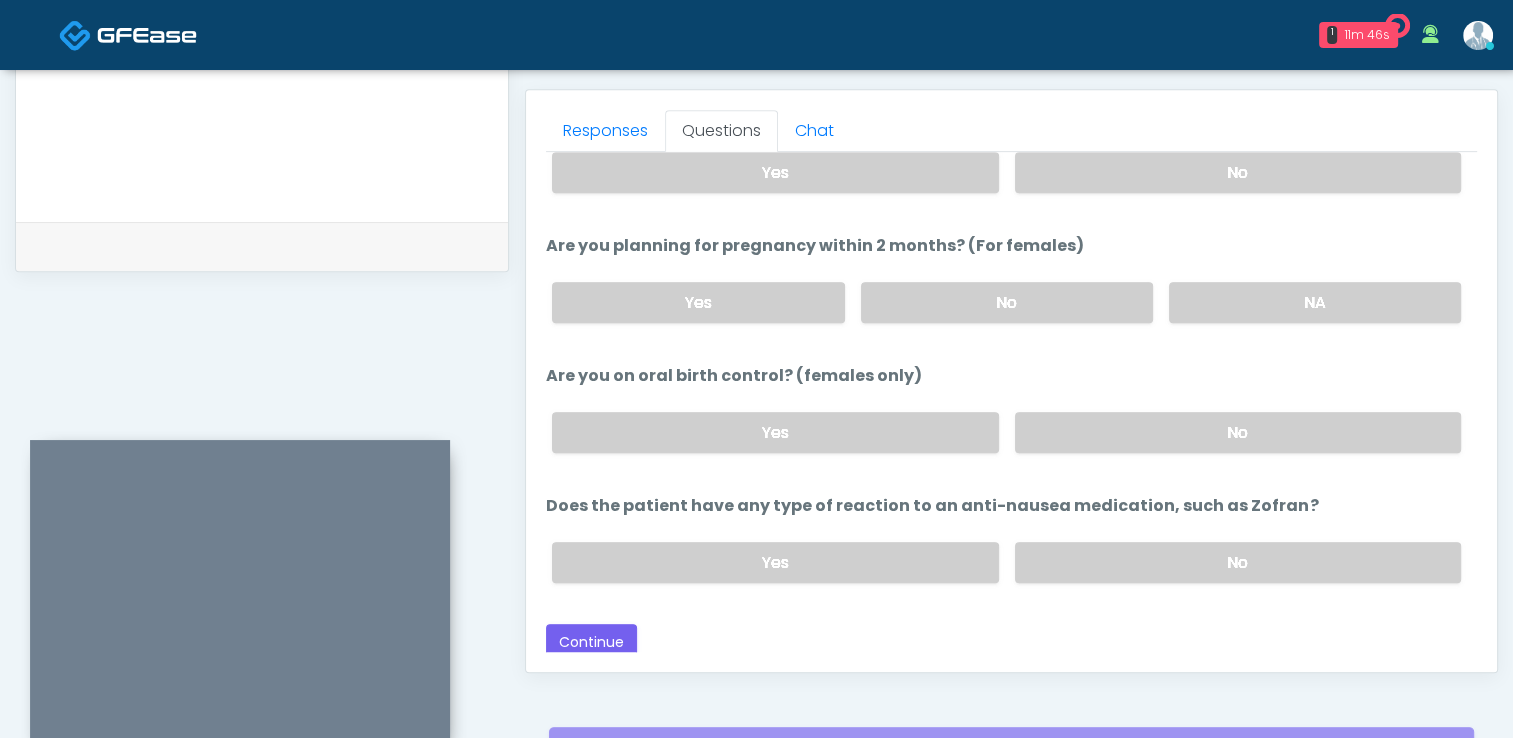scroll, scrollTop: 1002, scrollLeft: 0, axis: vertical 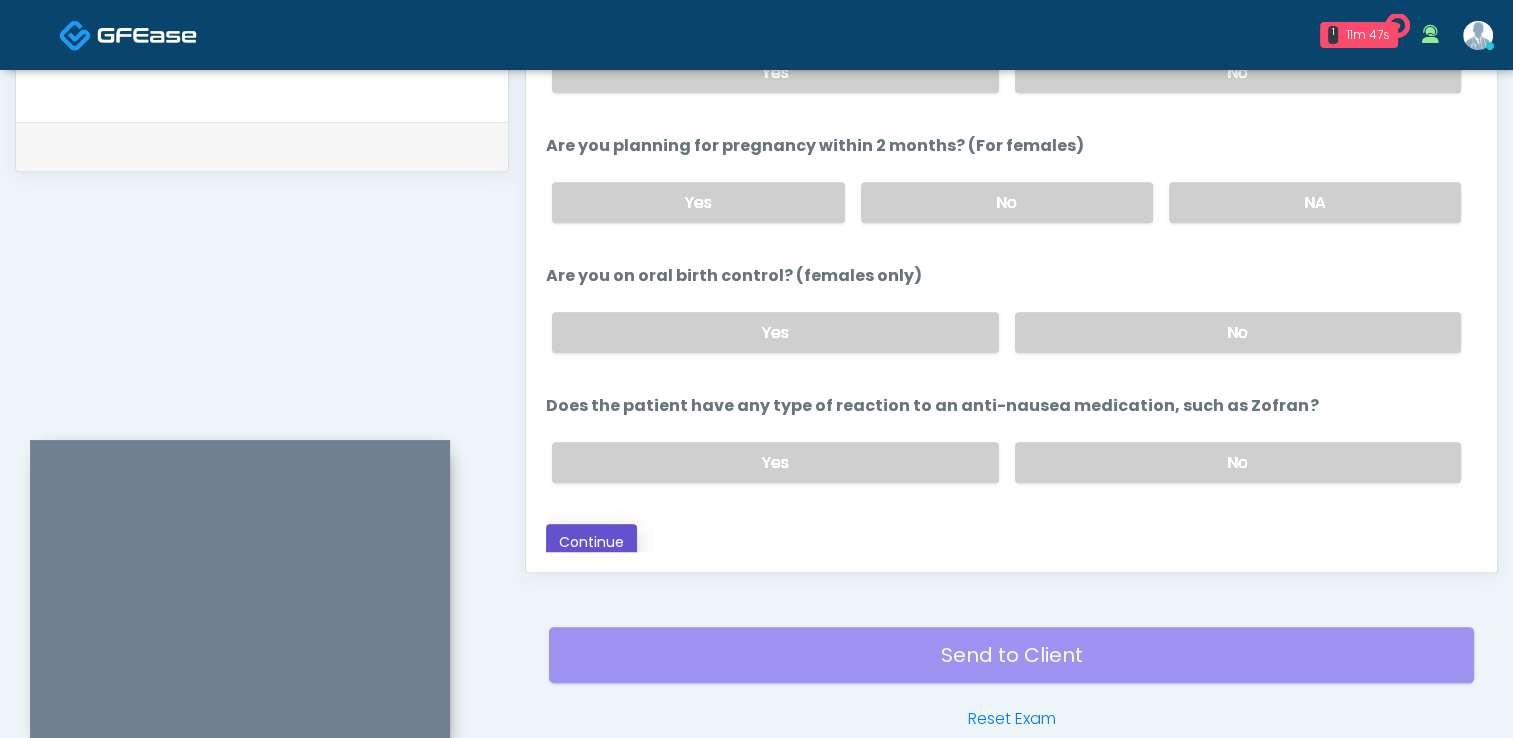 click on "Continue" at bounding box center (591, 542) 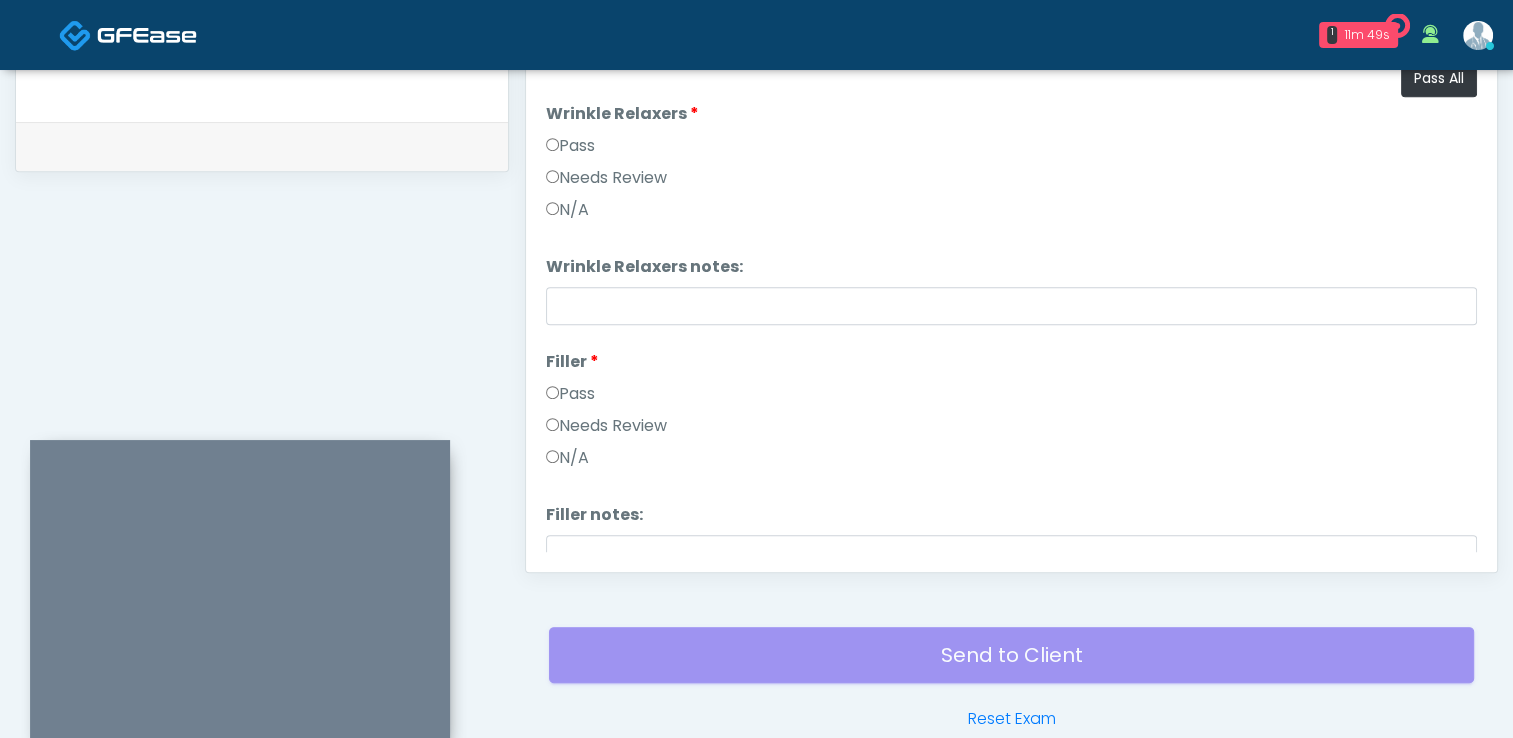 scroll, scrollTop: 0, scrollLeft: 0, axis: both 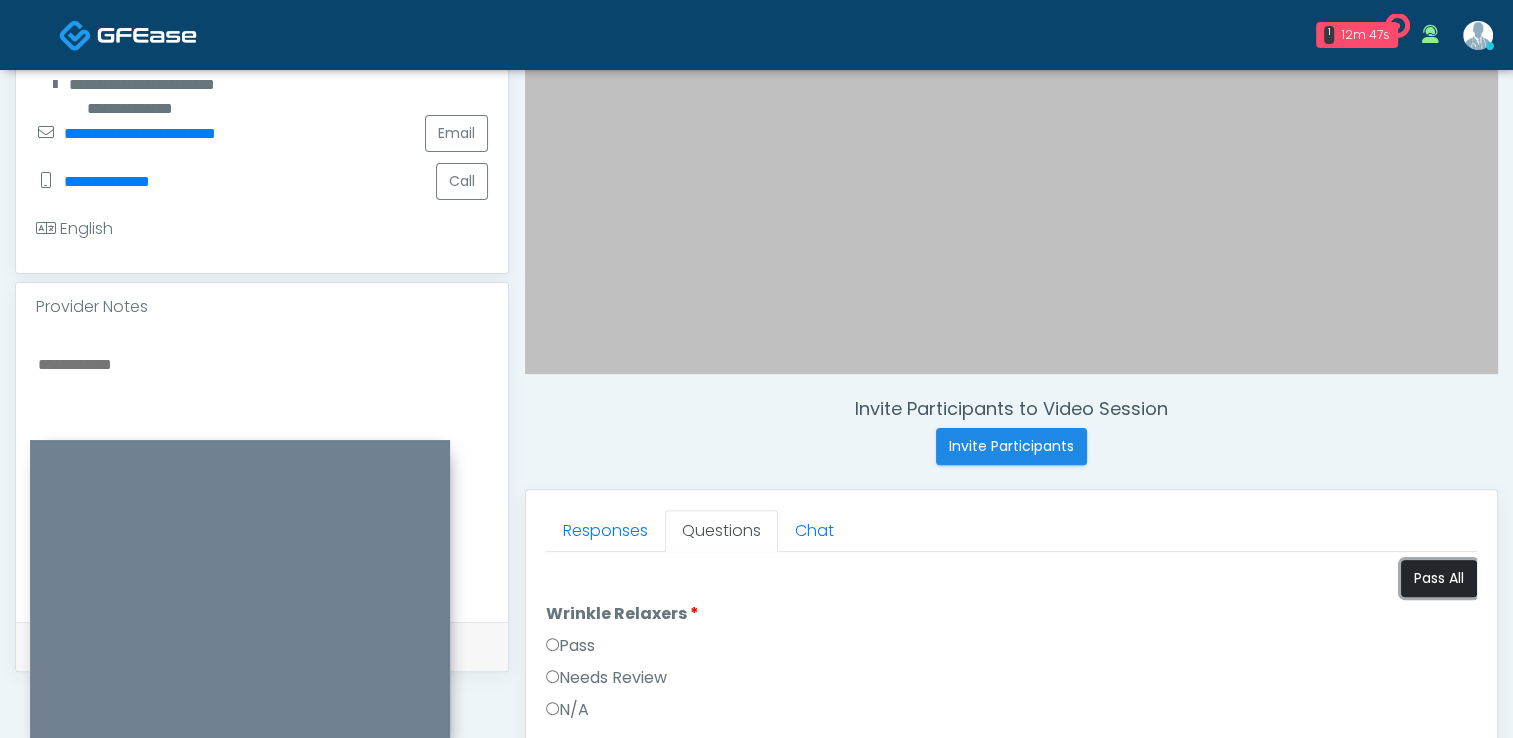 click on "Pass All" at bounding box center [1439, 578] 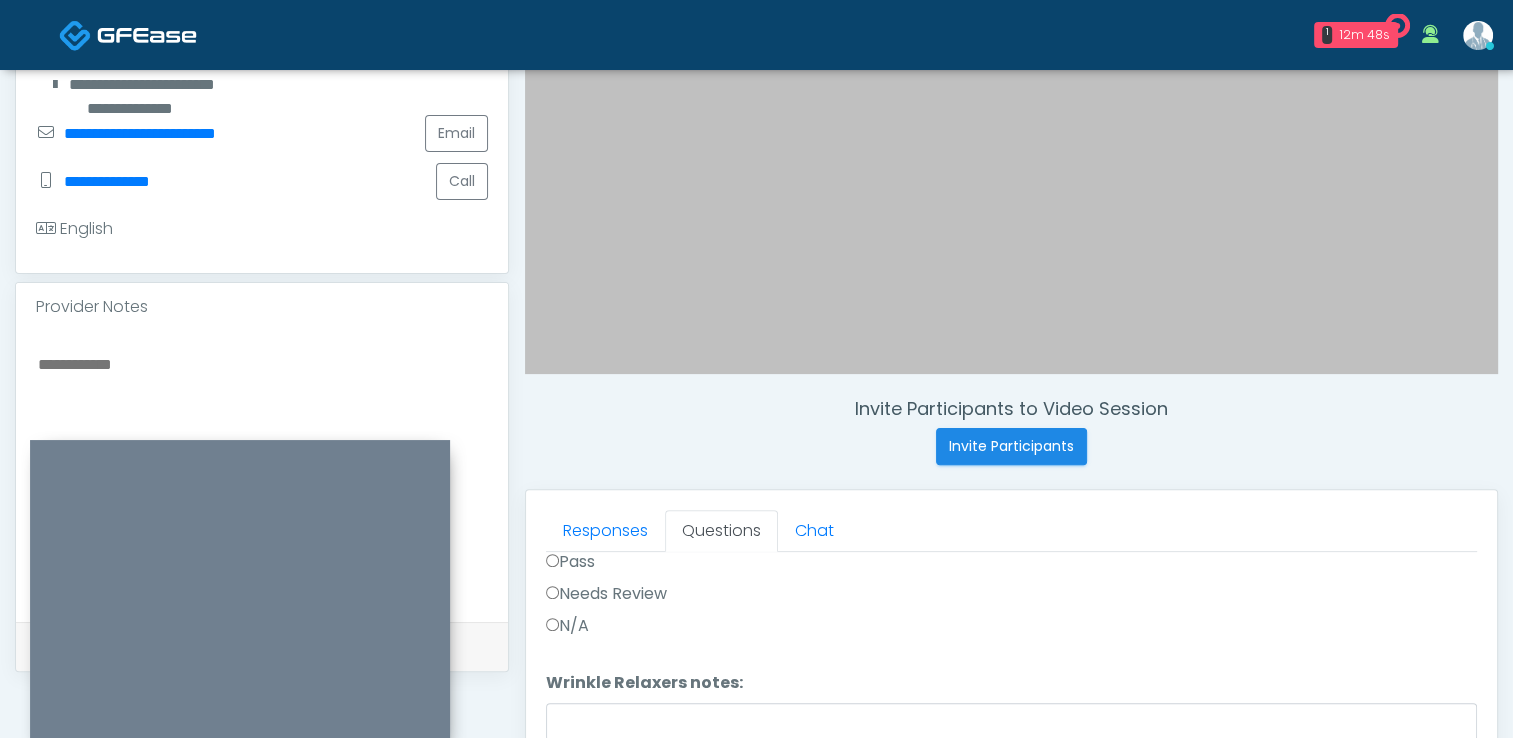 scroll, scrollTop: 200, scrollLeft: 0, axis: vertical 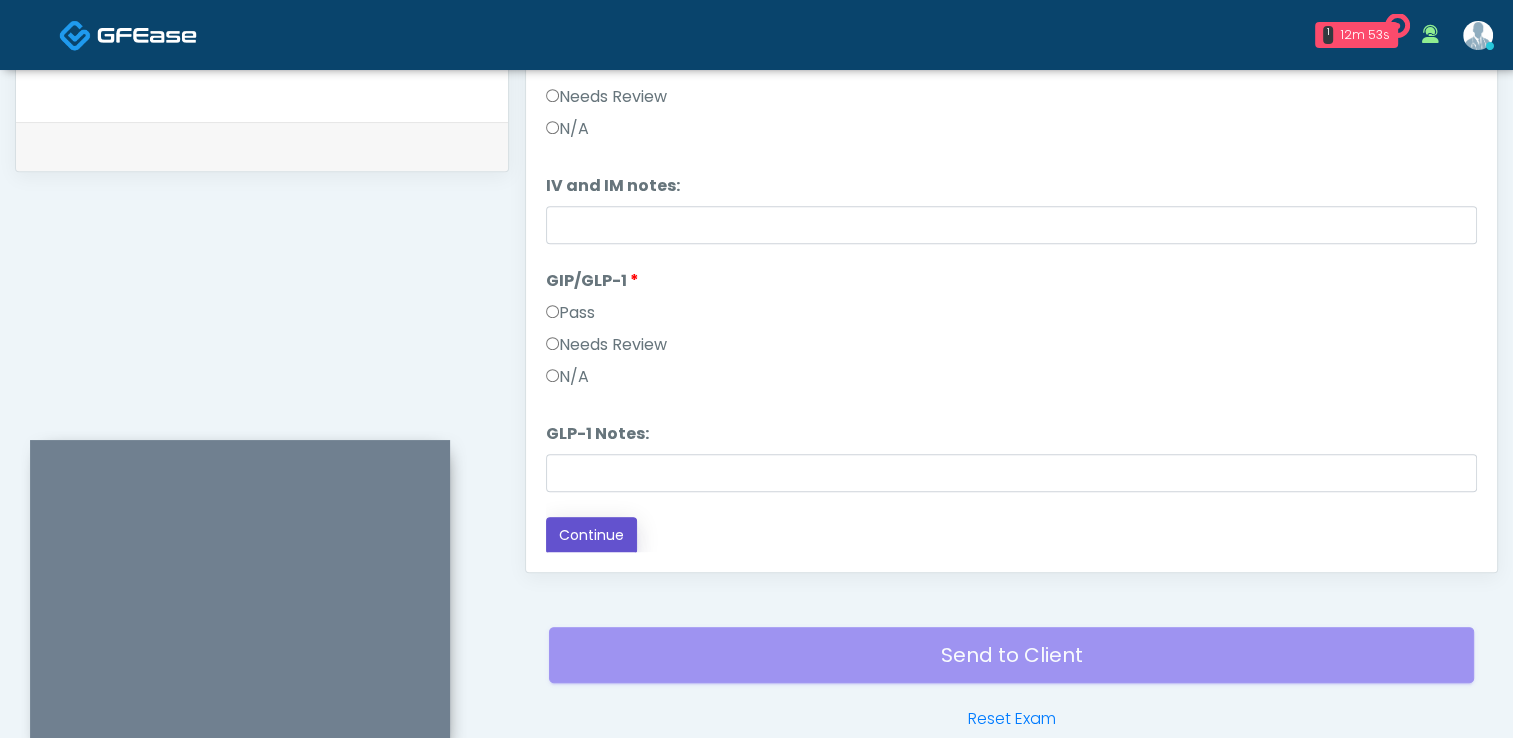 click on "Continue" at bounding box center (591, 535) 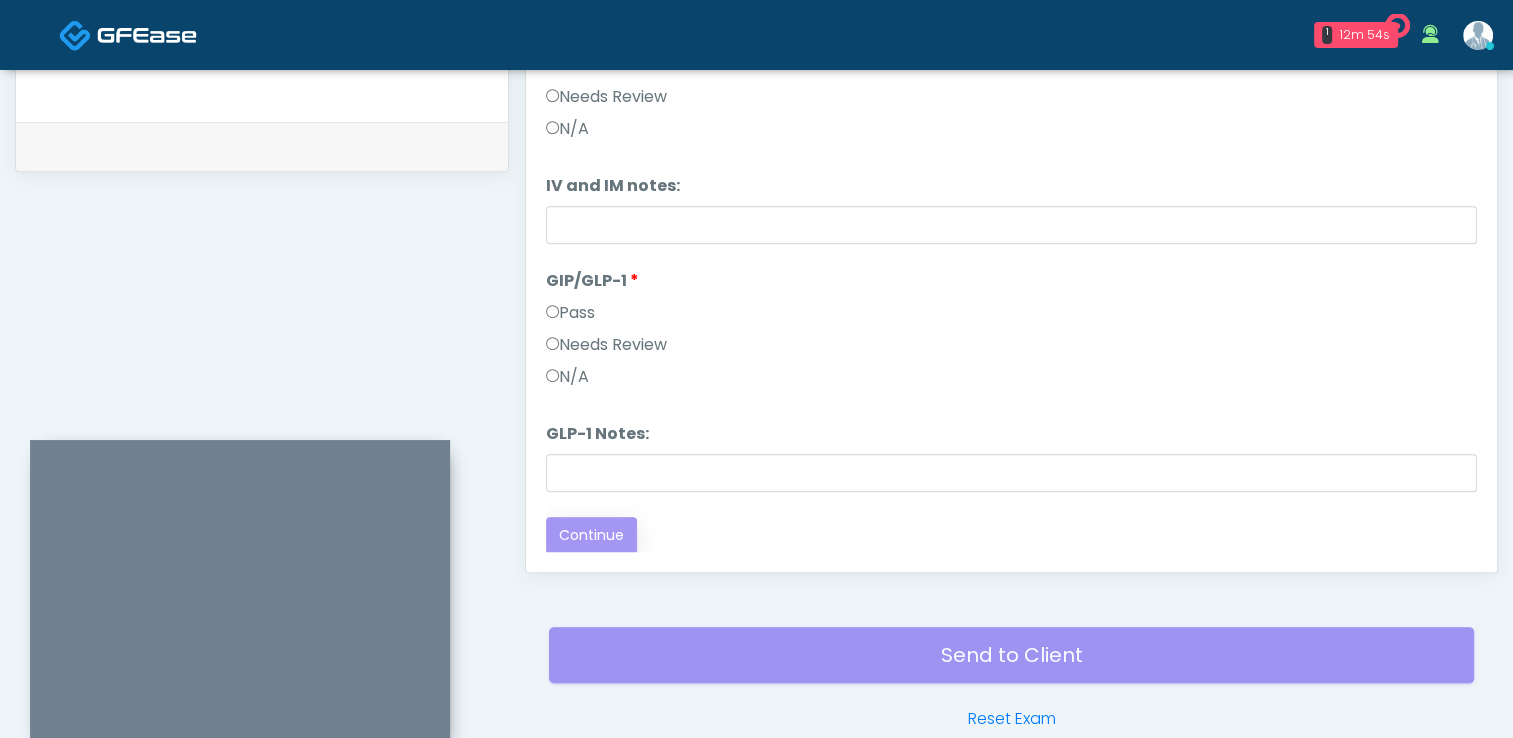 scroll, scrollTop: 0, scrollLeft: 0, axis: both 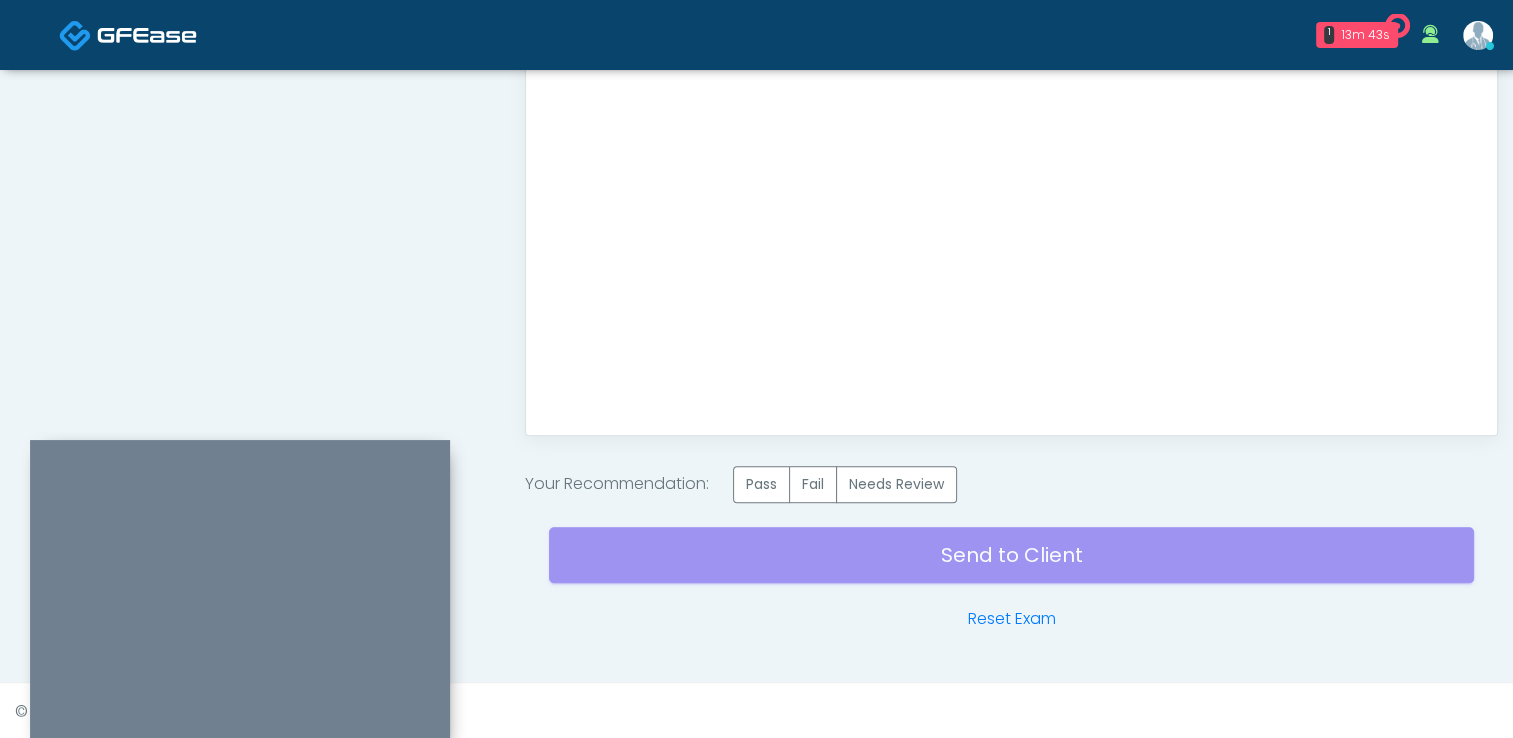 click on "Send to Client
Reset Exam" at bounding box center (1011, 567) 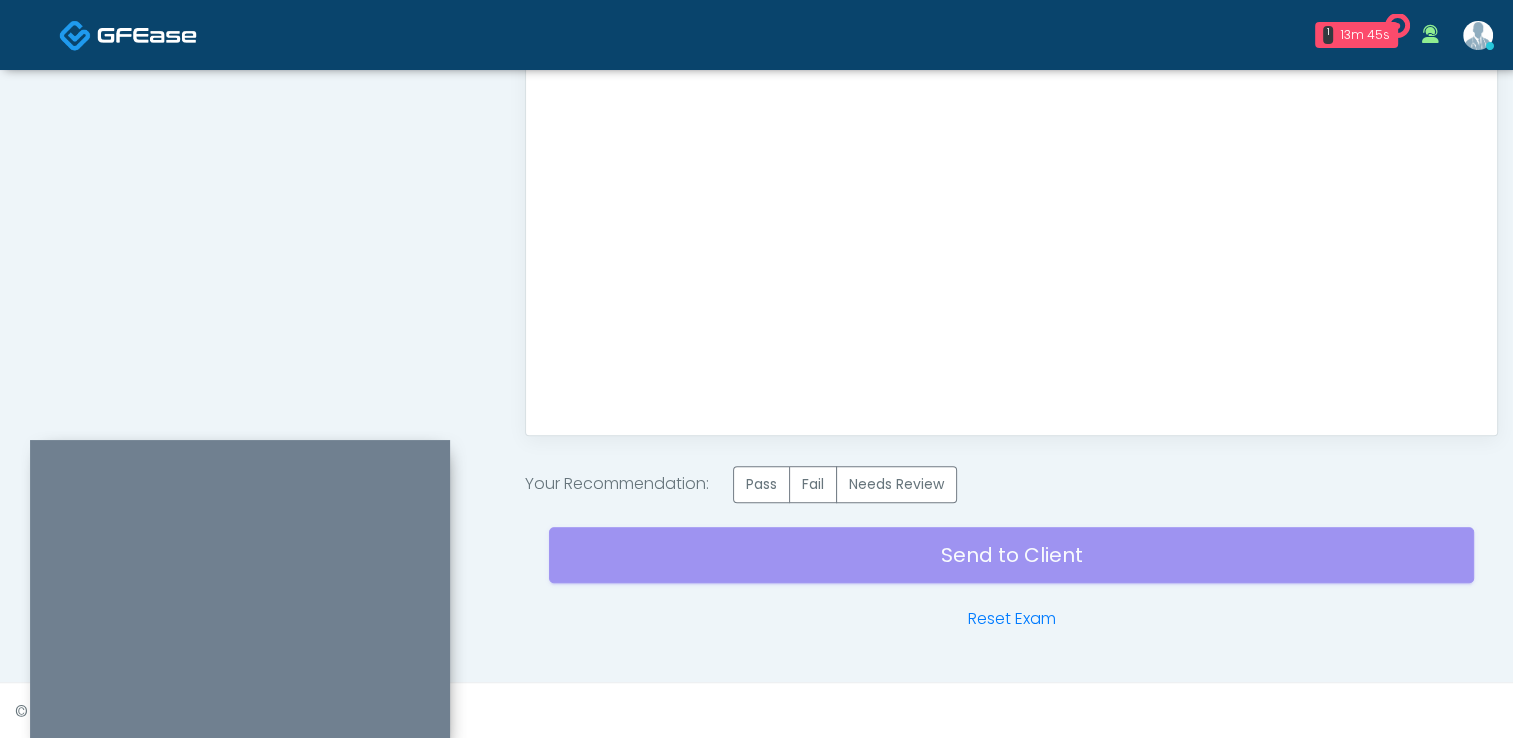 click on "Send to Client
Reset Exam" at bounding box center [1011, 567] 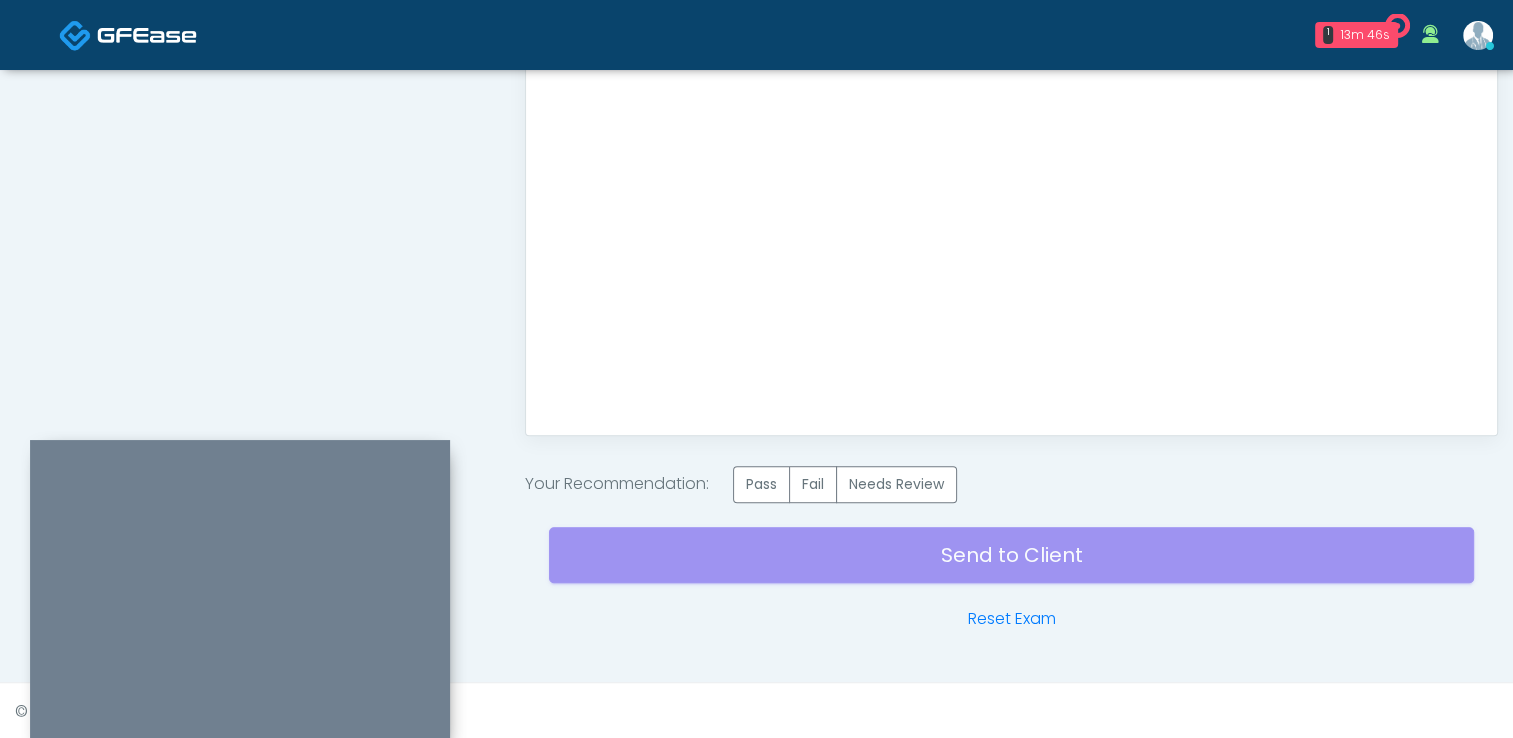 click on "Send to Client
Reset Exam" at bounding box center [1011, 567] 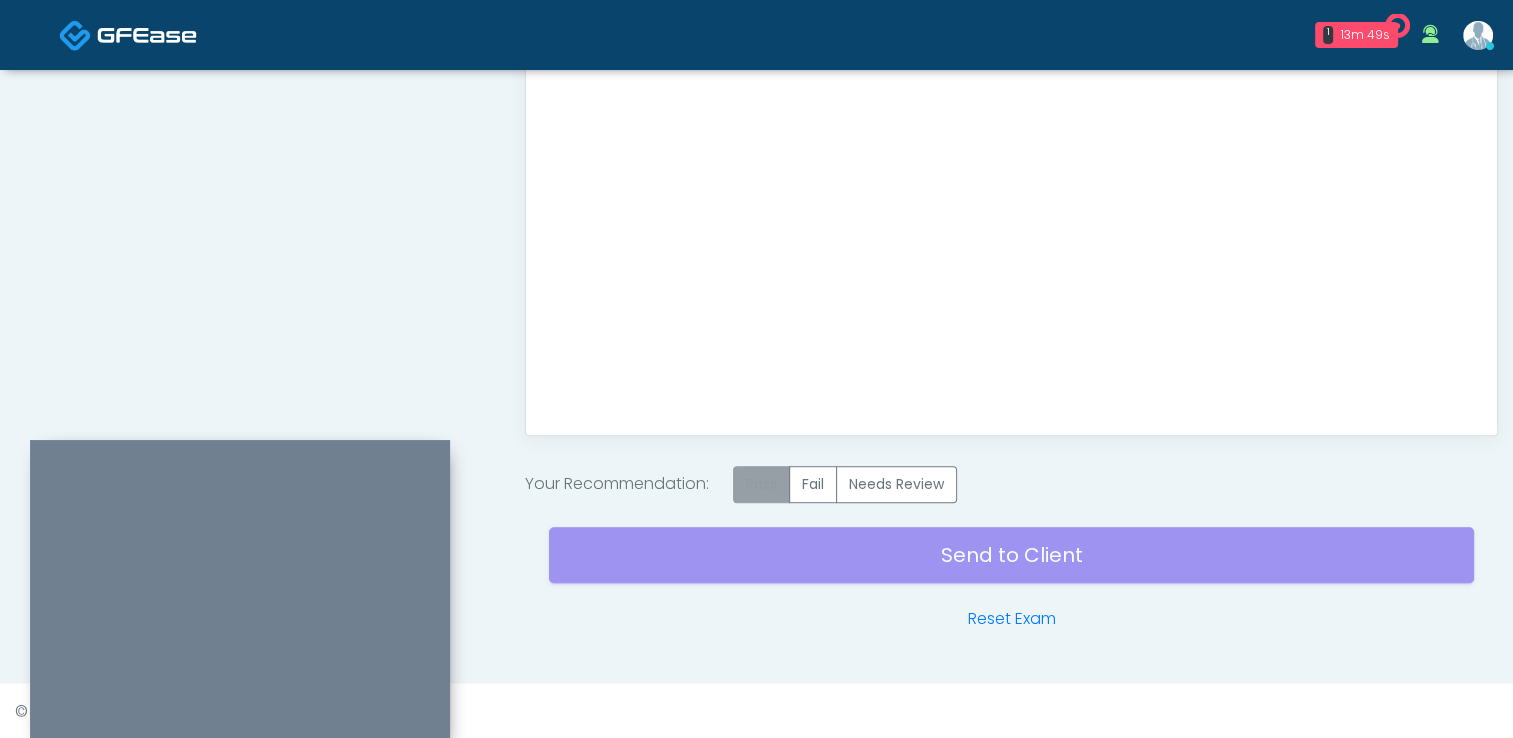 click on "Pass" at bounding box center [761, 484] 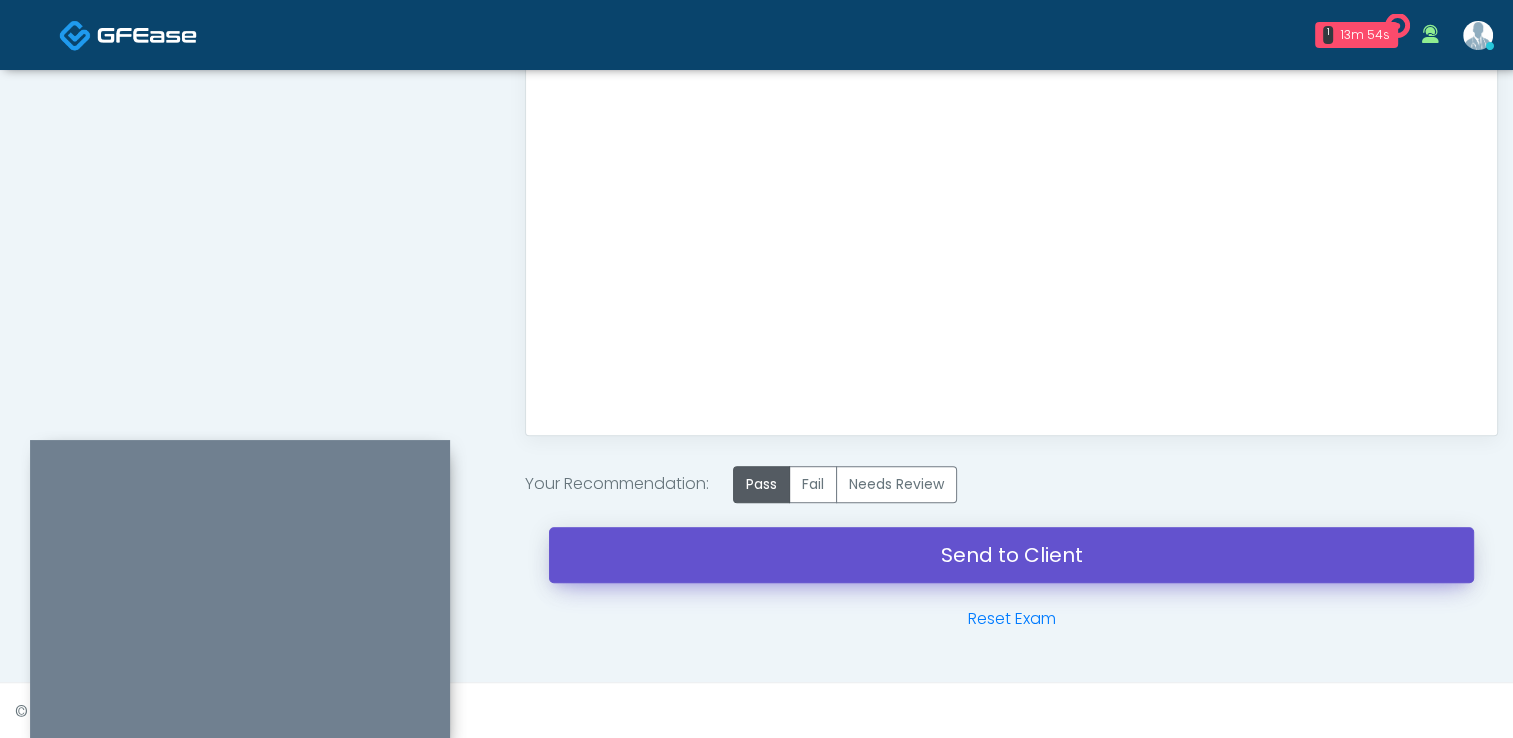 click on "Send to Client" at bounding box center (1011, 555) 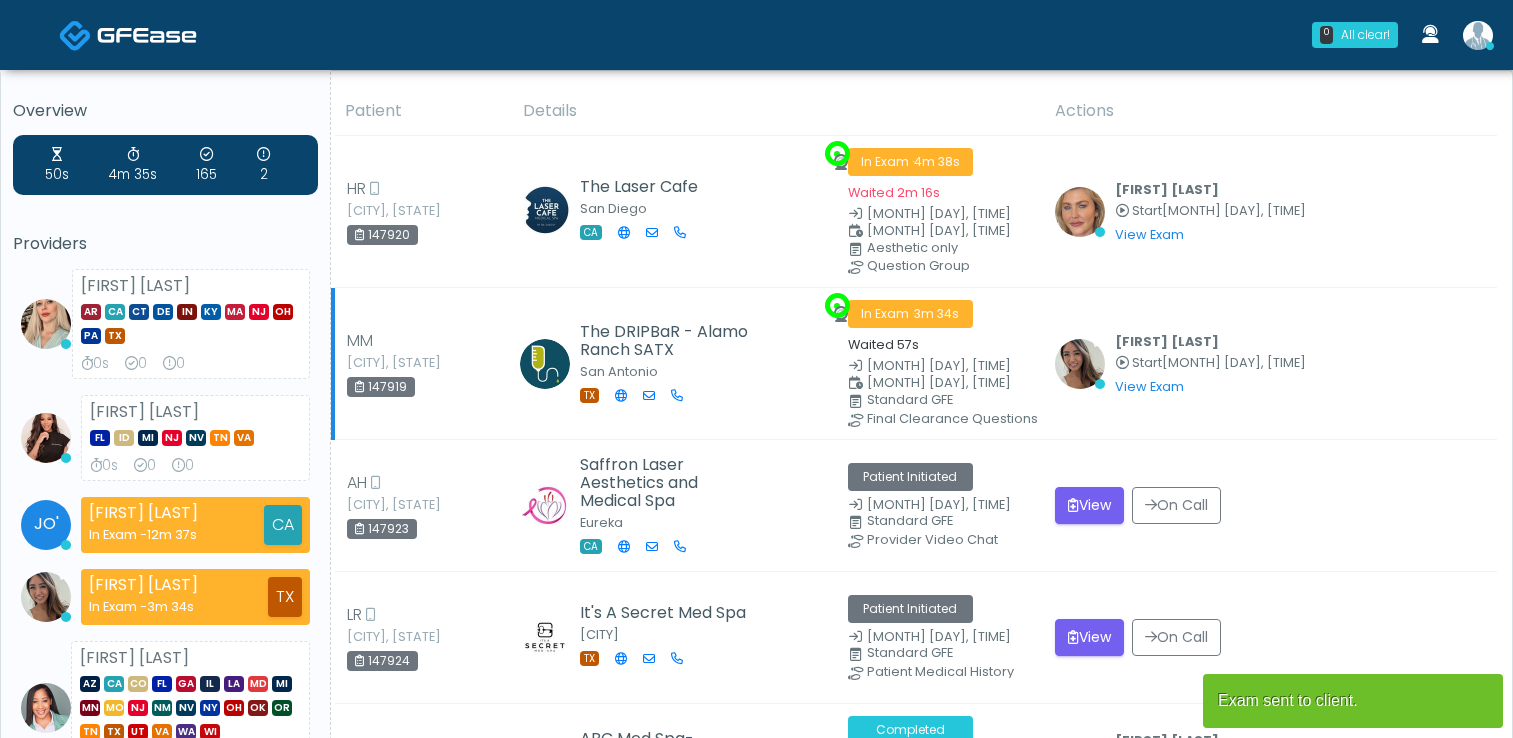 scroll, scrollTop: 0, scrollLeft: 0, axis: both 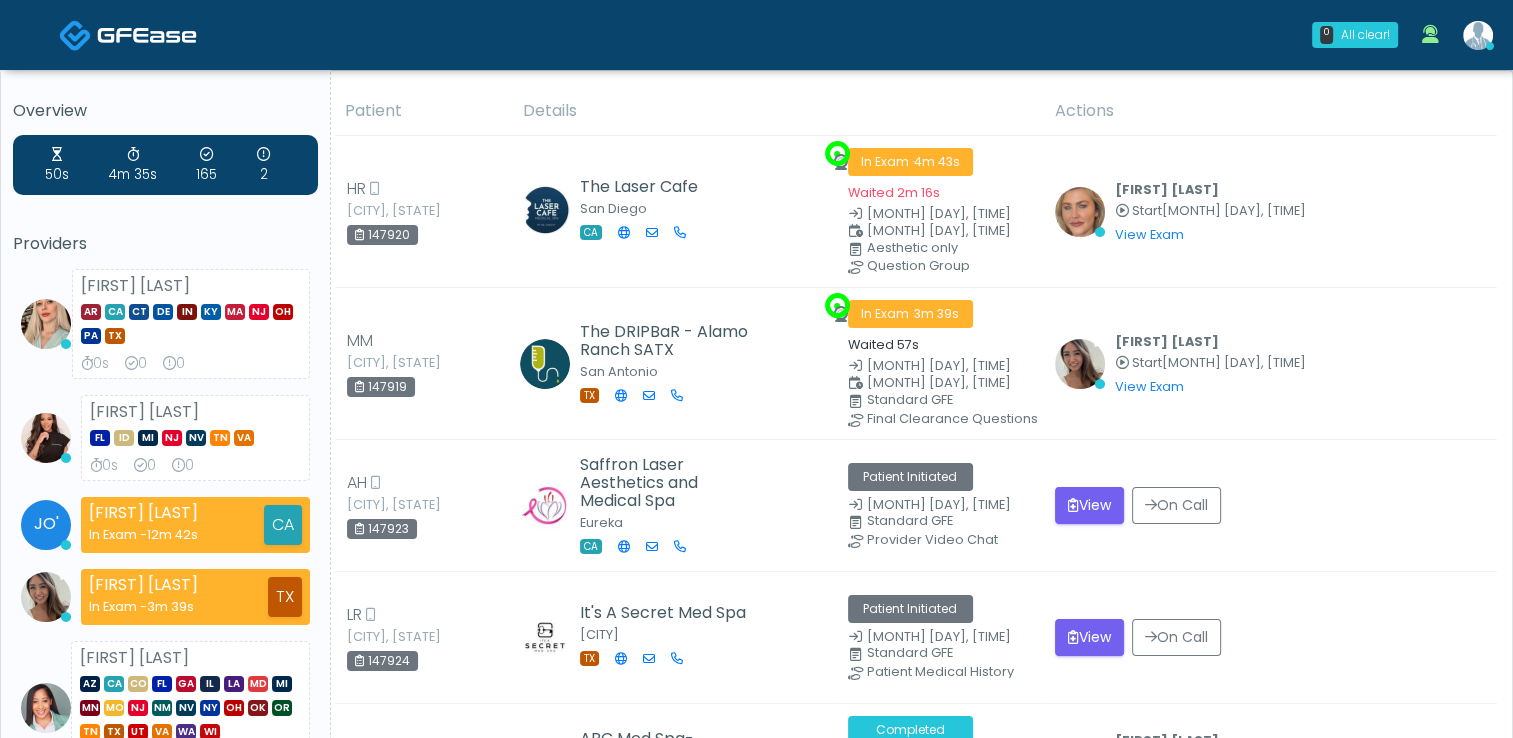 click at bounding box center [1478, 35] 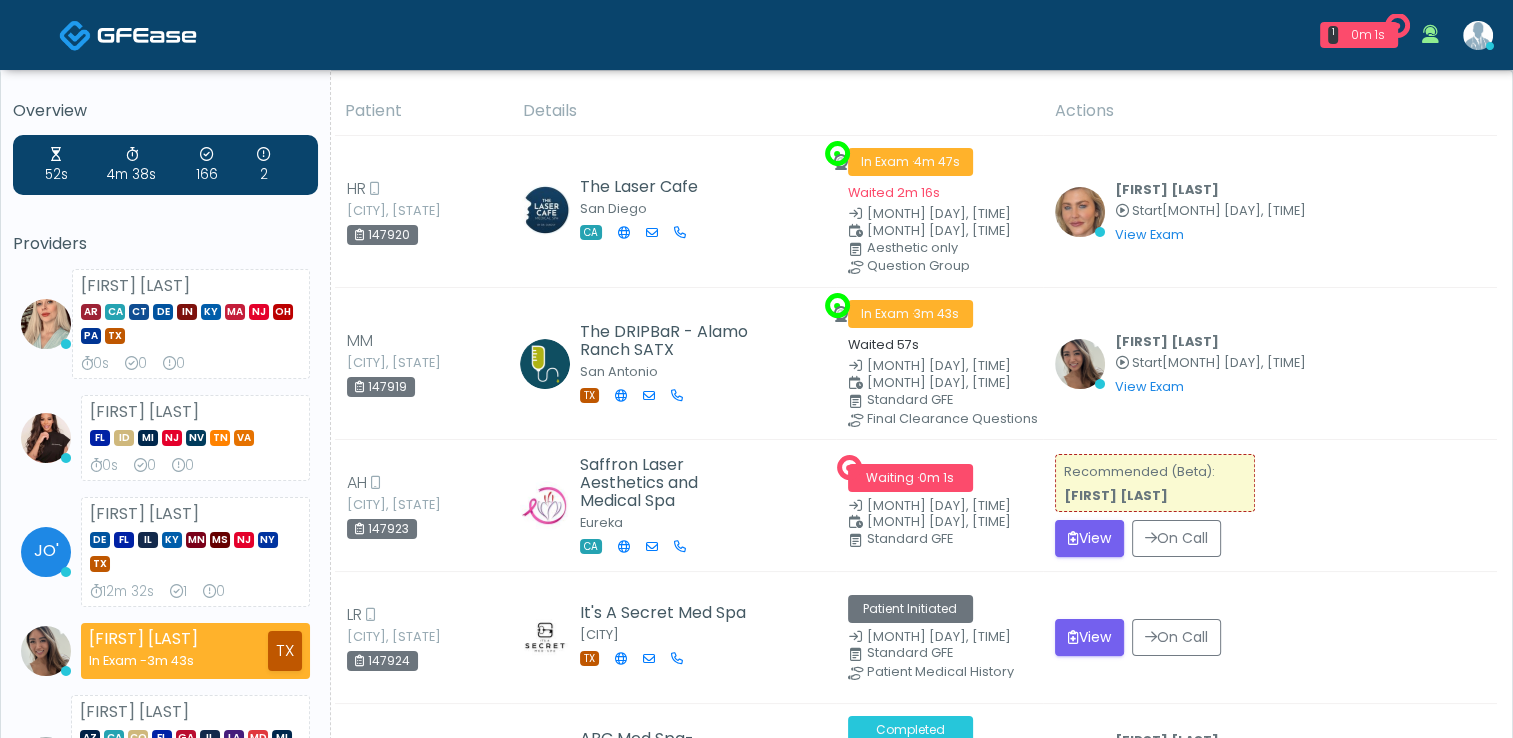 click at bounding box center (1478, 35) 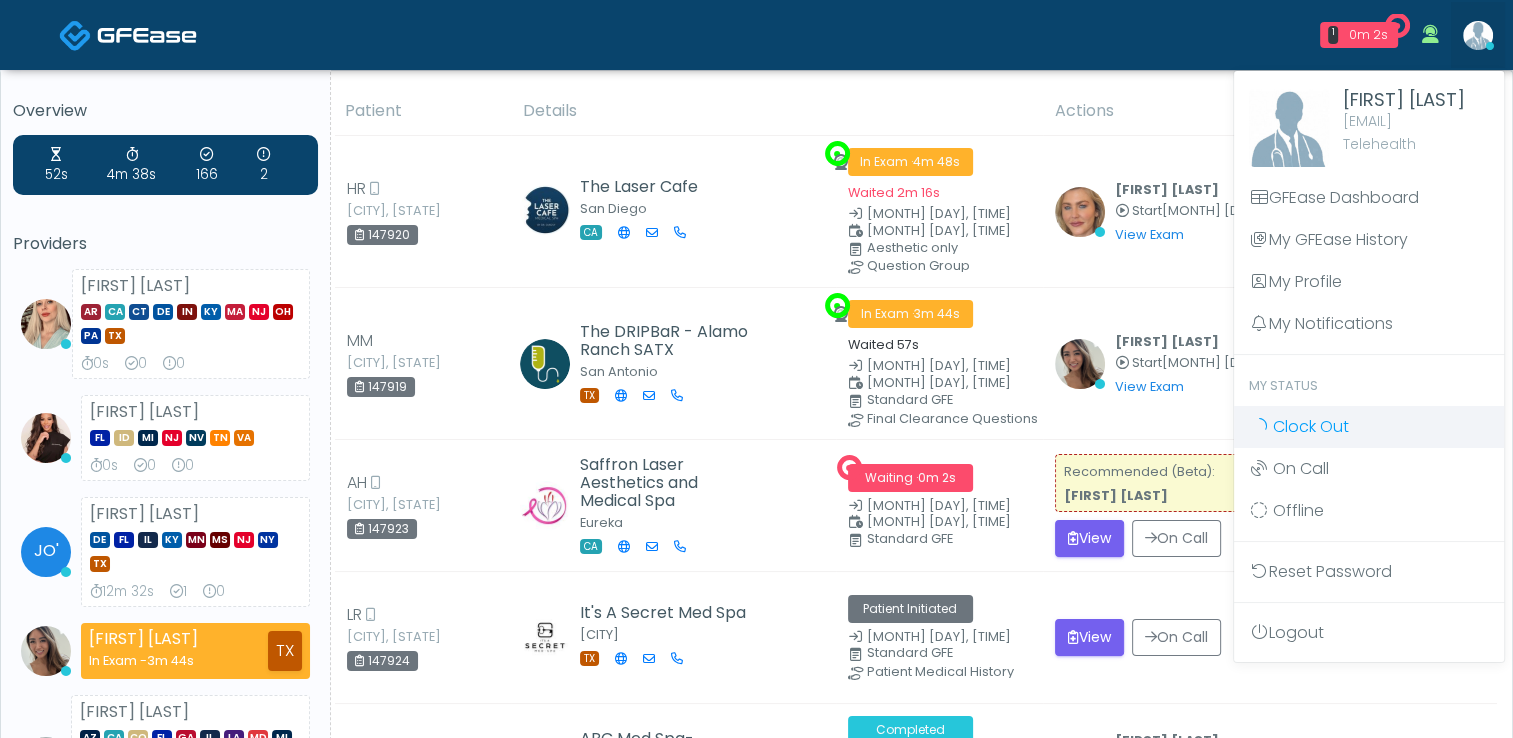 click on "Clock Out" at bounding box center [1311, 426] 